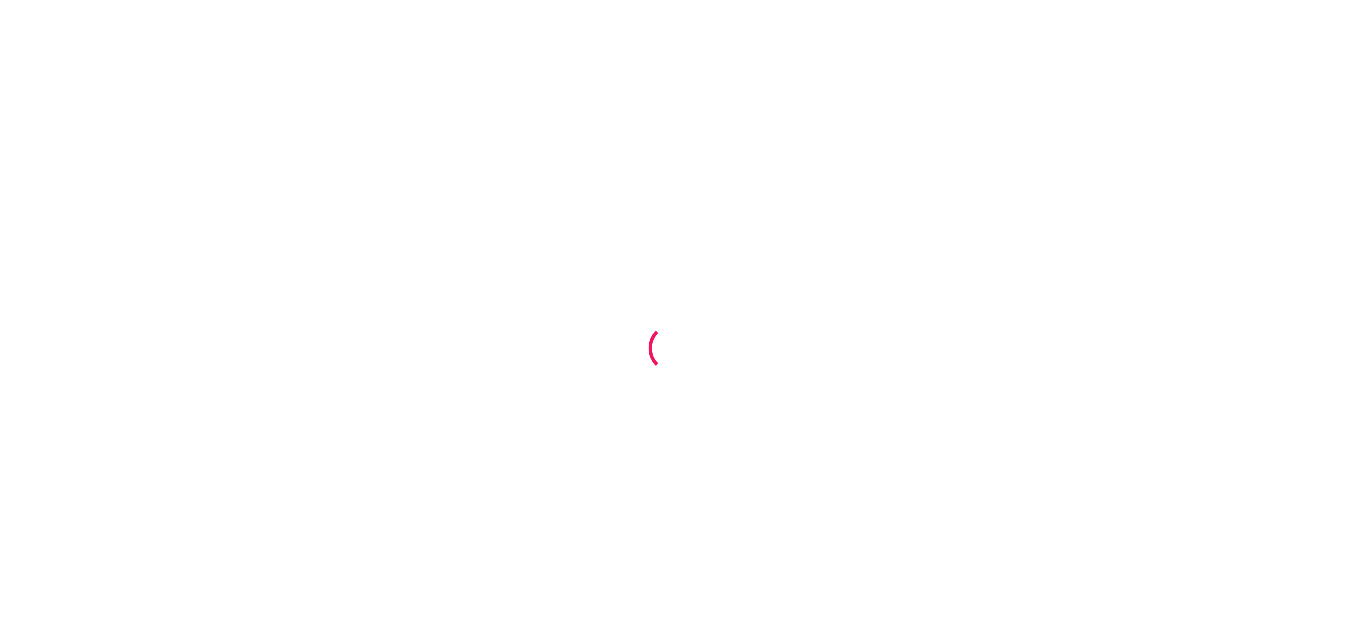 scroll, scrollTop: 0, scrollLeft: 0, axis: both 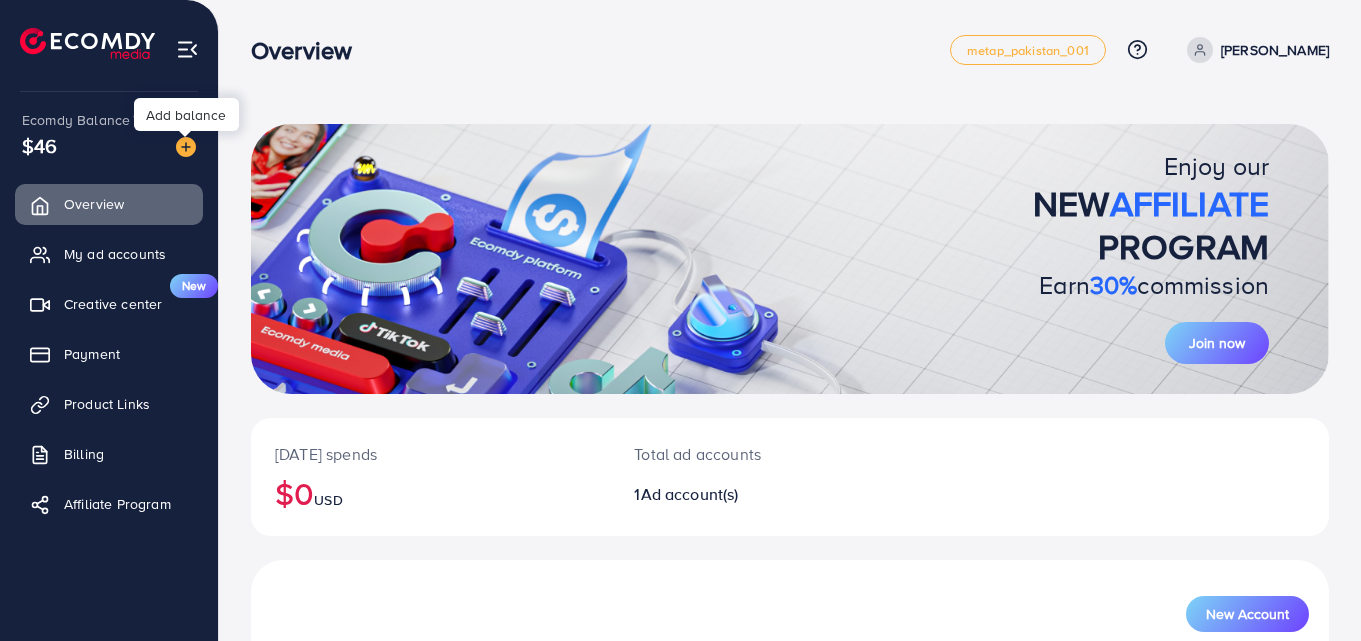 click at bounding box center (186, 147) 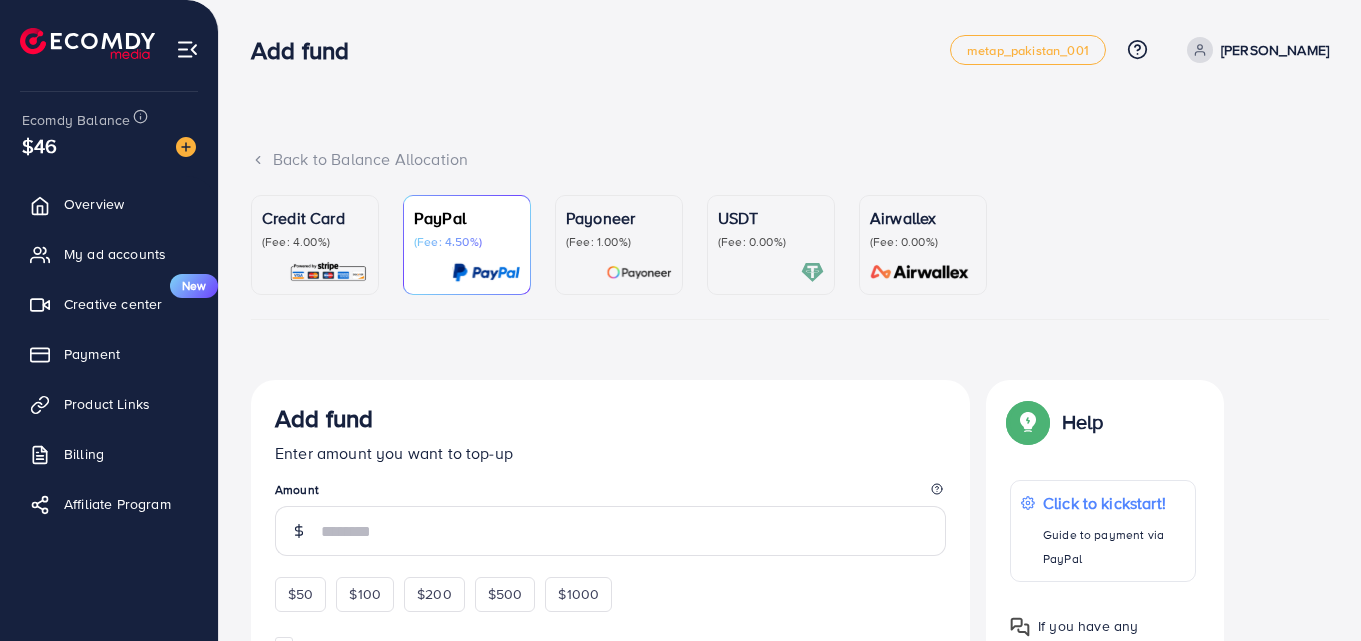click on "USDT" at bounding box center [771, 218] 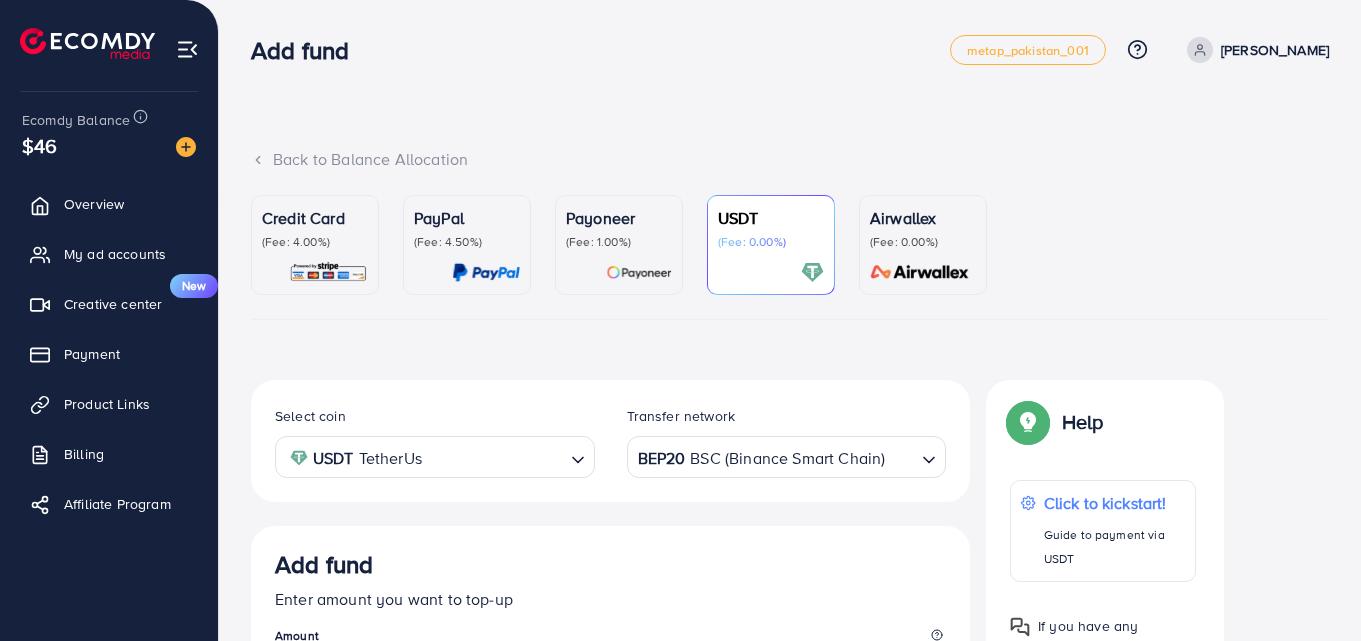 click on "BEP20 BSC (Binance Smart Chain)" at bounding box center [775, 455] 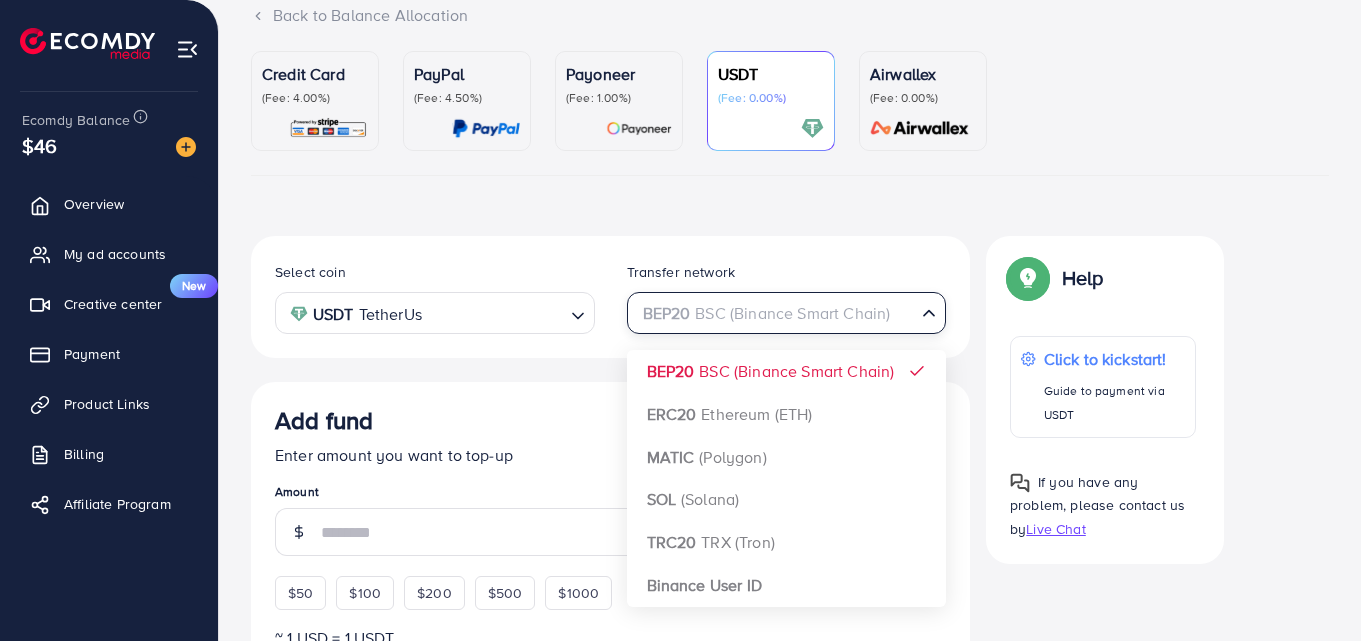 scroll, scrollTop: 200, scrollLeft: 0, axis: vertical 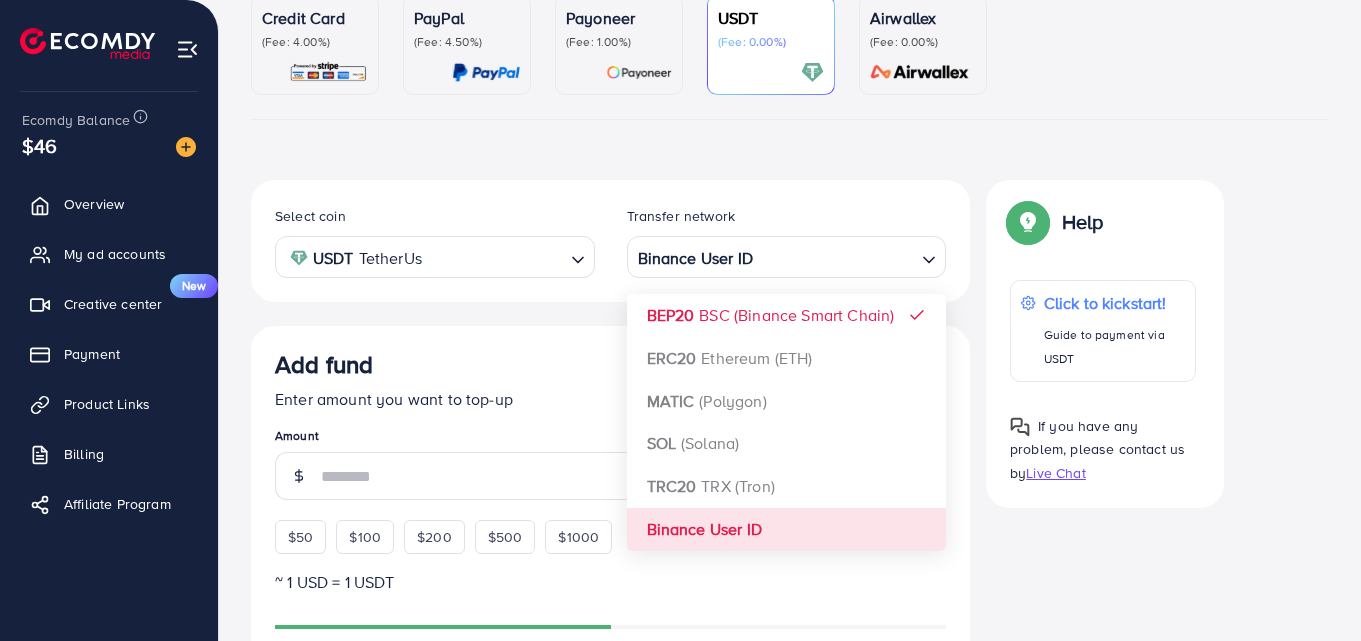 click on "Select coin   USDT TetherUs           Loading...     Transfer network   Binance User ID           Loading...     BEP20 BSC (Binance Smart Chain) ERC20 Ethereum (ETH) MATIC (Polygon) SOL (Solana) TRC20 TRX (Tron) Binance User ID        Add fund  Enter amount you want to top-up Amount $50 $100 $200 $500 $1000  ~ 1 USD = 1 USDT   Add USDT amount  1/2 I would like to make a donation to support my Account Manager. 5% 10% 15% 20%  Continue   Summary   Amount   --   Payment Method   --   Coin type   --   Service charge   (3.00%)   --   Tax   (3.00%)   --   Transfer network   --   Total Amount   --" at bounding box center [610, 714] 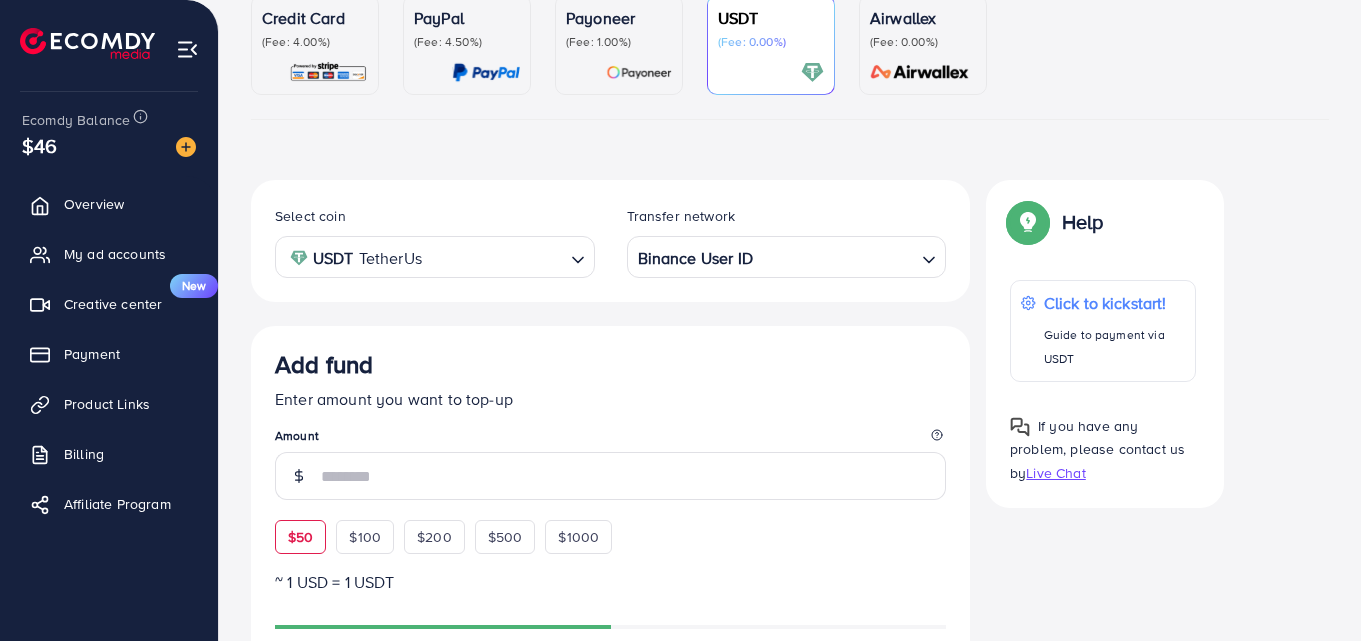 click on "$50" at bounding box center (300, 537) 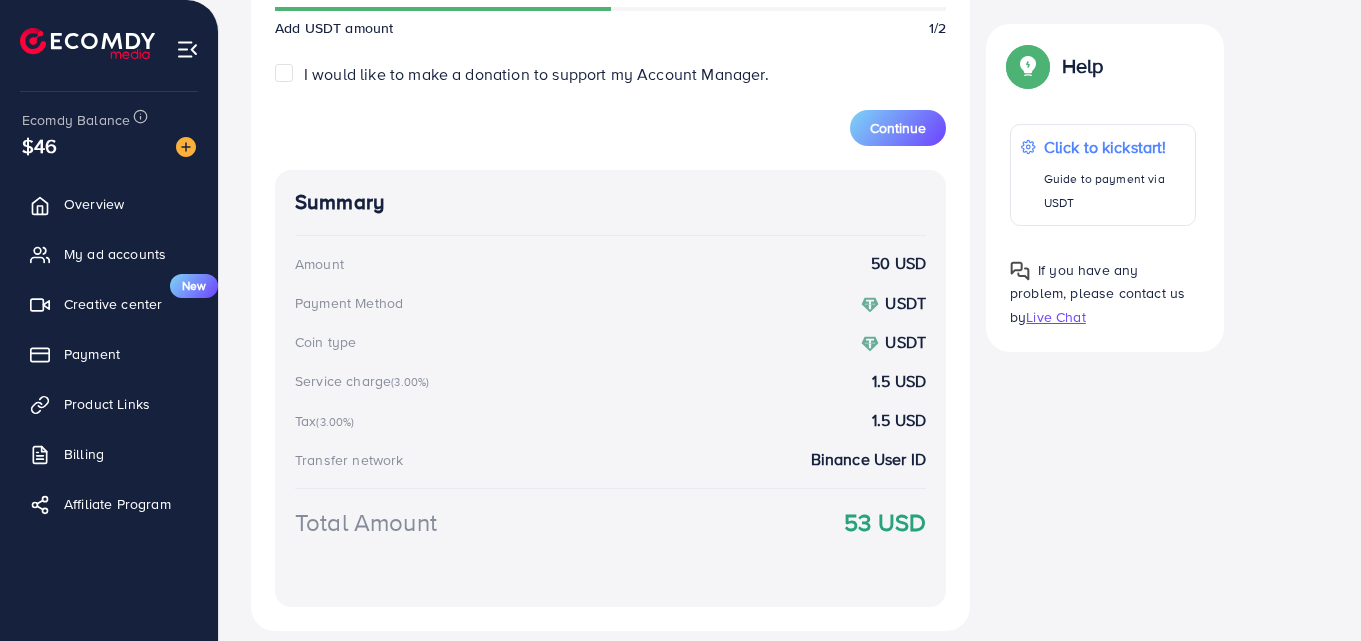 scroll, scrollTop: 900, scrollLeft: 0, axis: vertical 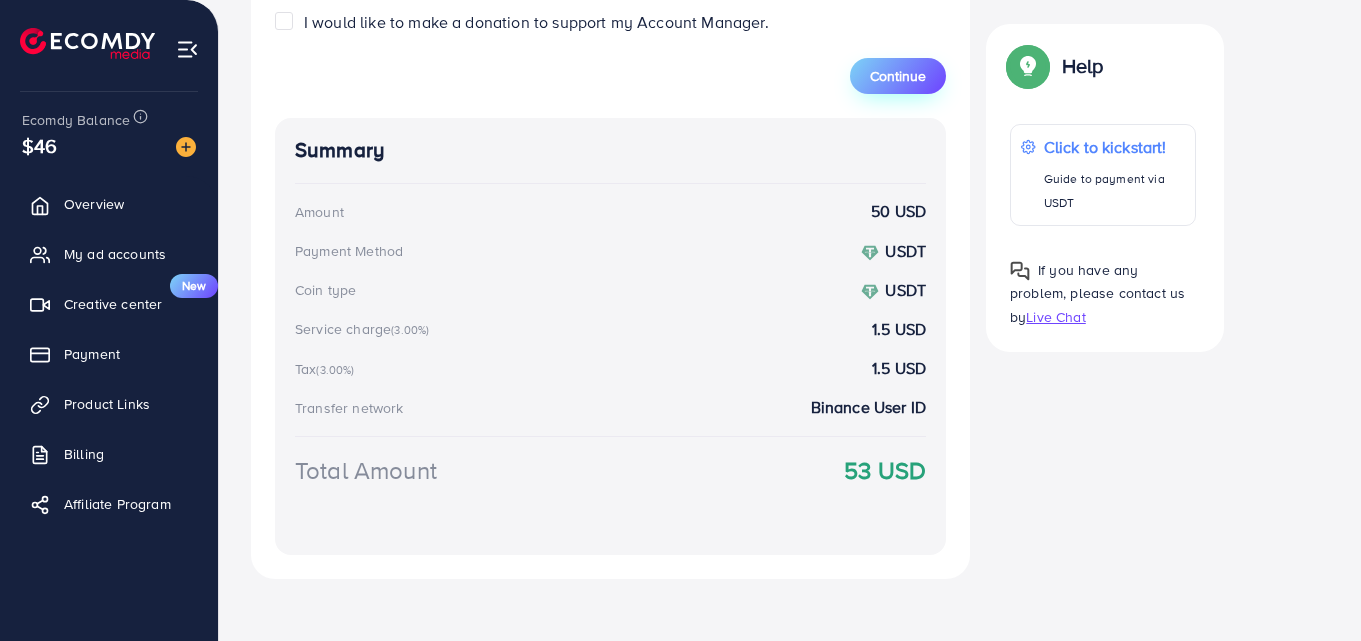 click on "Continue" at bounding box center [898, 76] 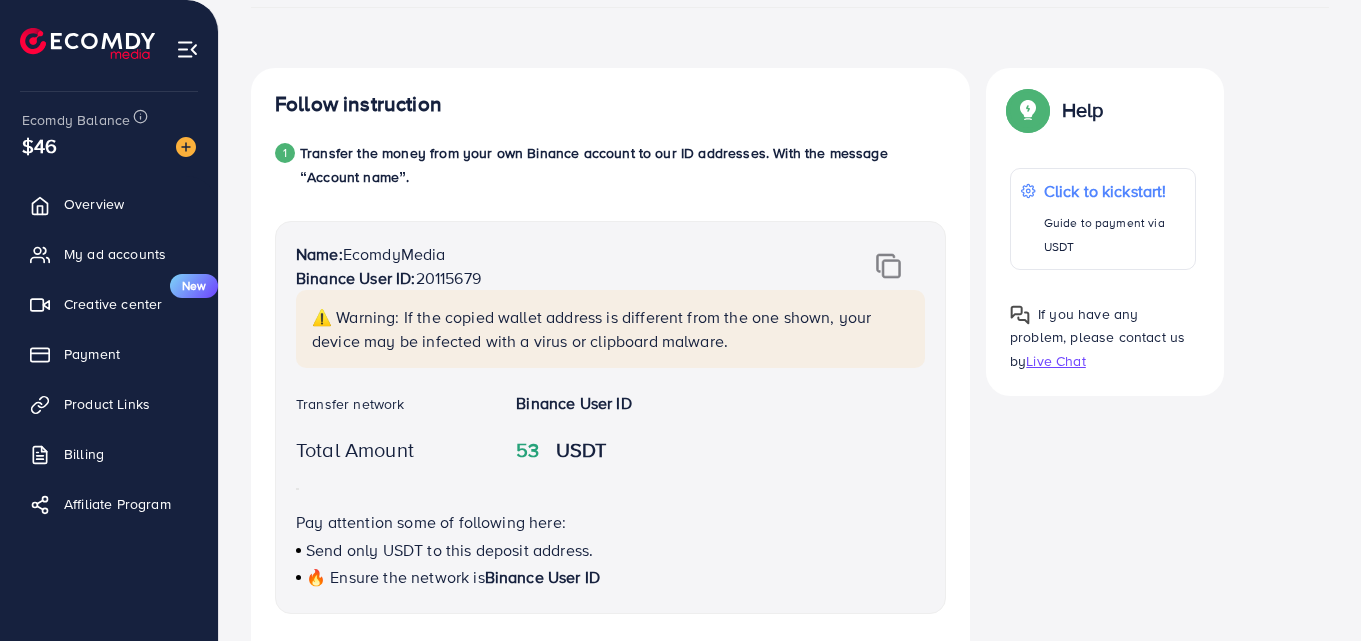 scroll, scrollTop: 300, scrollLeft: 0, axis: vertical 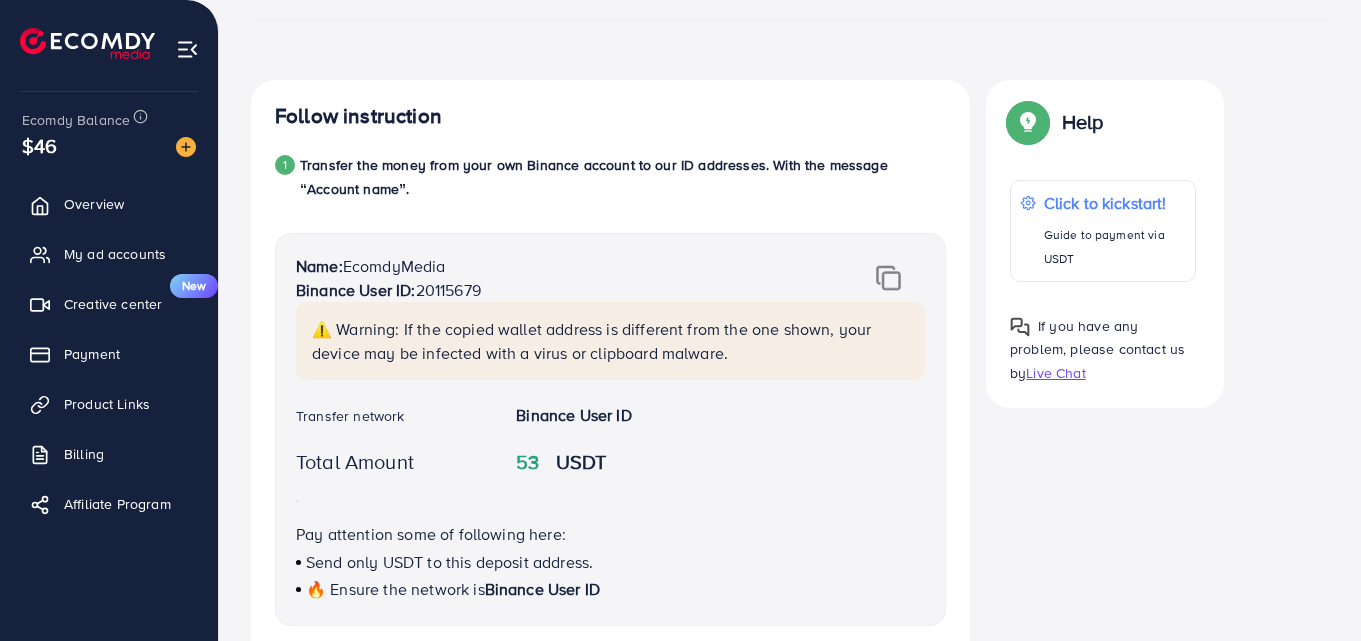 drag, startPoint x: 343, startPoint y: 265, endPoint x: 465, endPoint y: 263, distance: 122.016396 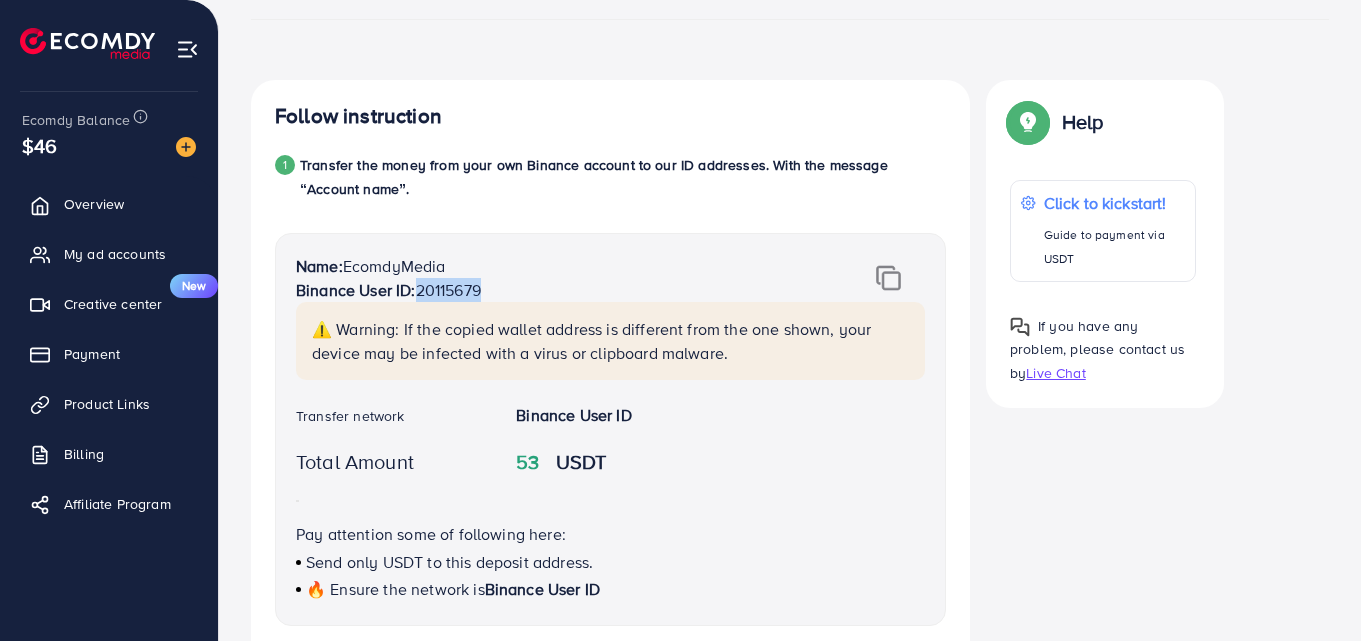 drag, startPoint x: 417, startPoint y: 290, endPoint x: 523, endPoint y: 289, distance: 106.004715 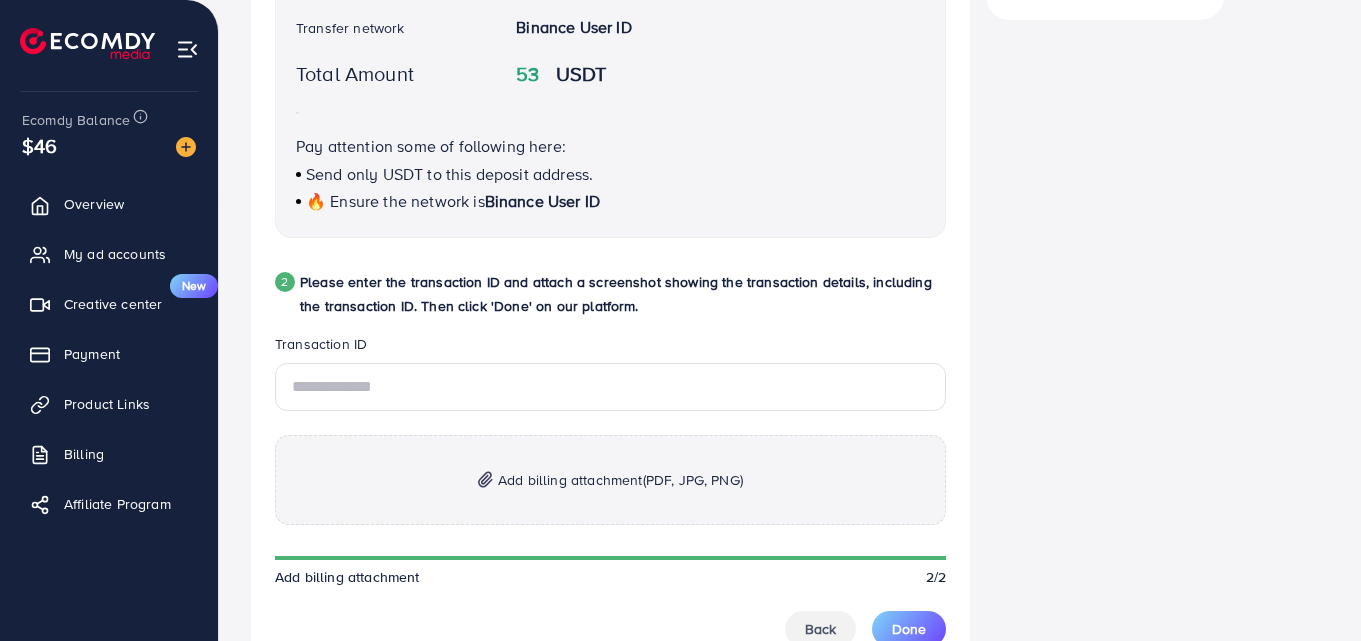 scroll, scrollTop: 700, scrollLeft: 0, axis: vertical 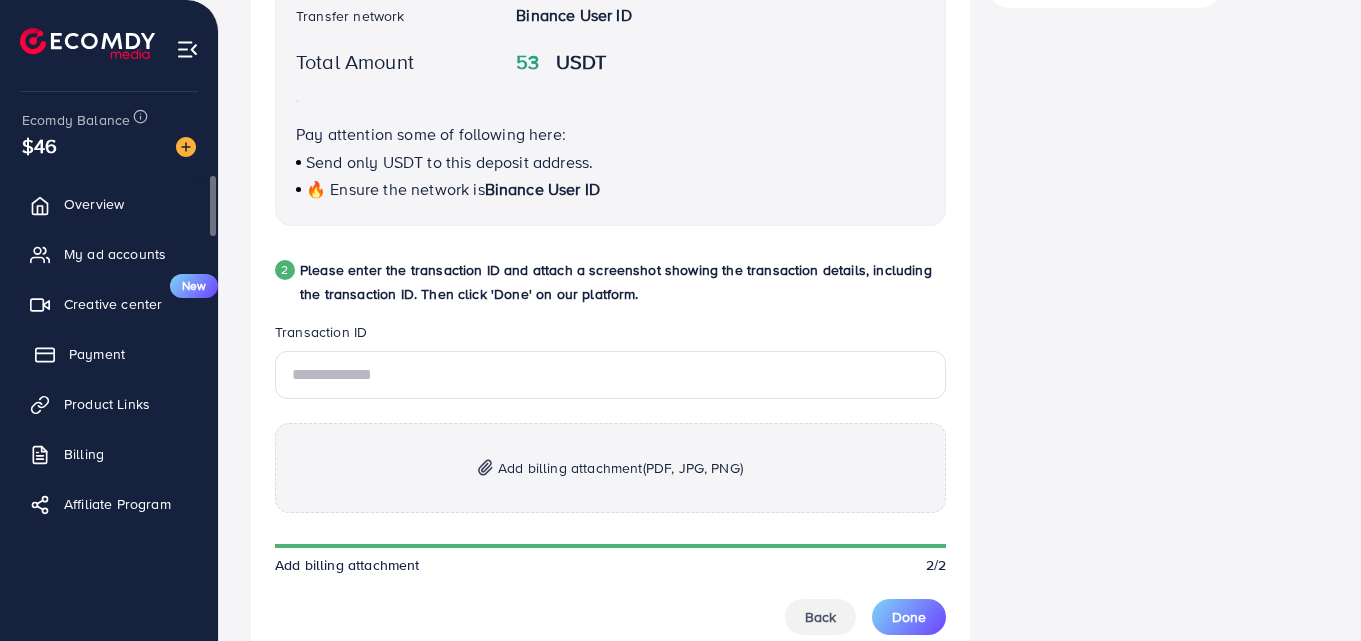 click on "Payment" at bounding box center (97, 354) 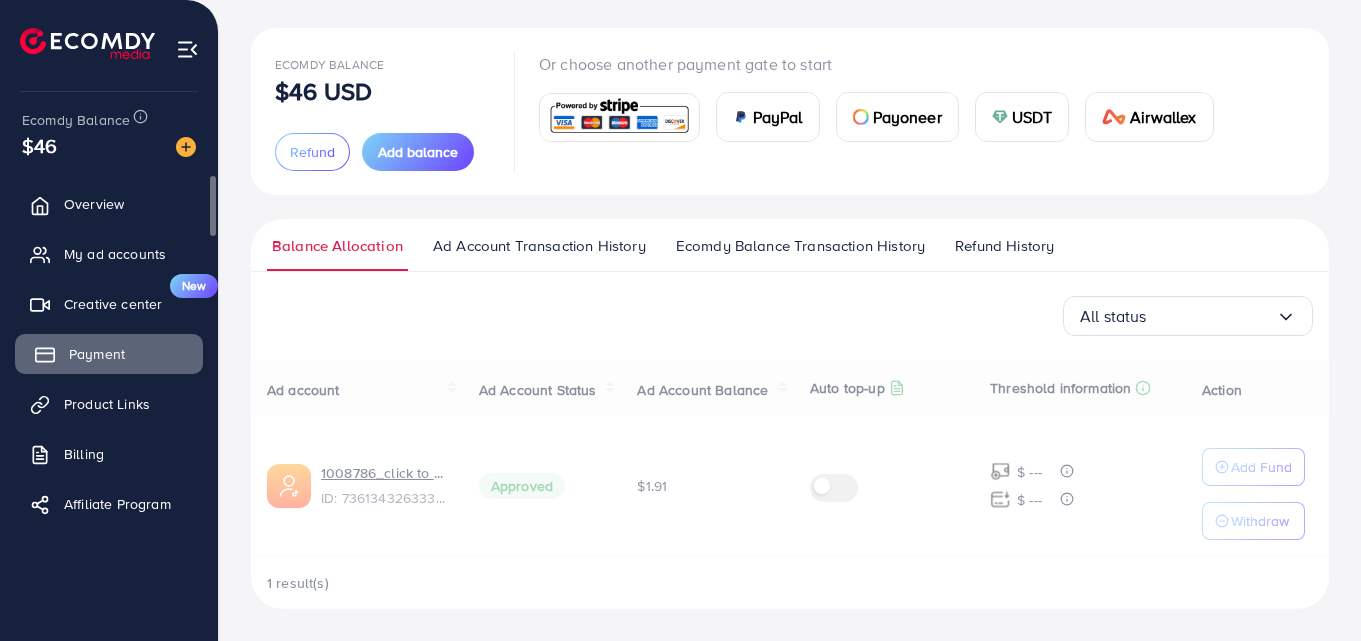 scroll, scrollTop: 0, scrollLeft: 0, axis: both 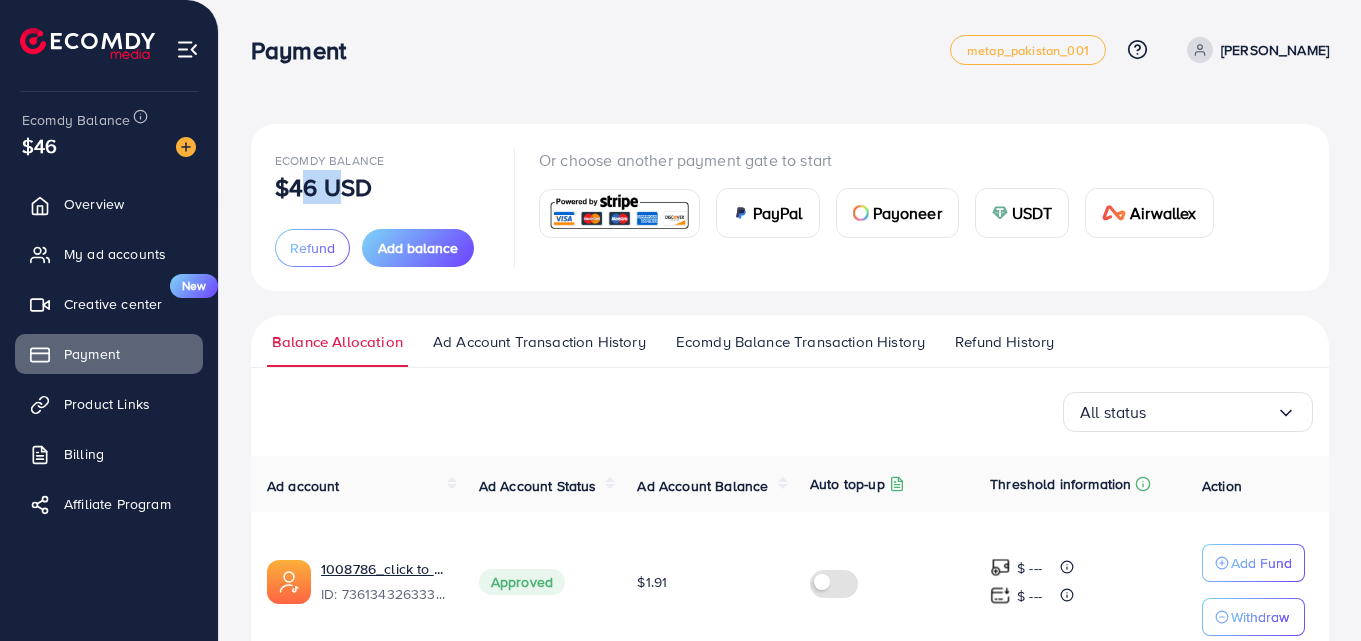 drag, startPoint x: 289, startPoint y: 183, endPoint x: 325, endPoint y: 186, distance: 36.124783 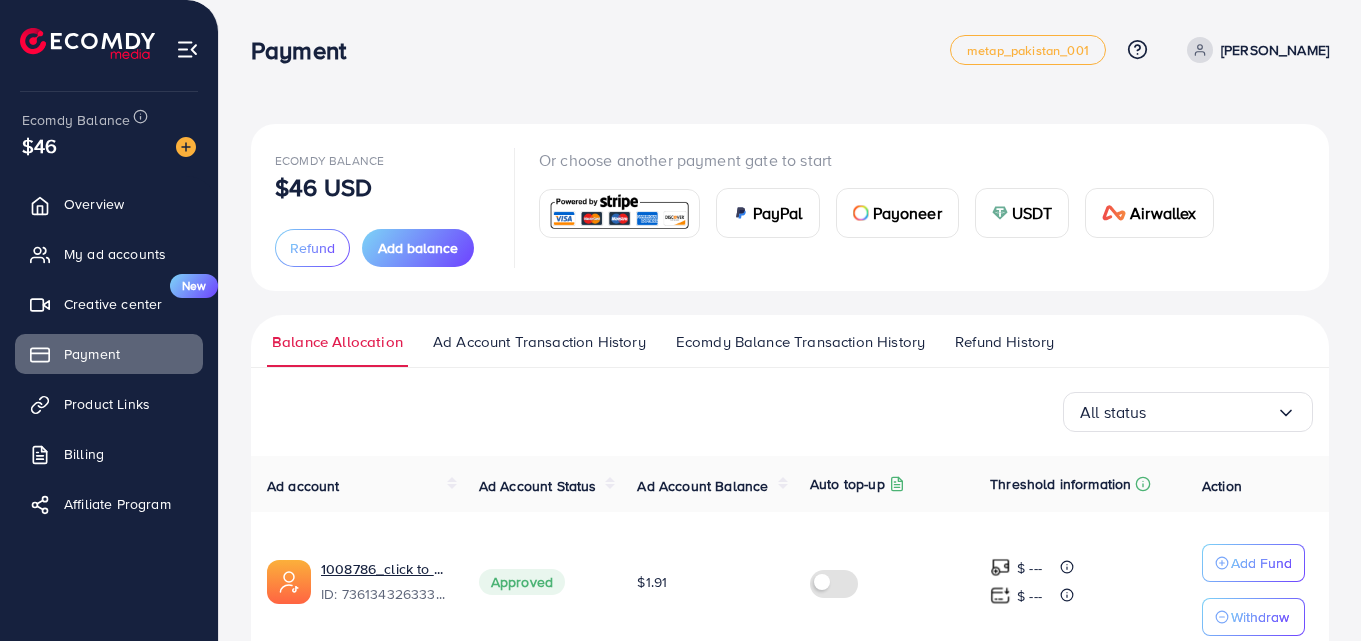 click on "All status
Loading..." at bounding box center (790, 412) 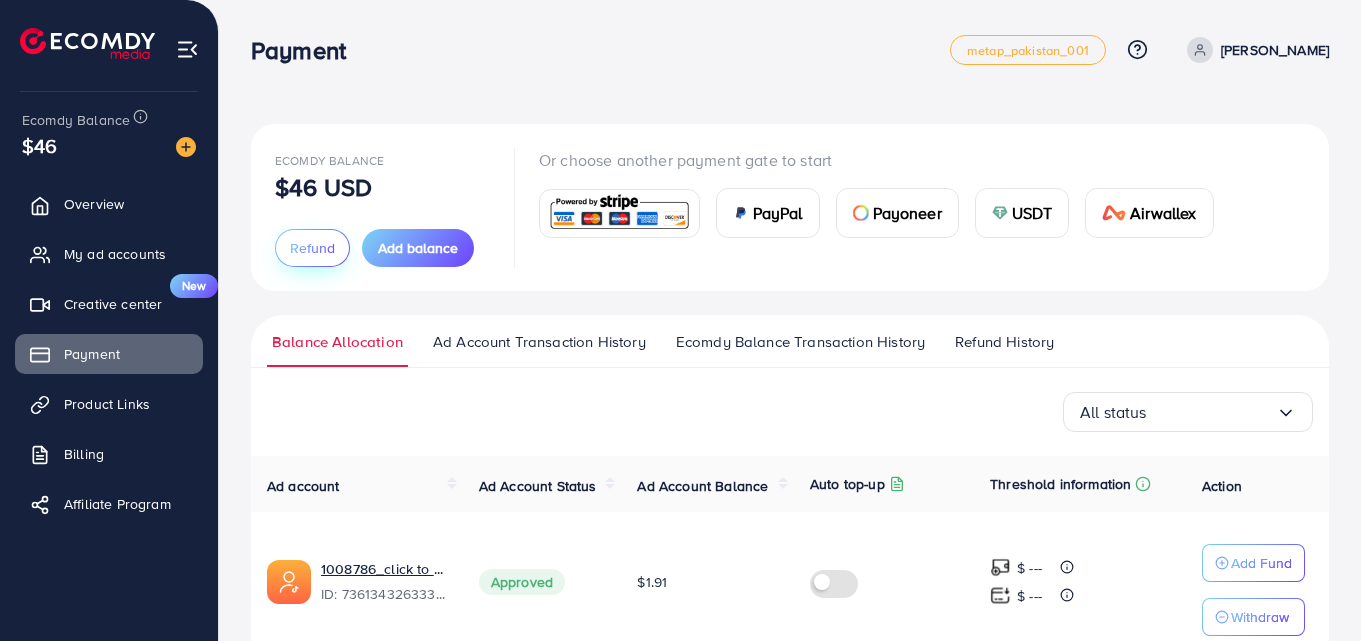 click on "Refund" at bounding box center (312, 248) 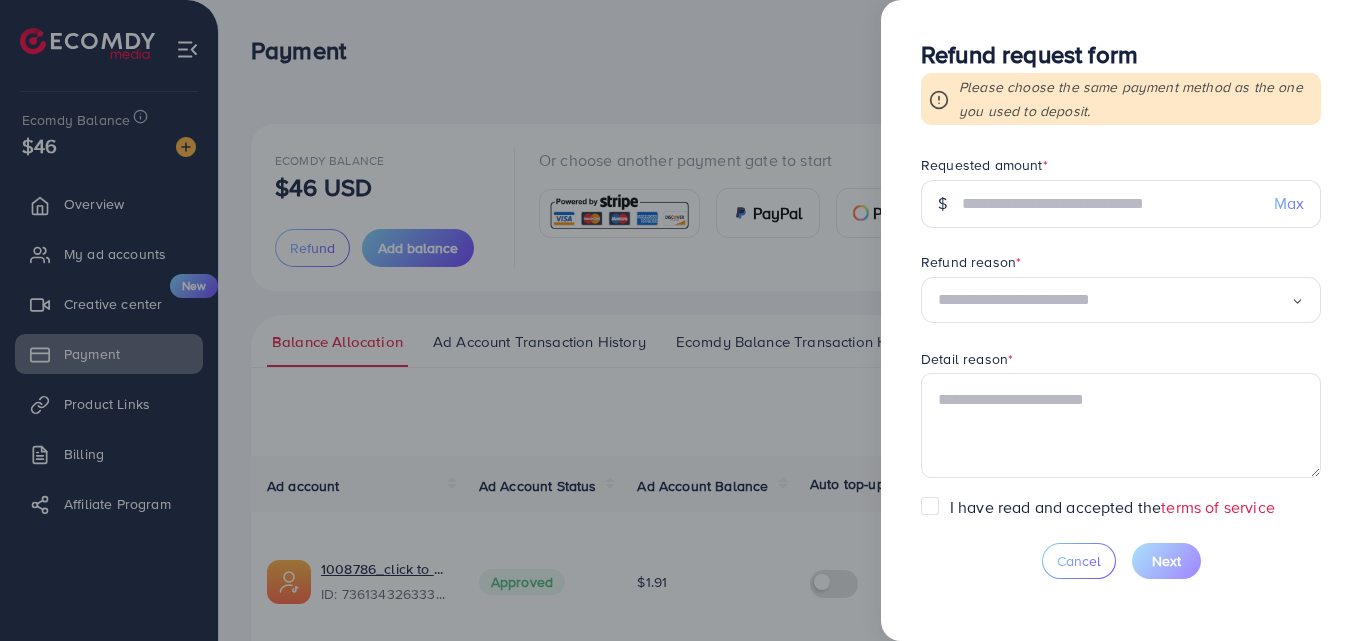 click on "Max" at bounding box center (1289, 203) 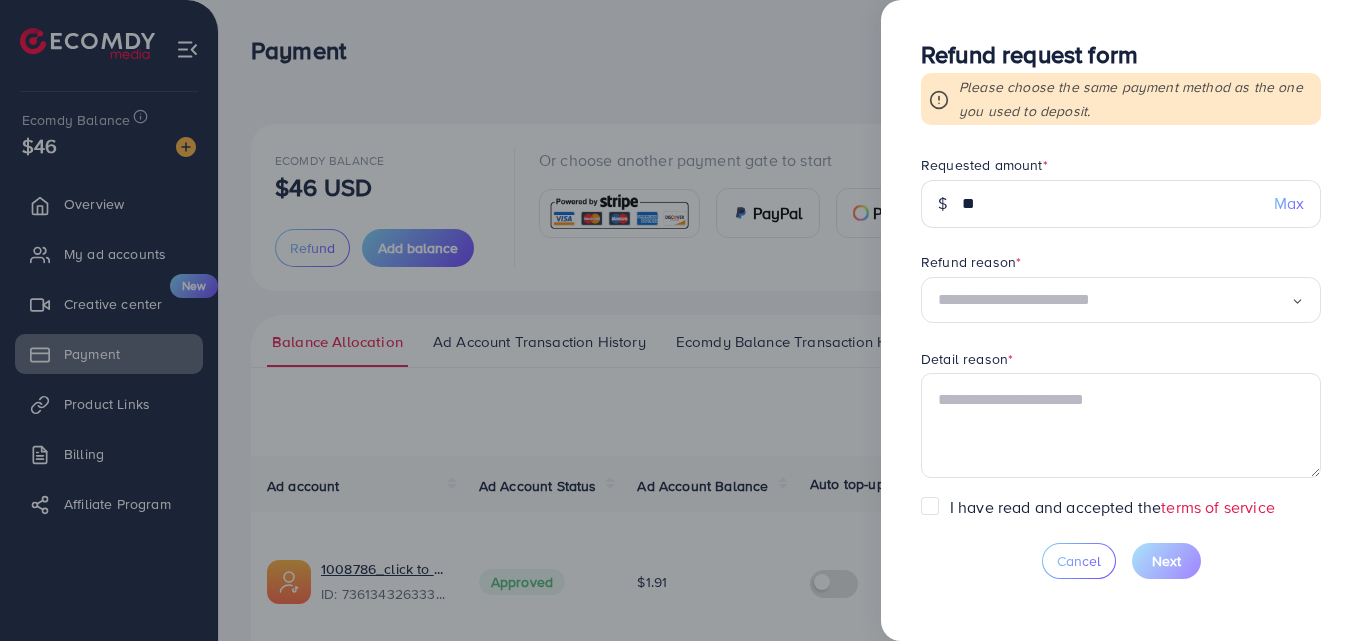 click at bounding box center (1114, 300) 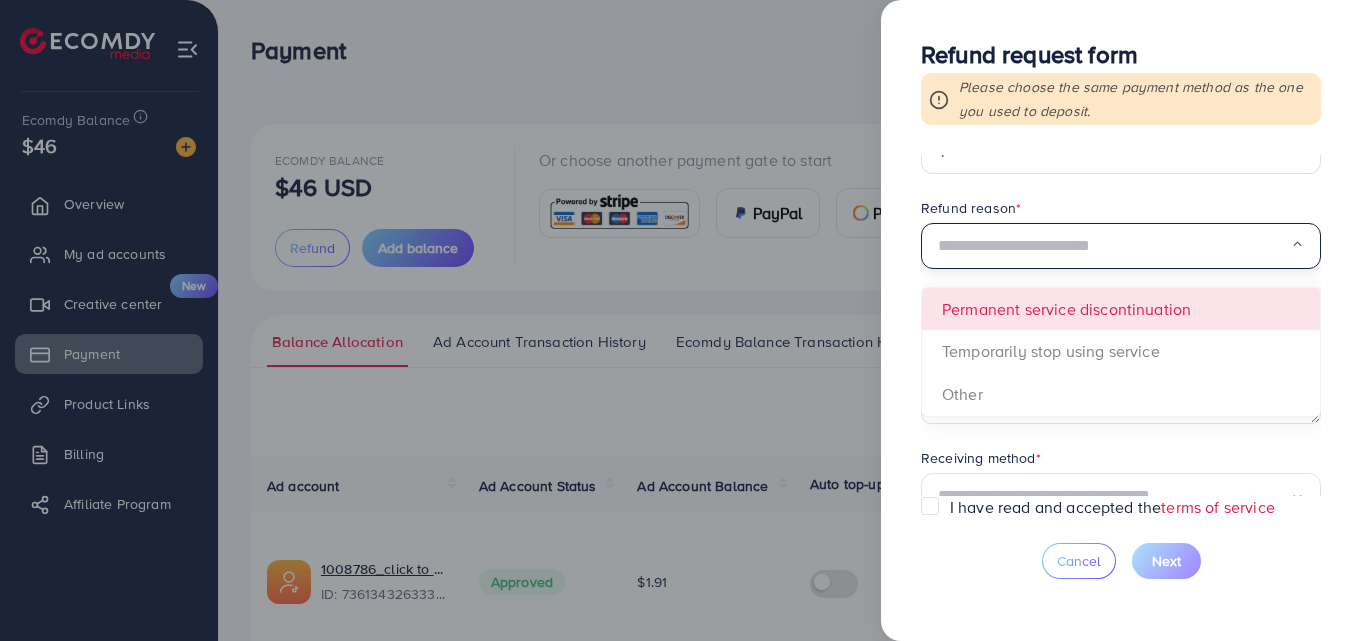 scroll, scrollTop: 103, scrollLeft: 0, axis: vertical 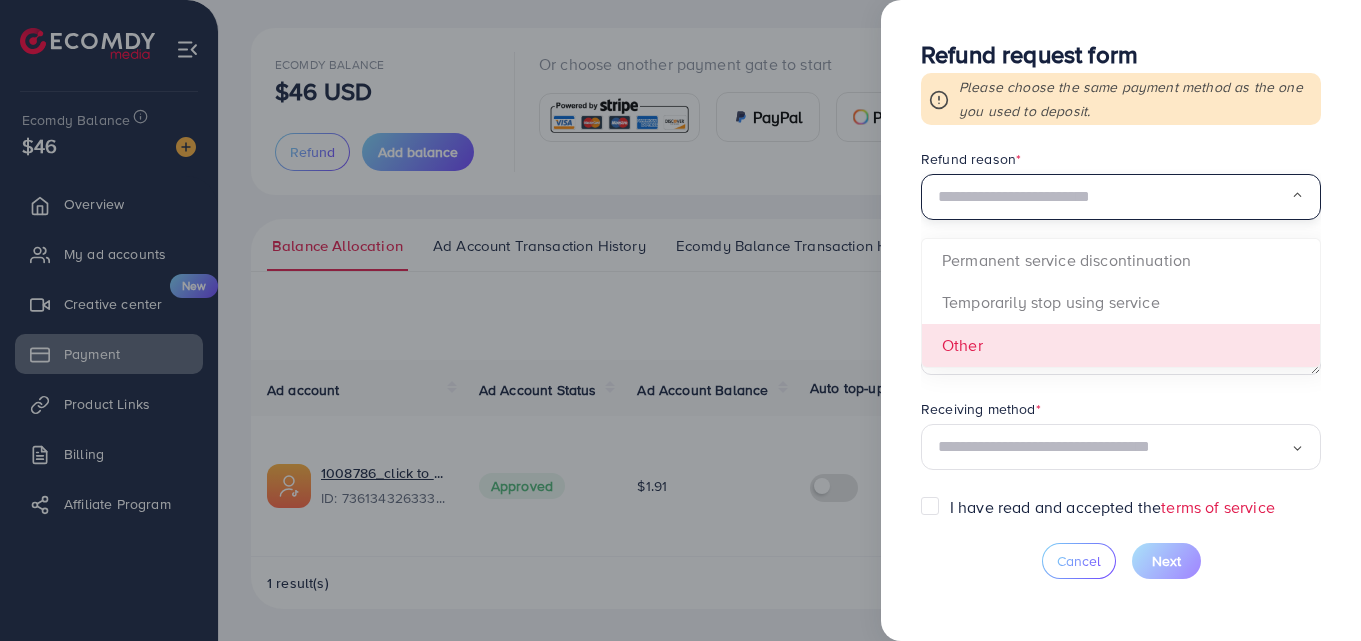 click at bounding box center [1114, 447] 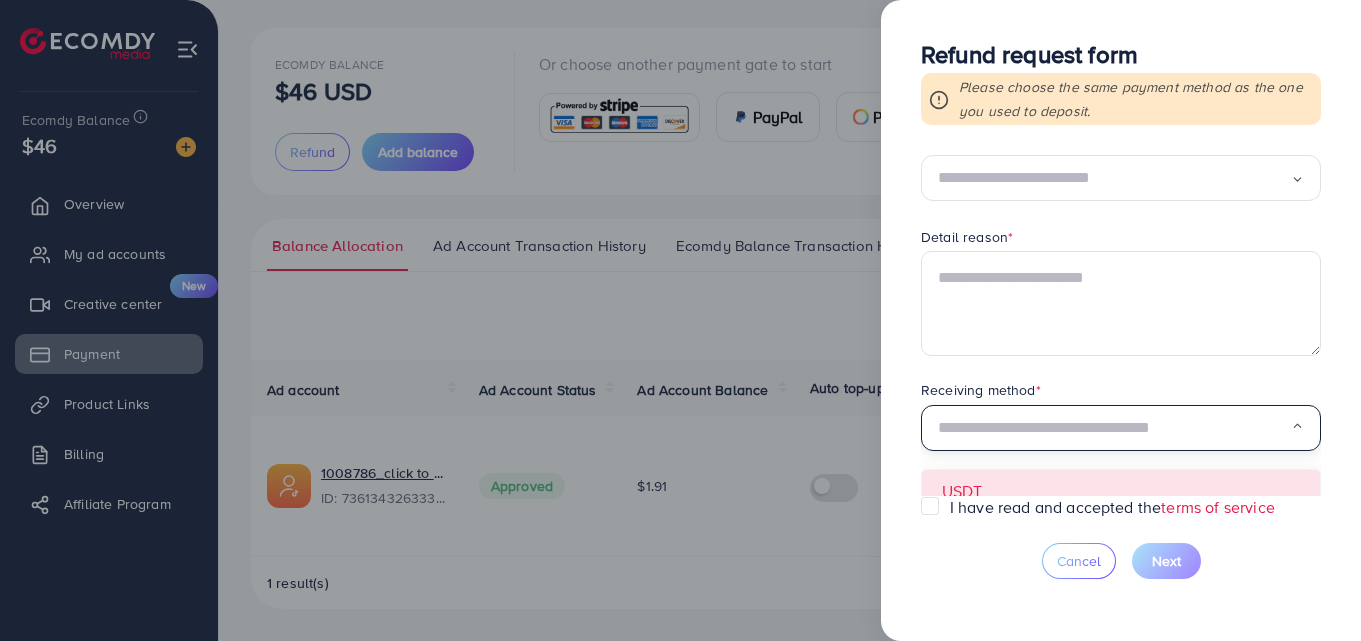 scroll, scrollTop: 139, scrollLeft: 0, axis: vertical 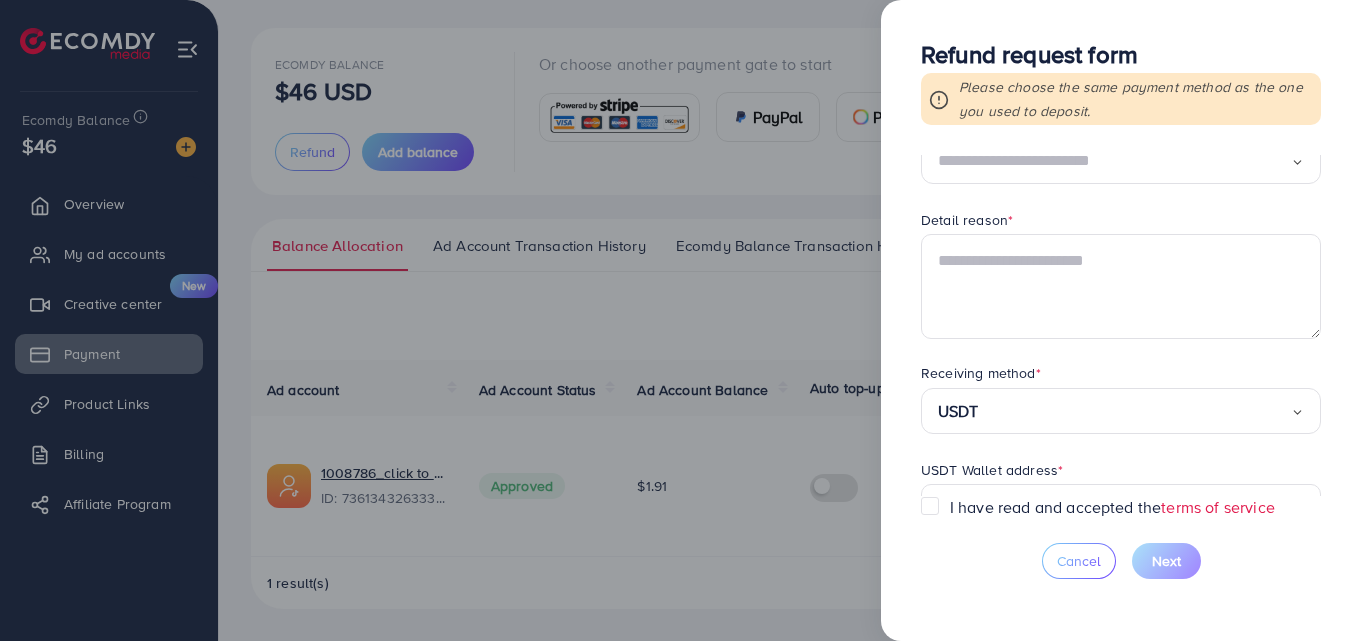 click on "Requested amount  * $ **  Max   Refund reason  *           Loading...      Detail reason  *  Receiving method  *   USDT           Loading...     USDT        USDT Wallet address  *  USDT QR code  (Optional)  Uploading a photo of your QR code will help the refund process go faster and more accurately   Click on the button or drag files here   Upload  *  Supported file JPG, PNG, JPEG   and maximum size 5MB   USDT network  *           Loading..." at bounding box center (1121, 325) 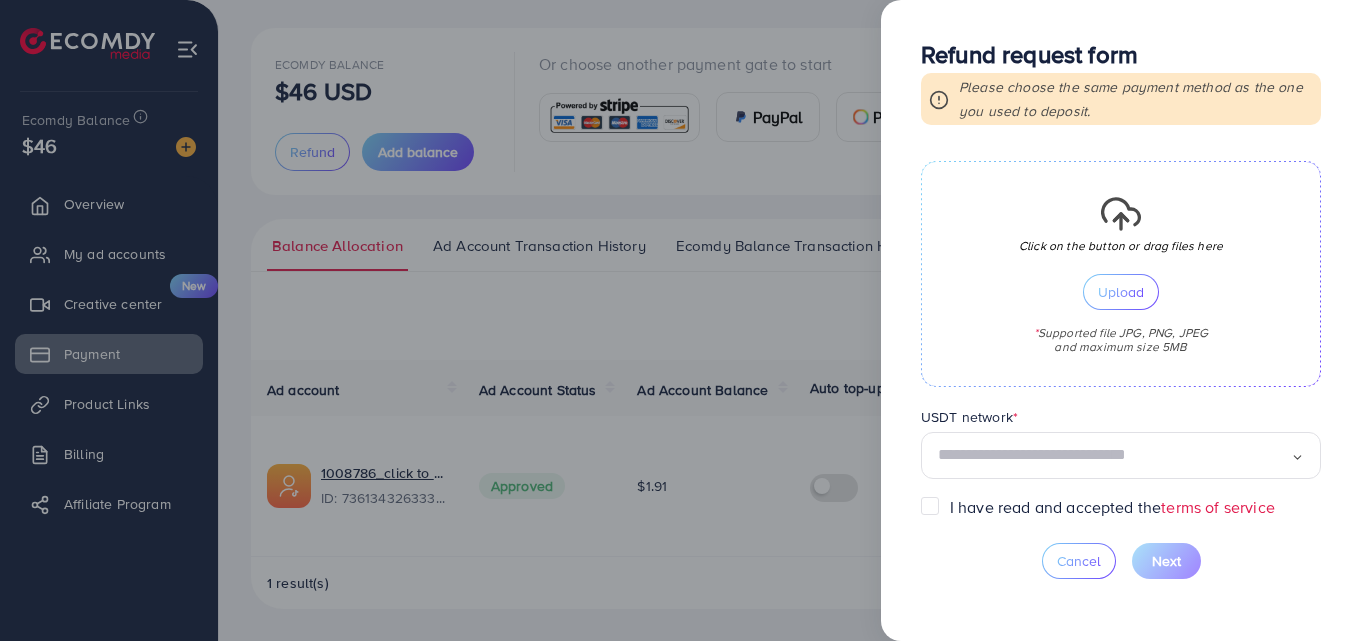 scroll, scrollTop: 605, scrollLeft: 0, axis: vertical 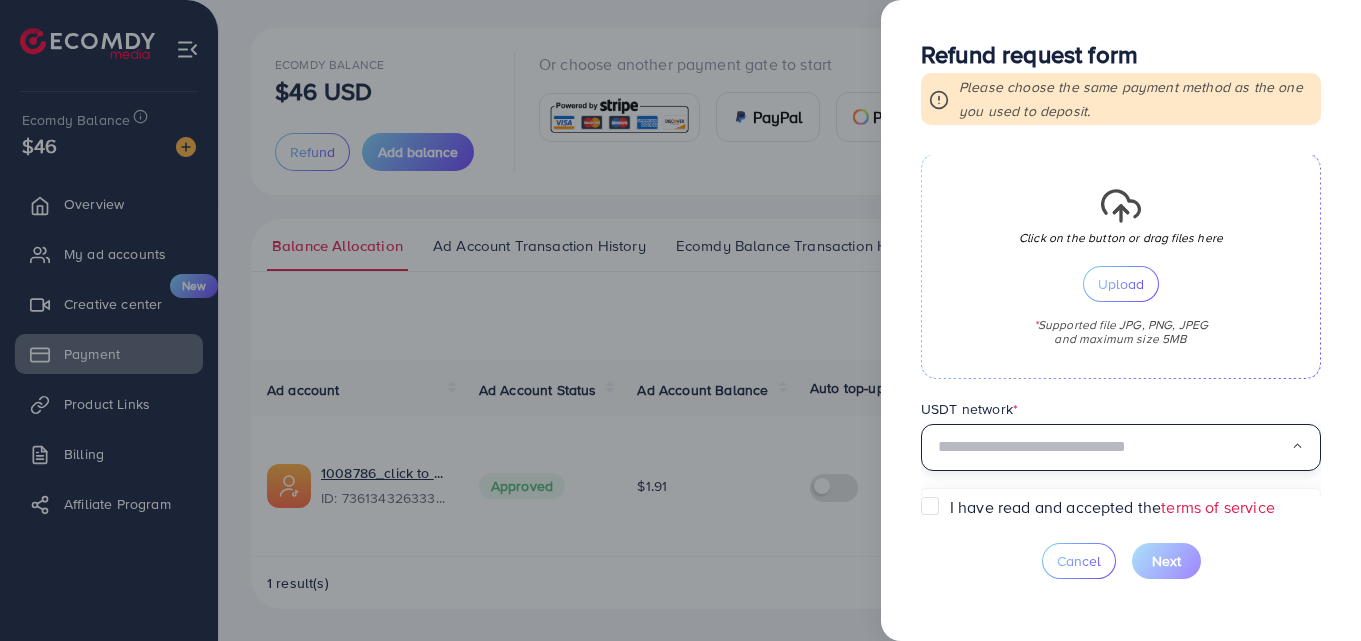 click at bounding box center [1114, 447] 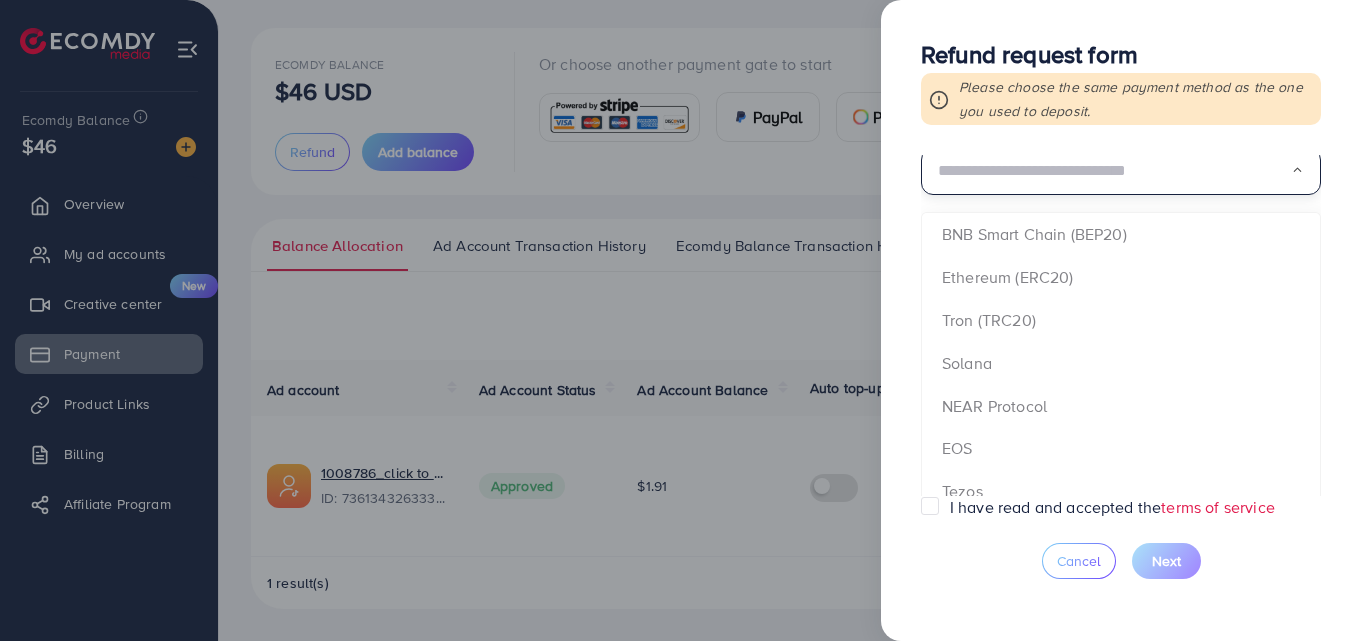 scroll, scrollTop: 905, scrollLeft: 0, axis: vertical 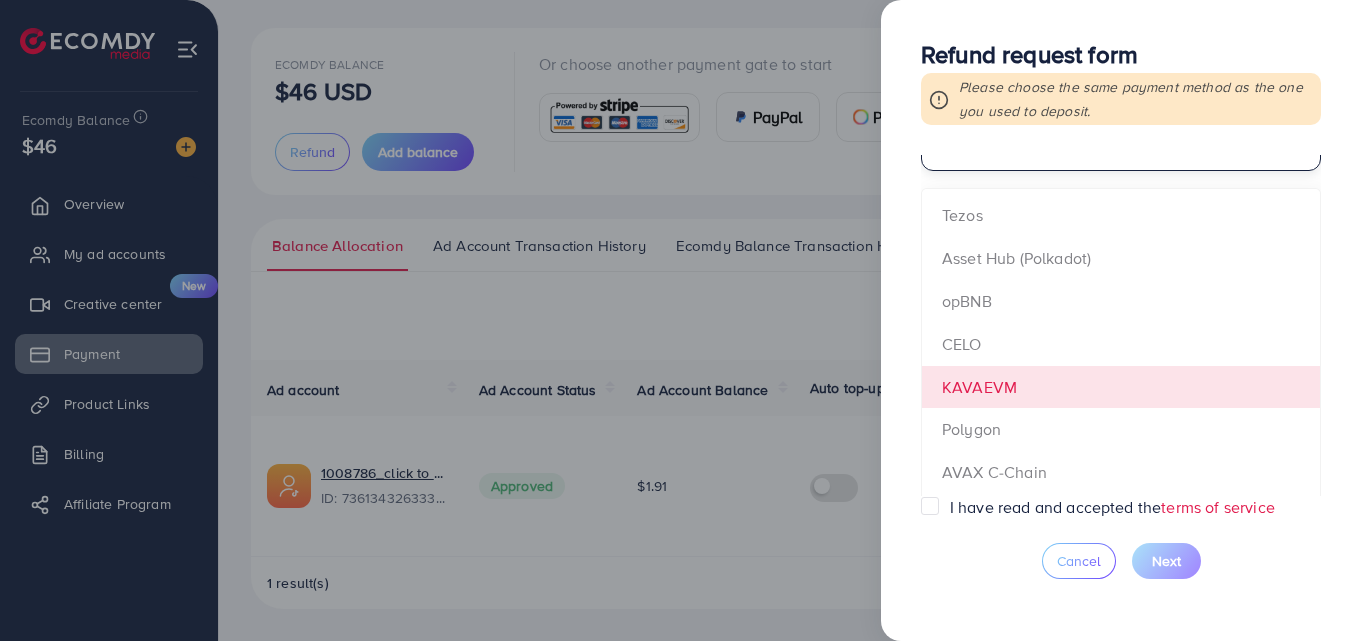 click at bounding box center (680, 320) 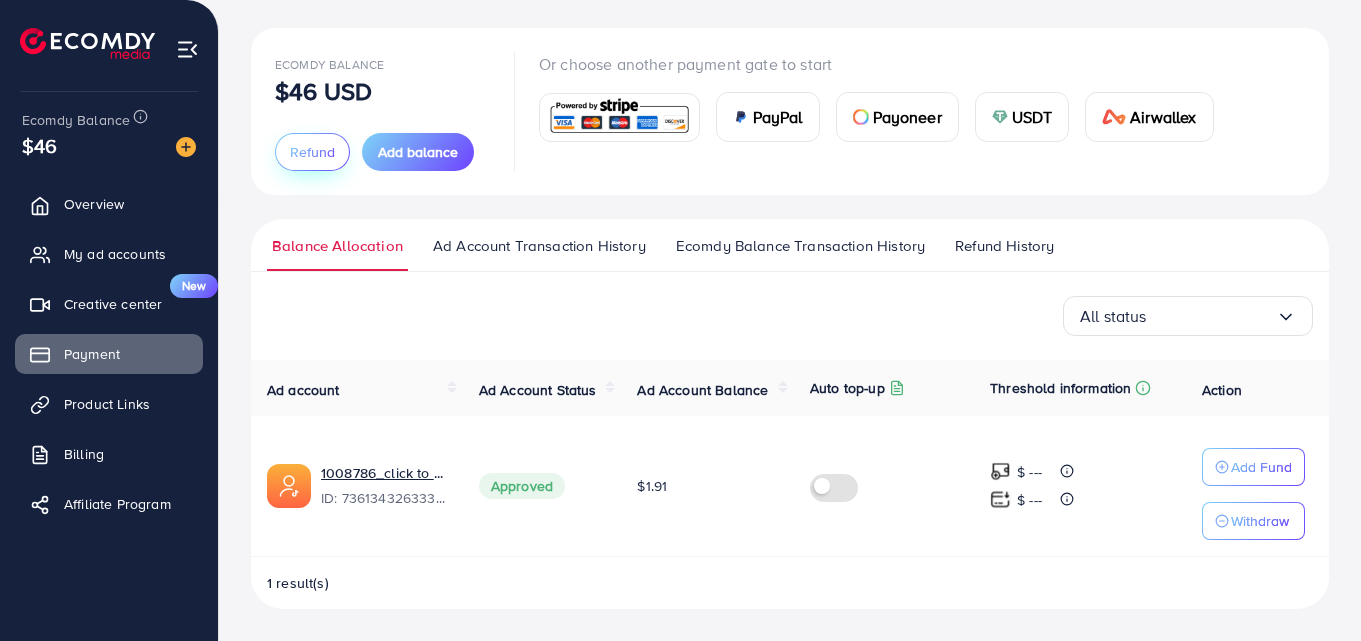 click on "Refund" at bounding box center [312, 152] 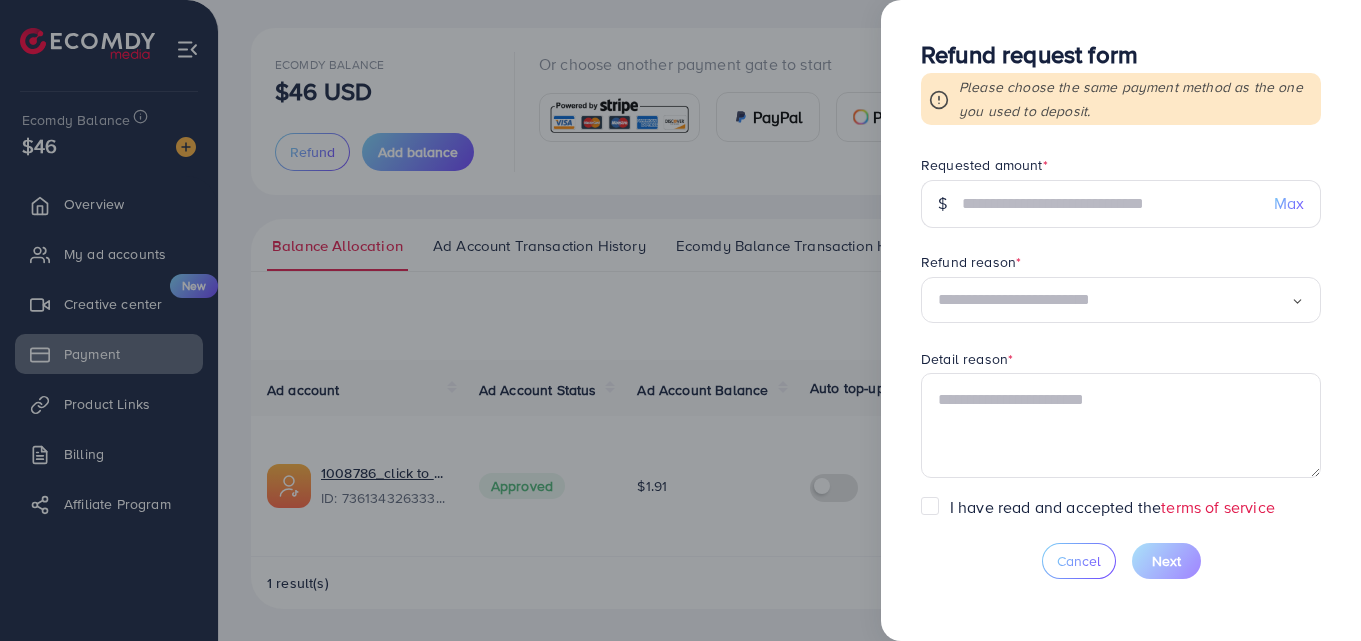click on "Max" at bounding box center [1289, 203] 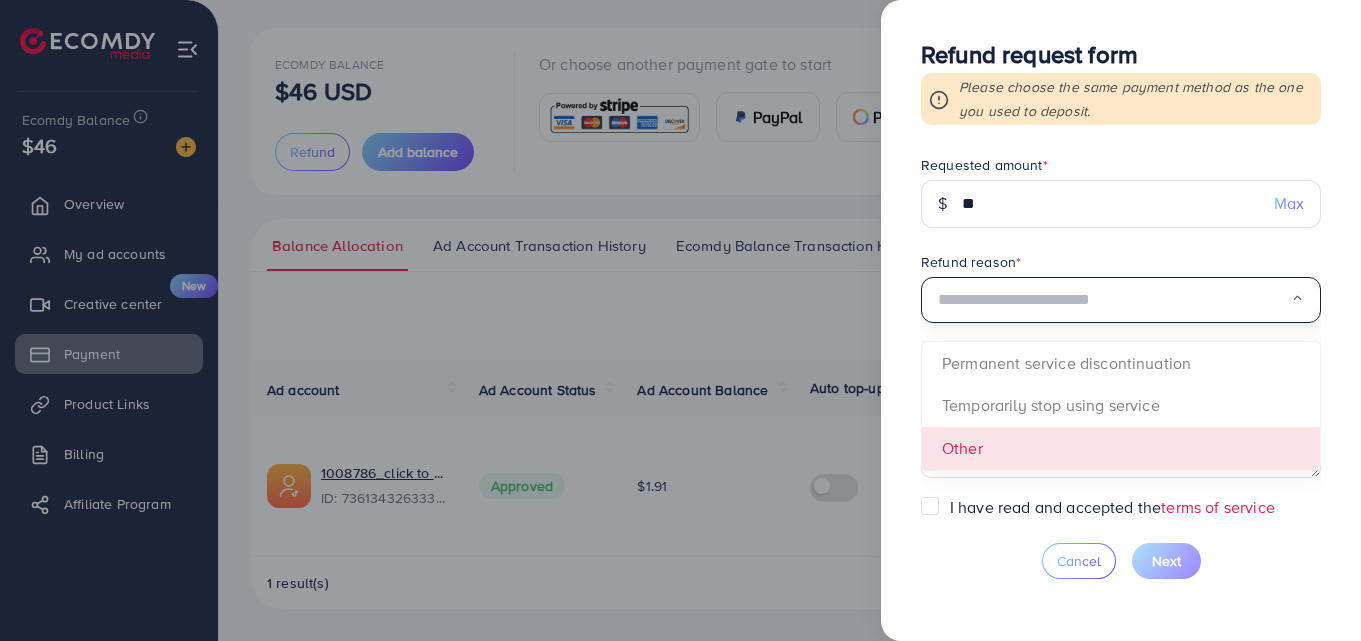 click at bounding box center [1114, 300] 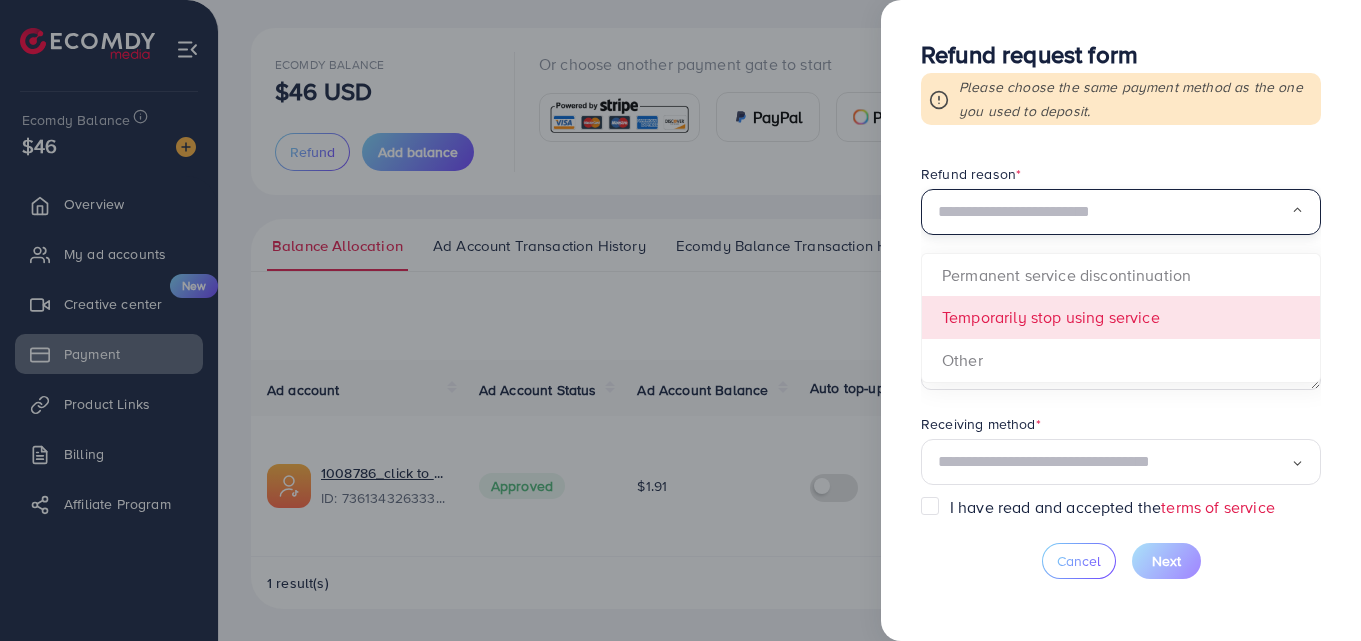 scroll, scrollTop: 103, scrollLeft: 0, axis: vertical 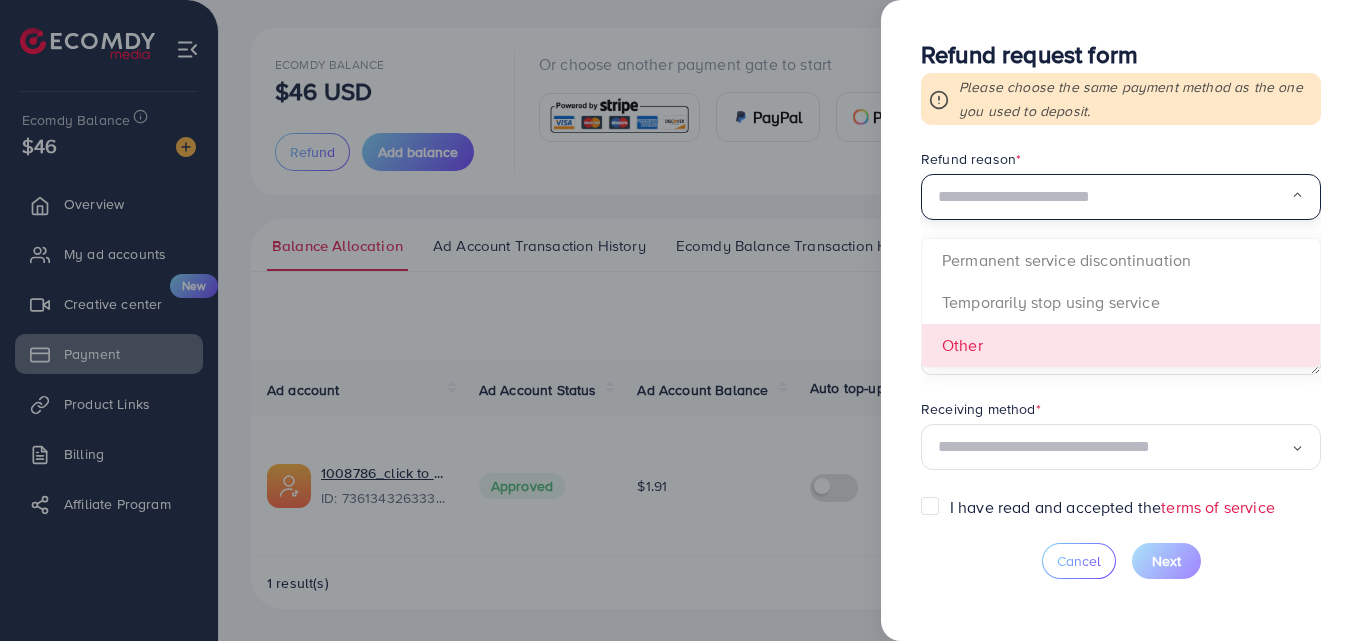 click at bounding box center [1114, 447] 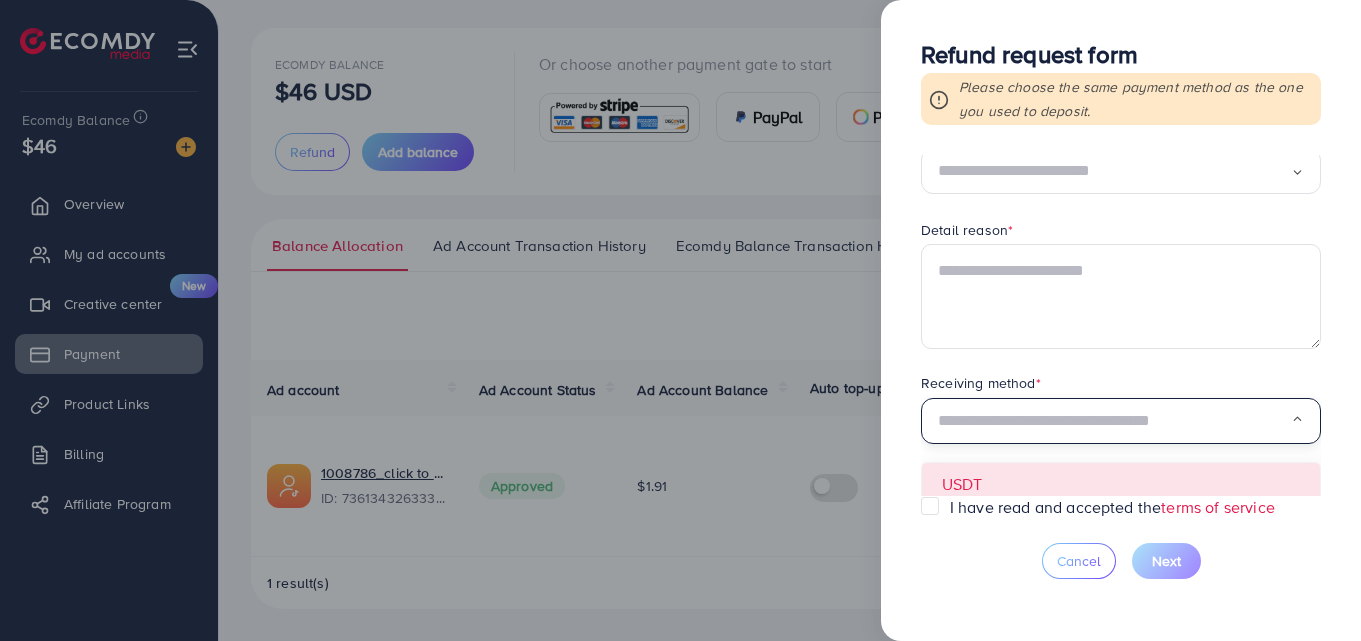 scroll, scrollTop: 139, scrollLeft: 0, axis: vertical 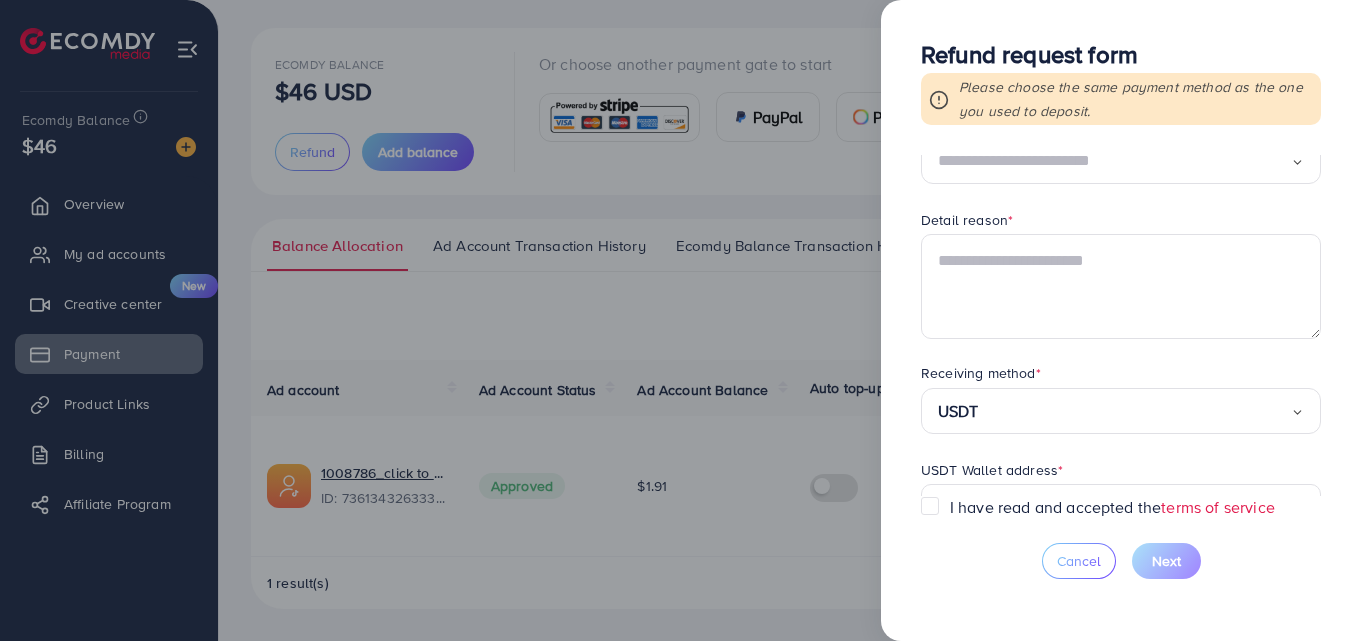 click on "Requested amount  * $ **  Max   Refund reason  *           Loading...      Detail reason  *  Receiving method  *   USDT           Loading...     USDT        USDT Wallet address  *  USDT QR code  (Optional)  Uploading a photo of your QR code will help the refund process go faster and more accurately   Click on the button or drag files here   Upload  *  Supported file JPG, PNG, JPEG   and maximum size 5MB   USDT network  *           Loading..." at bounding box center [1121, 325] 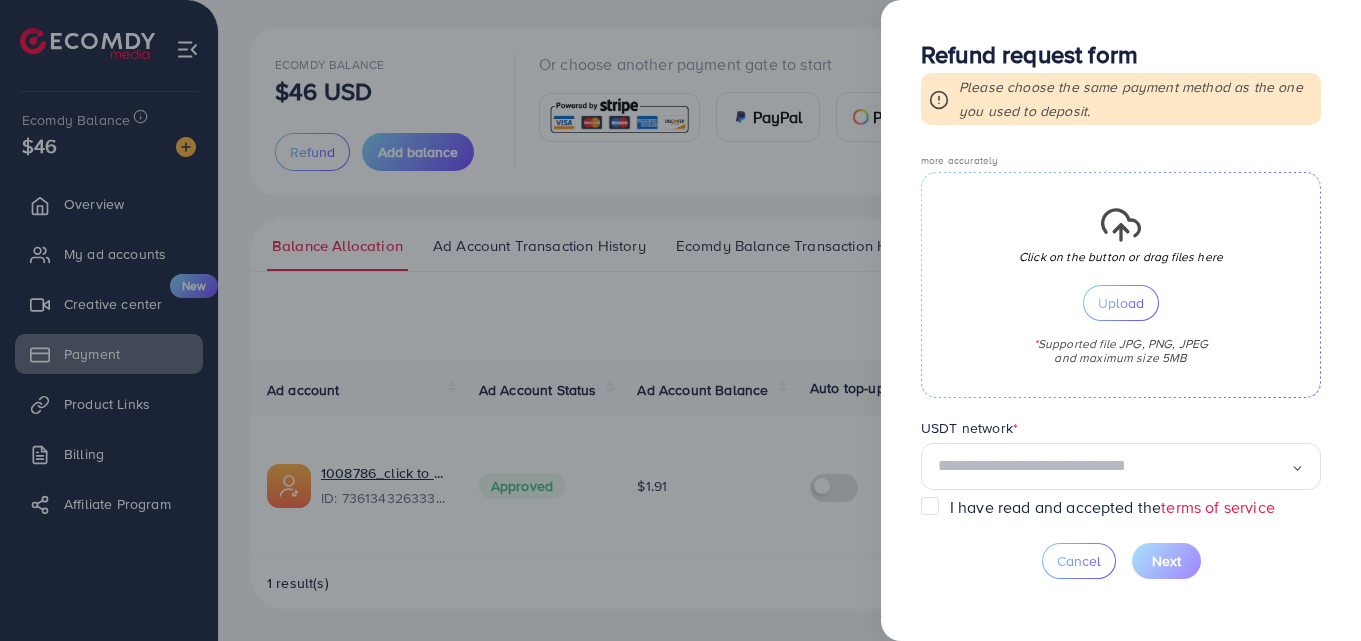 scroll, scrollTop: 605, scrollLeft: 0, axis: vertical 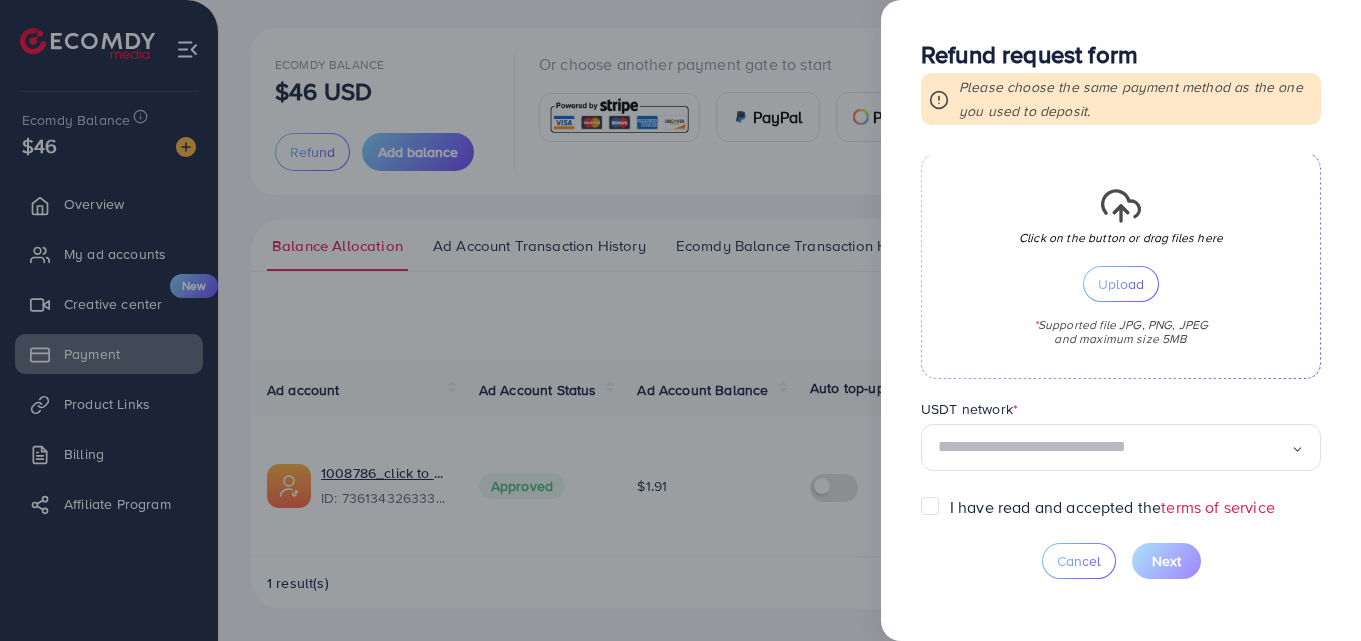 click on "I have read and accepted the  terms of service" at bounding box center [1112, 507] 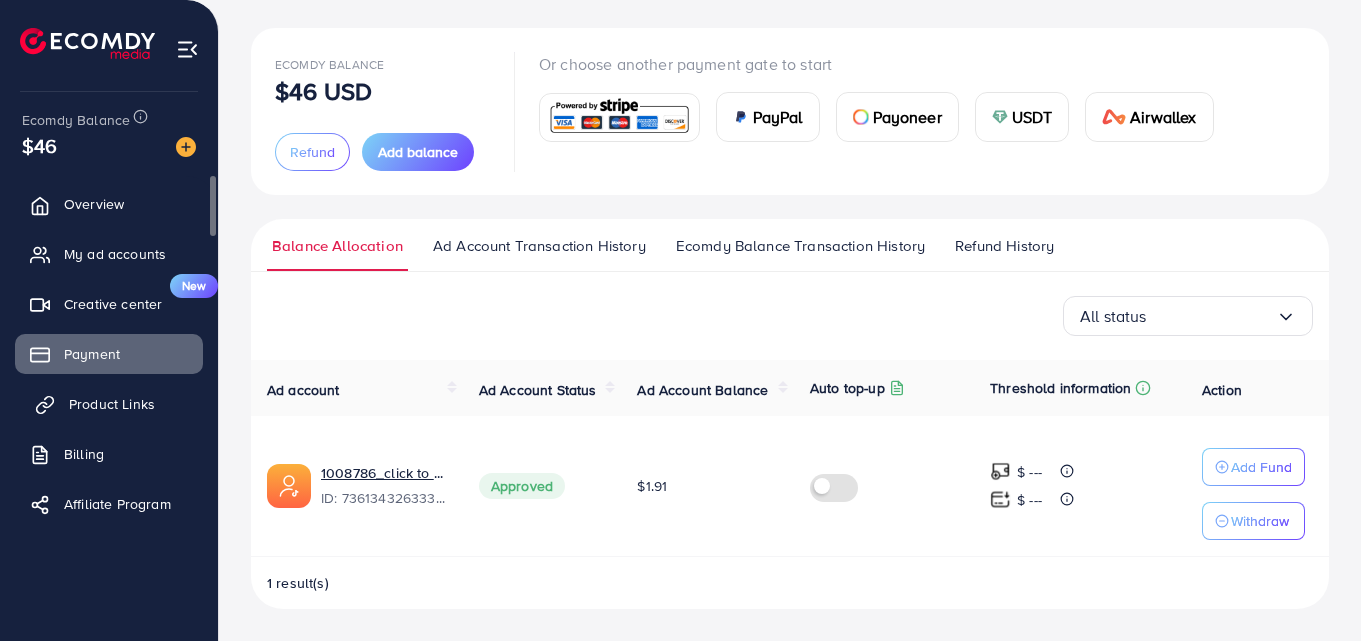 click on "Product Links" at bounding box center (112, 404) 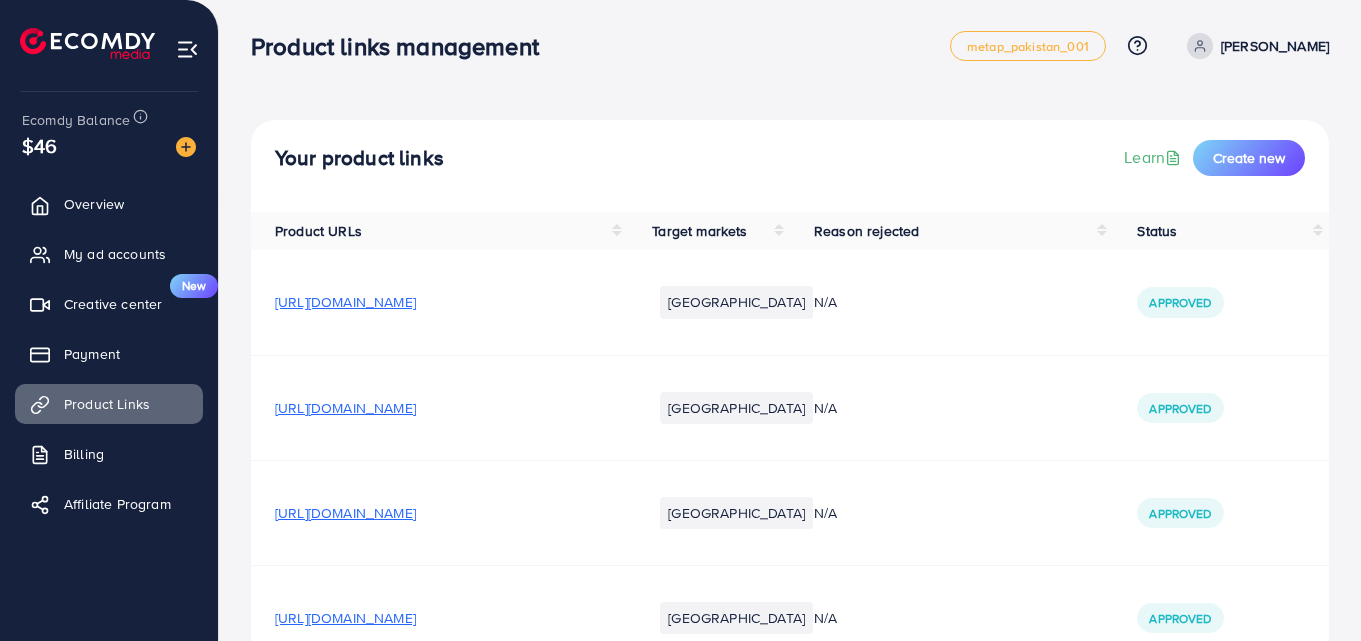 scroll, scrollTop: 0, scrollLeft: 0, axis: both 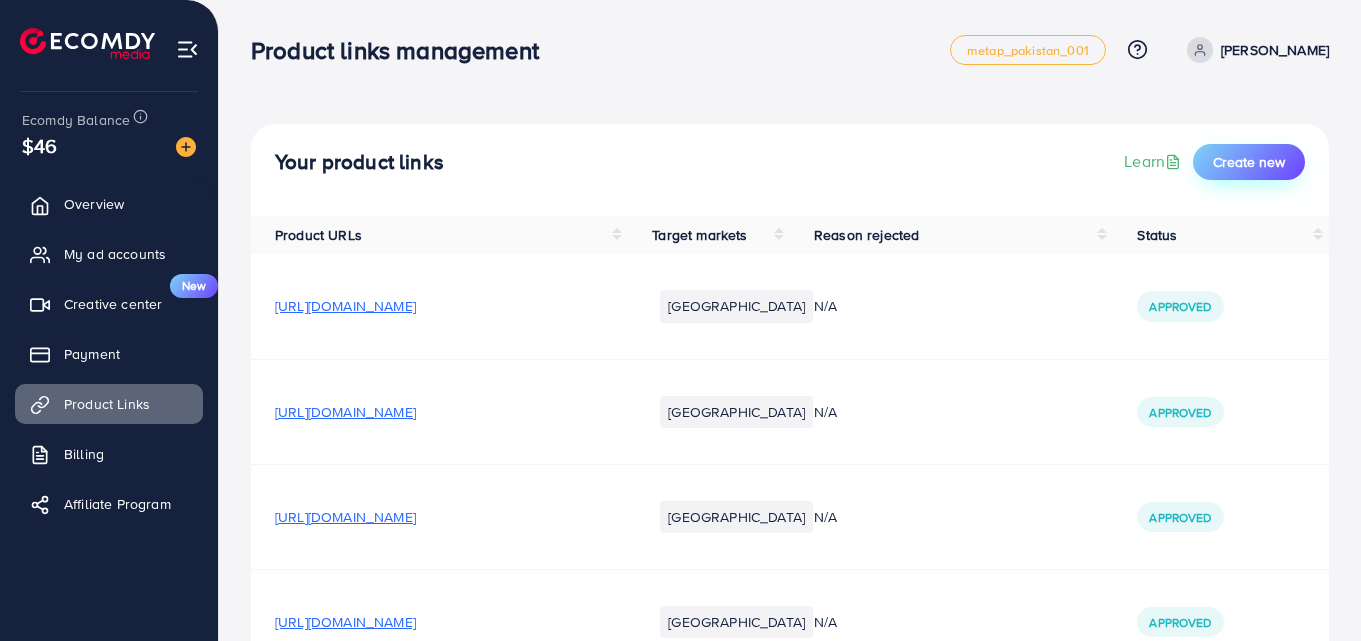 click on "Create new" at bounding box center (1249, 162) 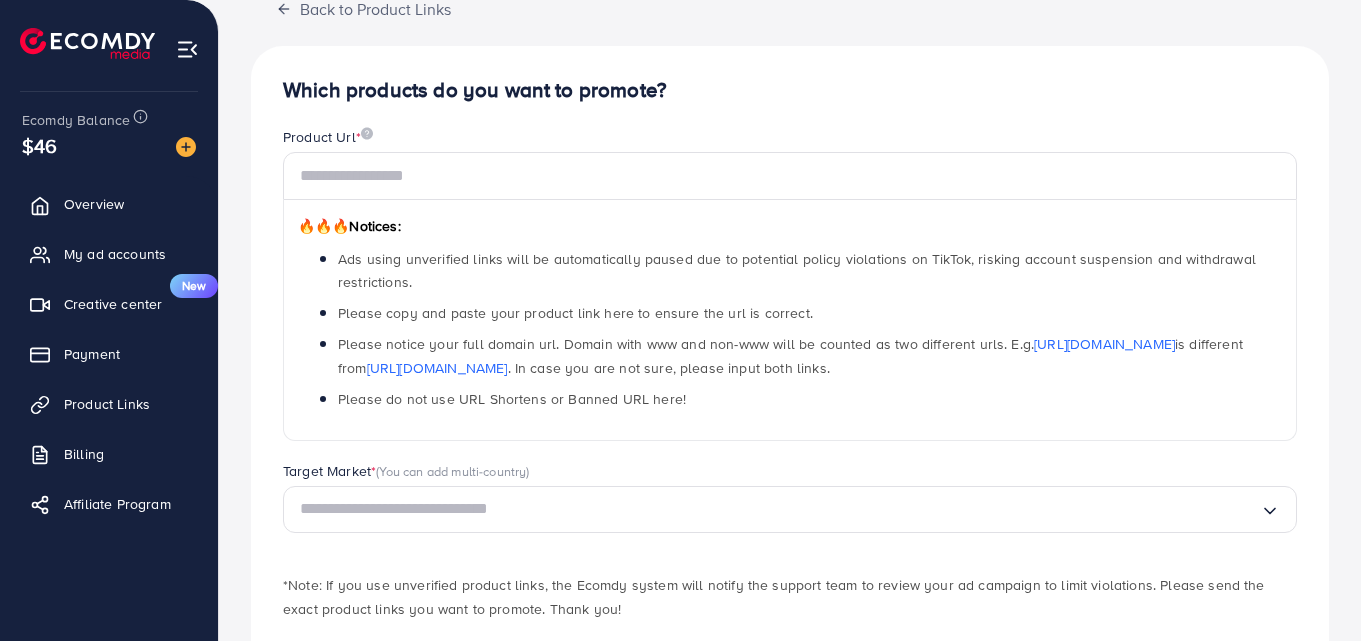 scroll, scrollTop: 241, scrollLeft: 0, axis: vertical 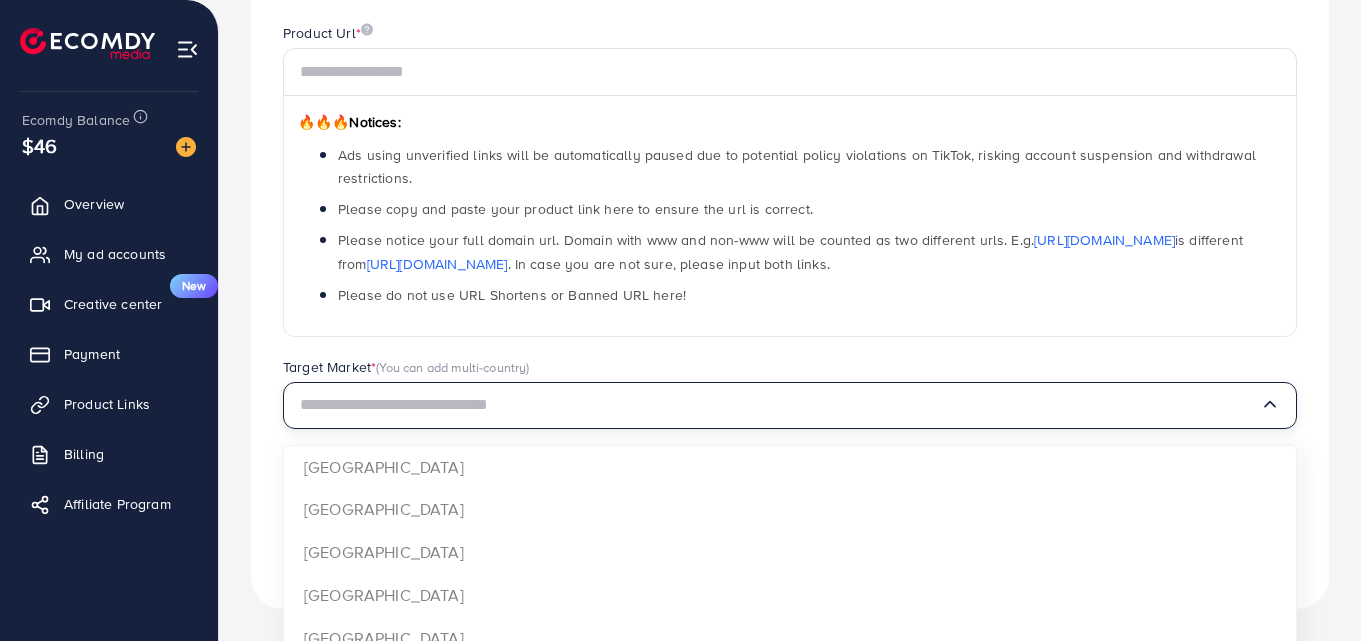 click at bounding box center (780, 405) 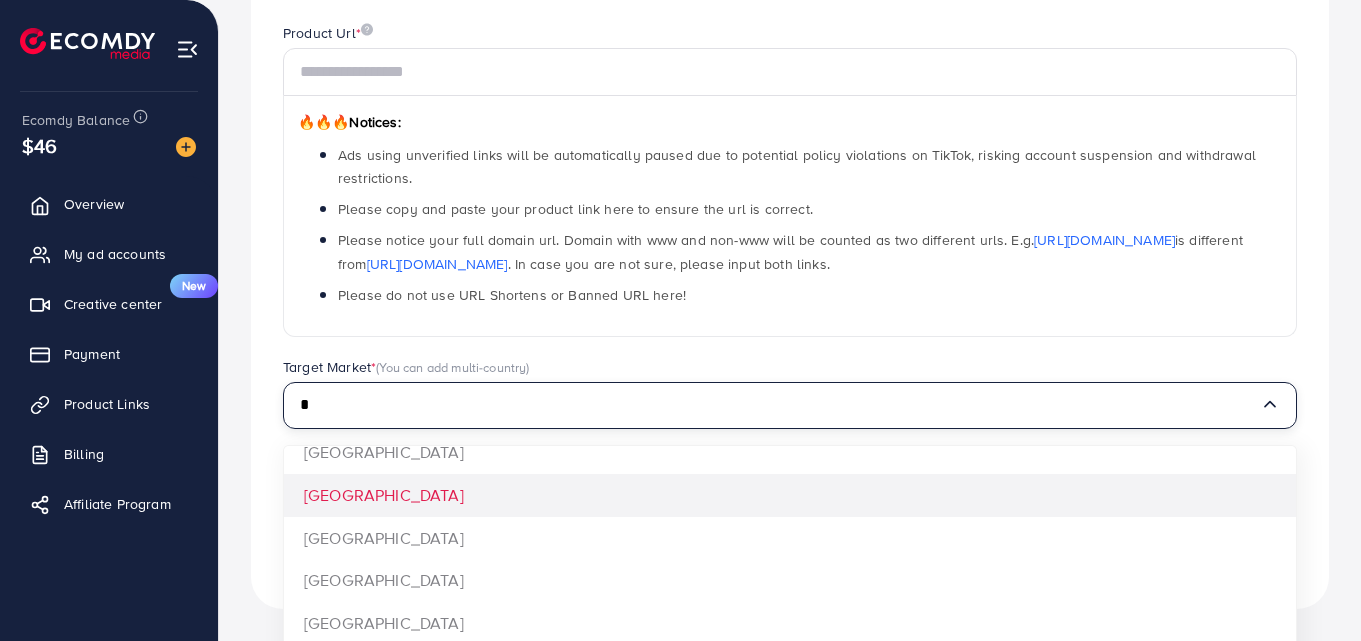 scroll, scrollTop: 0, scrollLeft: 0, axis: both 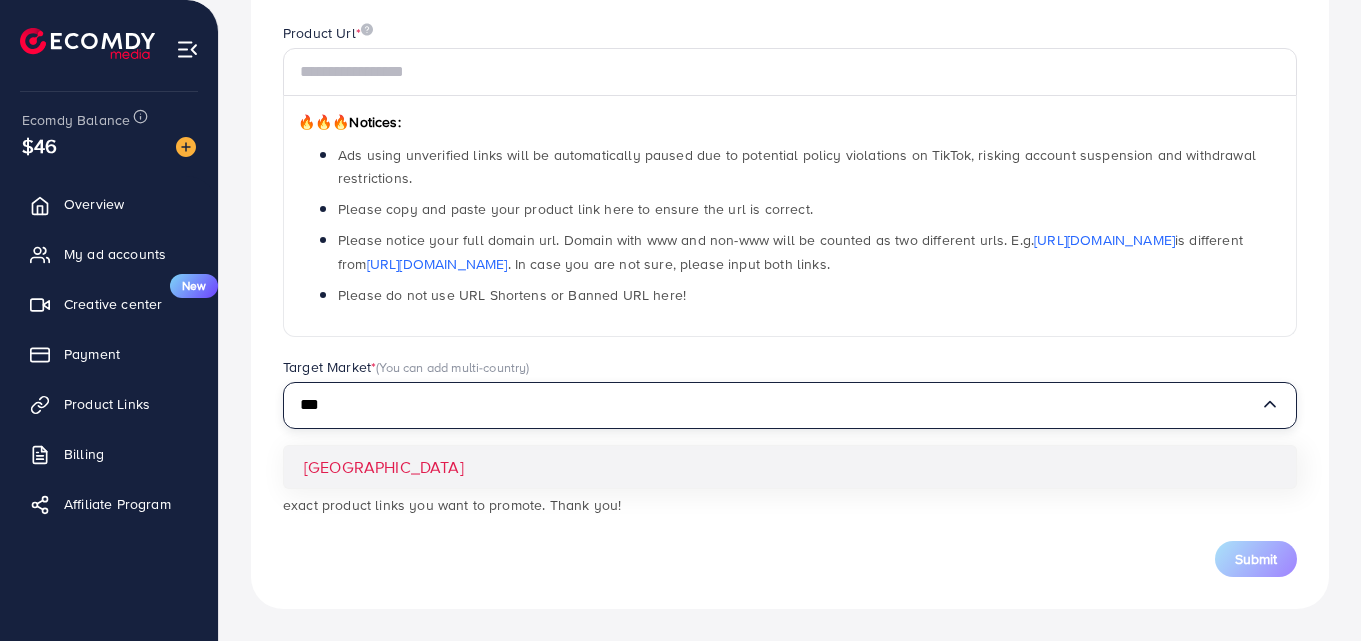 type on "***" 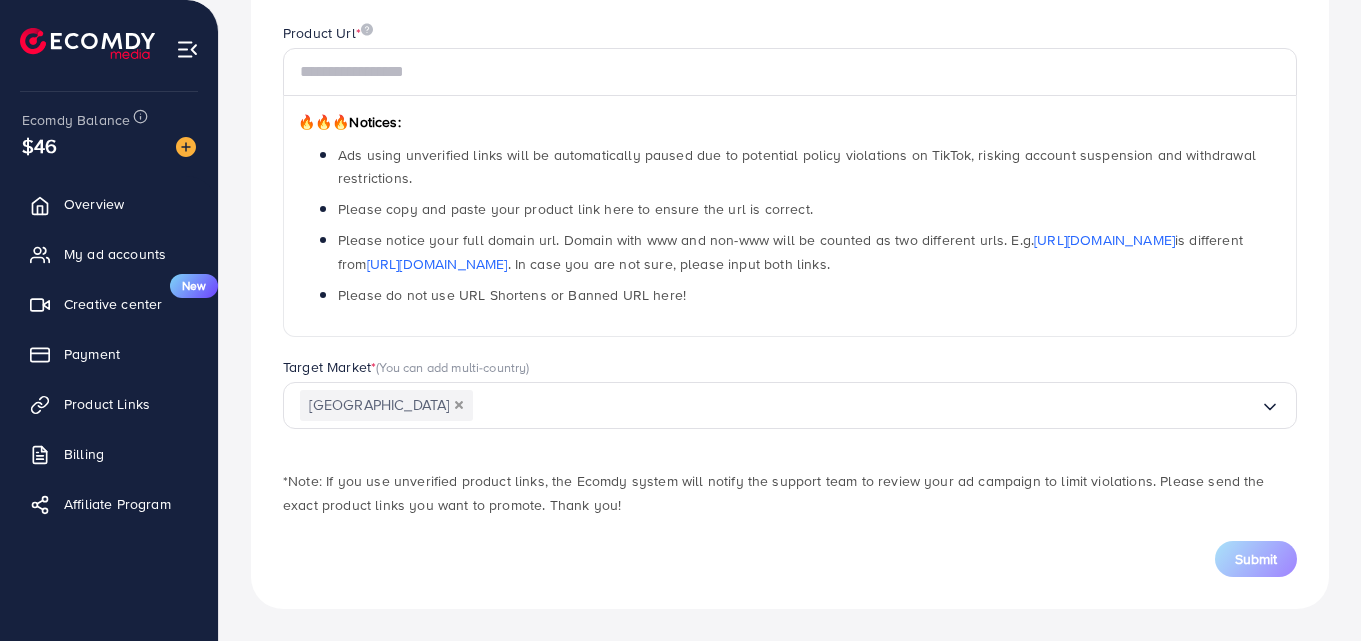 click on "Which products do you want to promote?   Product Url  *  🔥🔥🔥  Notices: Ads using unverified links will be automatically paused due to potential policy violations on TikTok, risking account suspension and withdrawal restrictions. Please copy and paste your product link here to ensure the url is correct. Please notice your full domain url. Domain with www and non-www will be counted as two different urls. E.g.  [URL][DOMAIN_NAME]  is different from  [URL][DOMAIN_NAME] . In case you are not sure, please input both links. Please do not use URL Shortens or Banned URL here!  Target Market  *  (You can add multi-country)
[GEOGRAPHIC_DATA]
Loading...
Pakistan
*Note: If you use unverified product links, the Ecomdy system will notify the support team to review your ad campaign to limit violations. Please send the exact product links you want to promote. Thank you!   Submit" at bounding box center [790, 275] 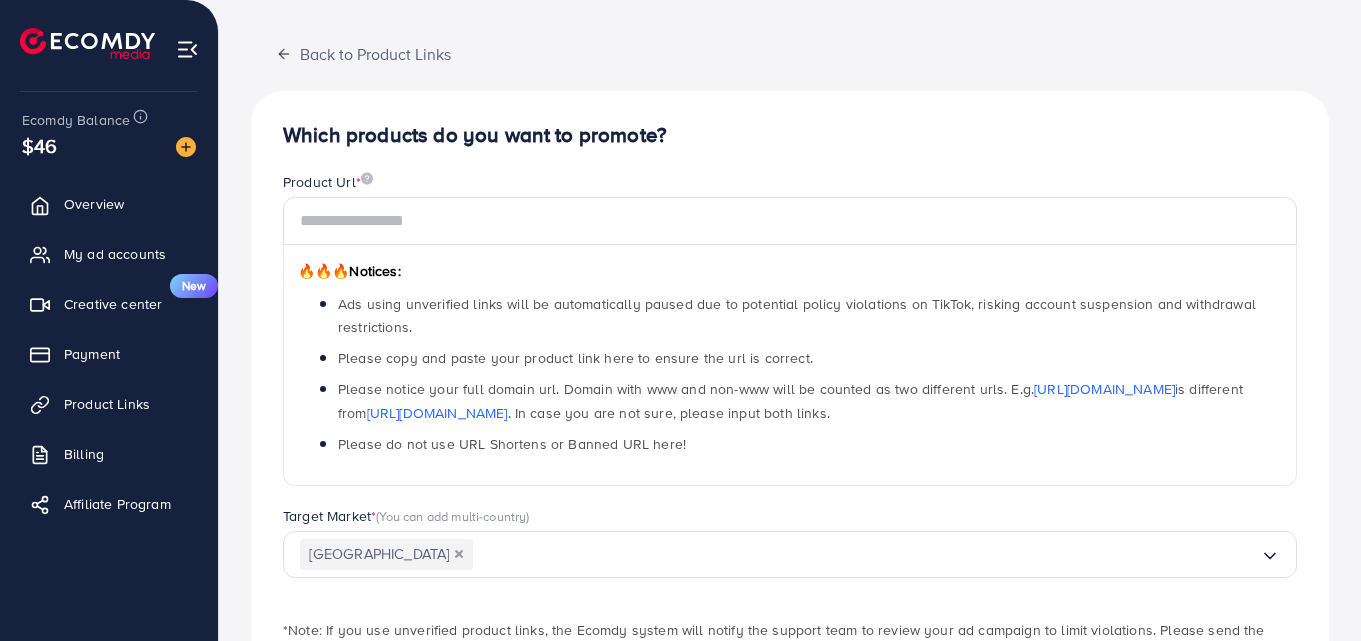 scroll, scrollTop: 0, scrollLeft: 0, axis: both 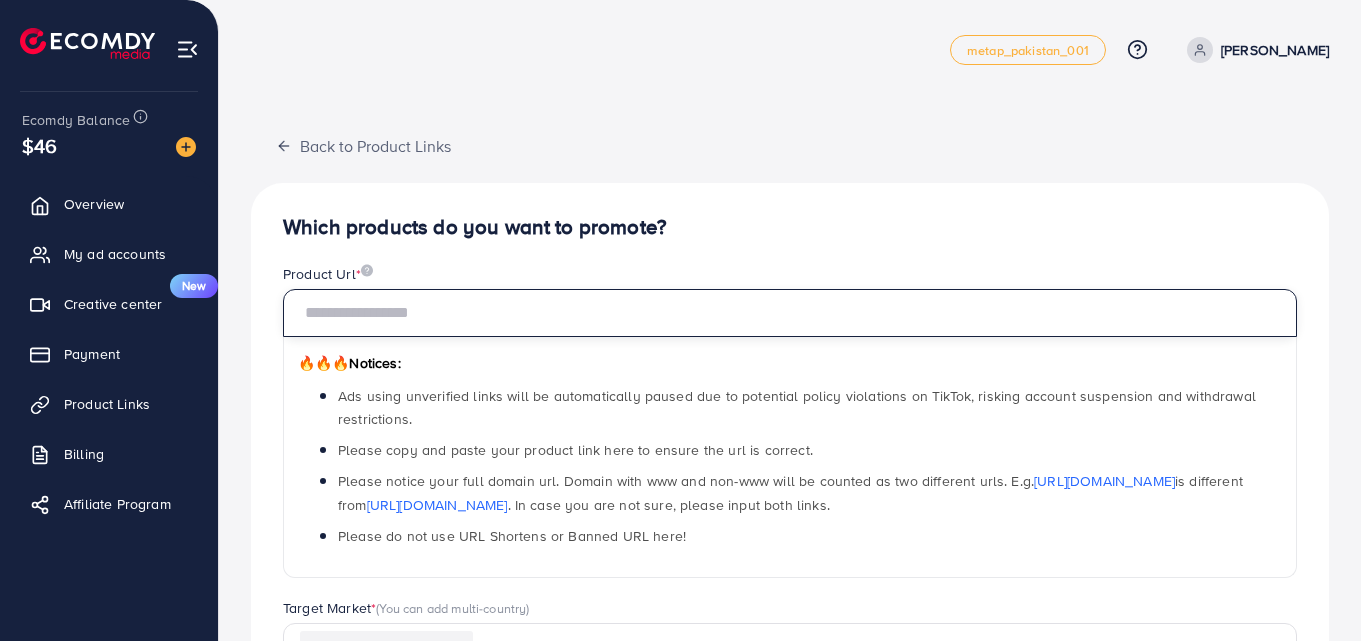click at bounding box center [790, 313] 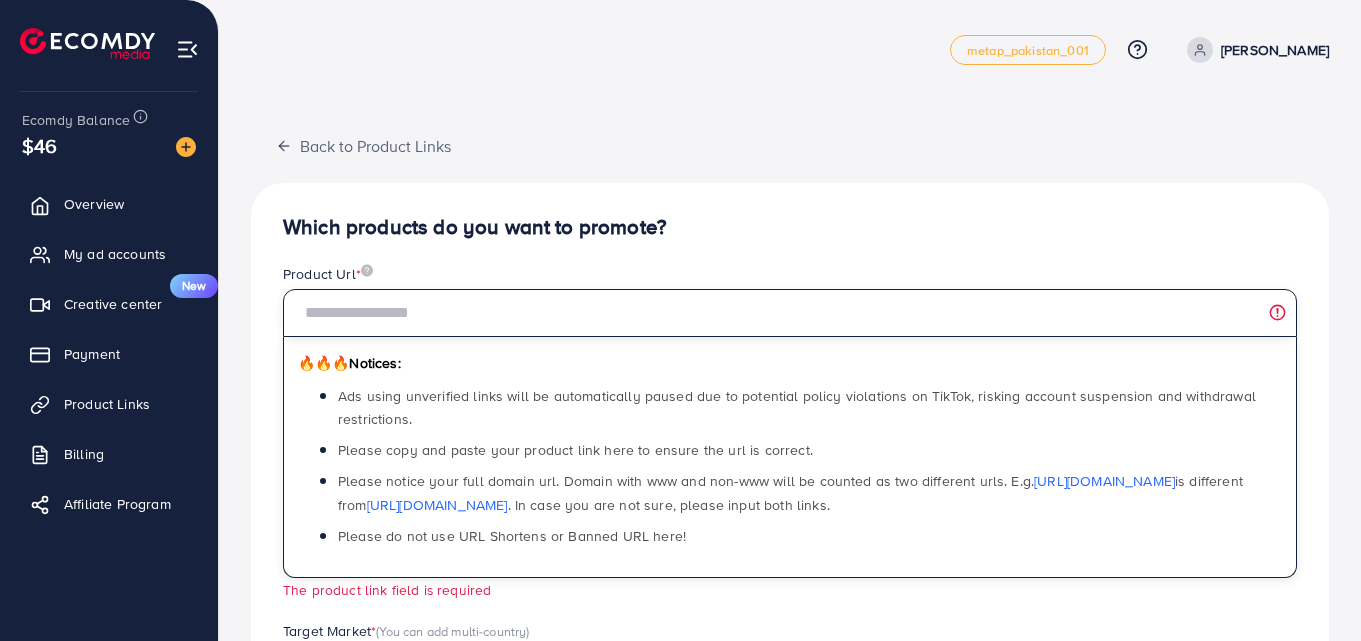 click at bounding box center (790, 313) 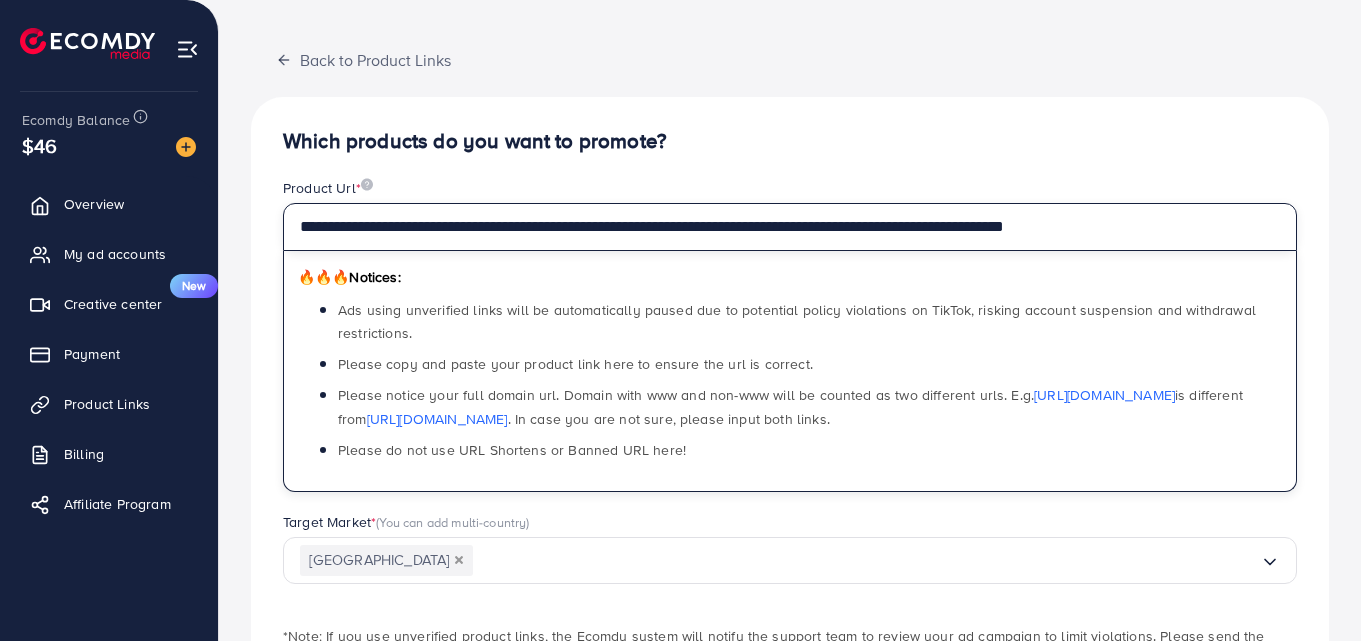scroll, scrollTop: 0, scrollLeft: 0, axis: both 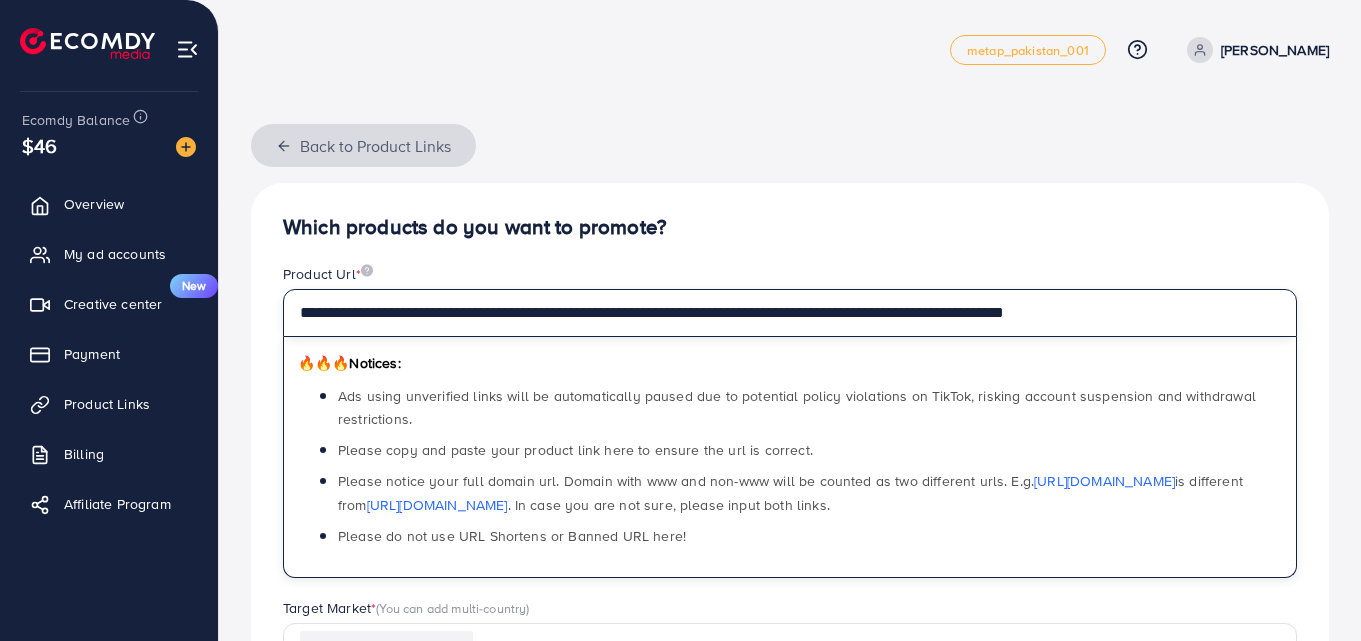 type on "**********" 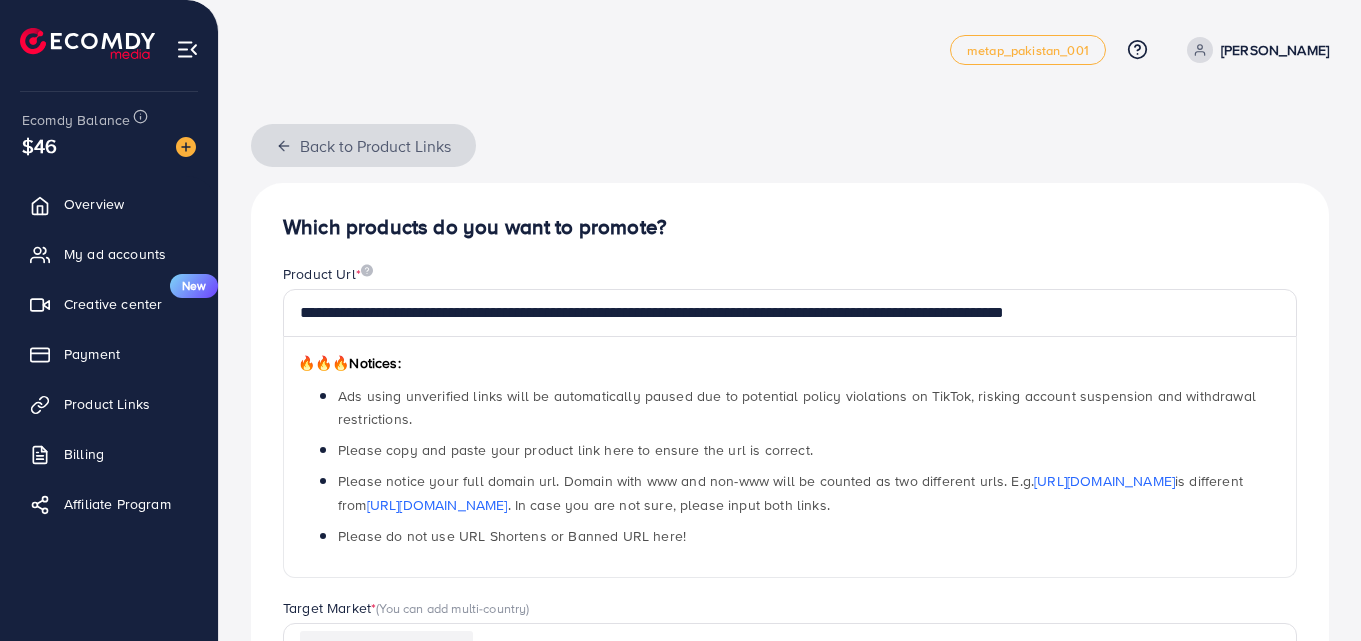click 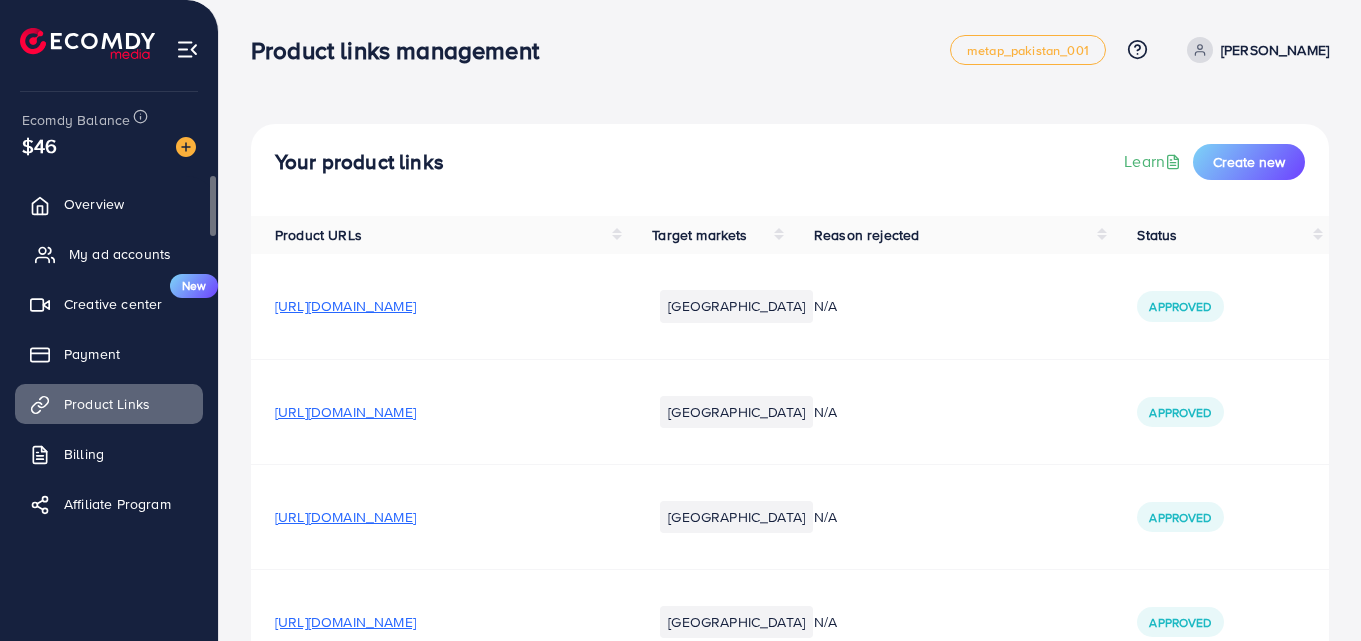click on "My ad accounts" at bounding box center (120, 254) 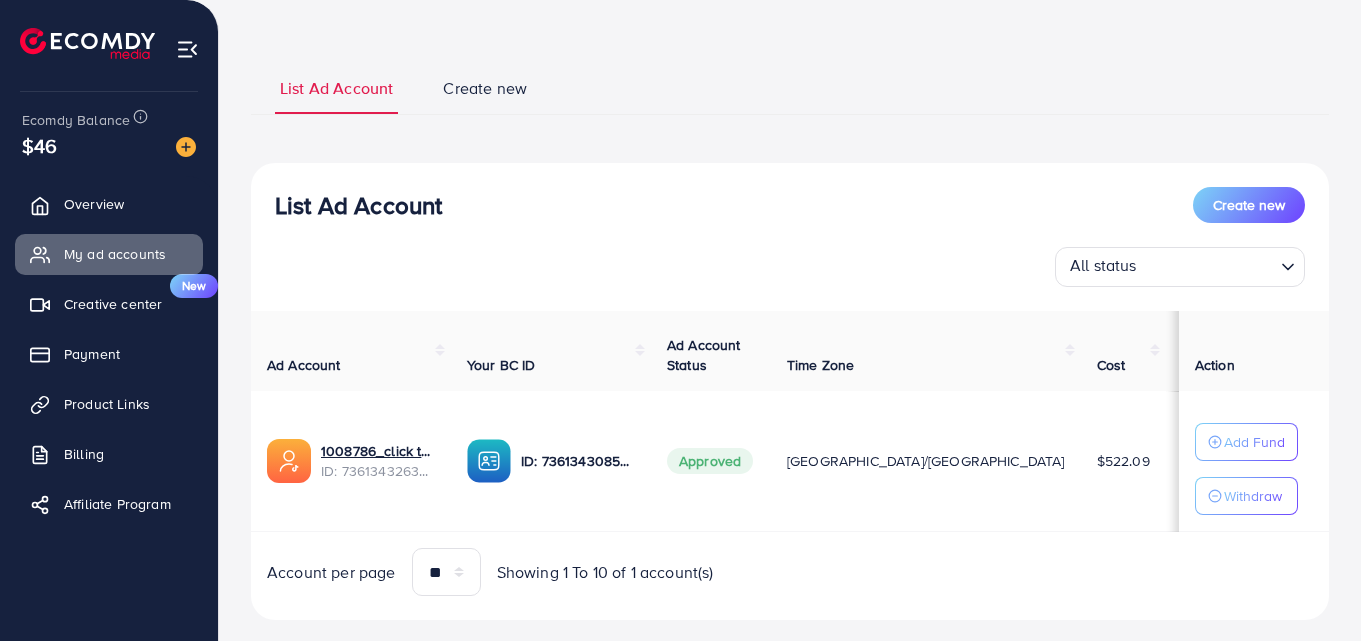 scroll, scrollTop: 127, scrollLeft: 0, axis: vertical 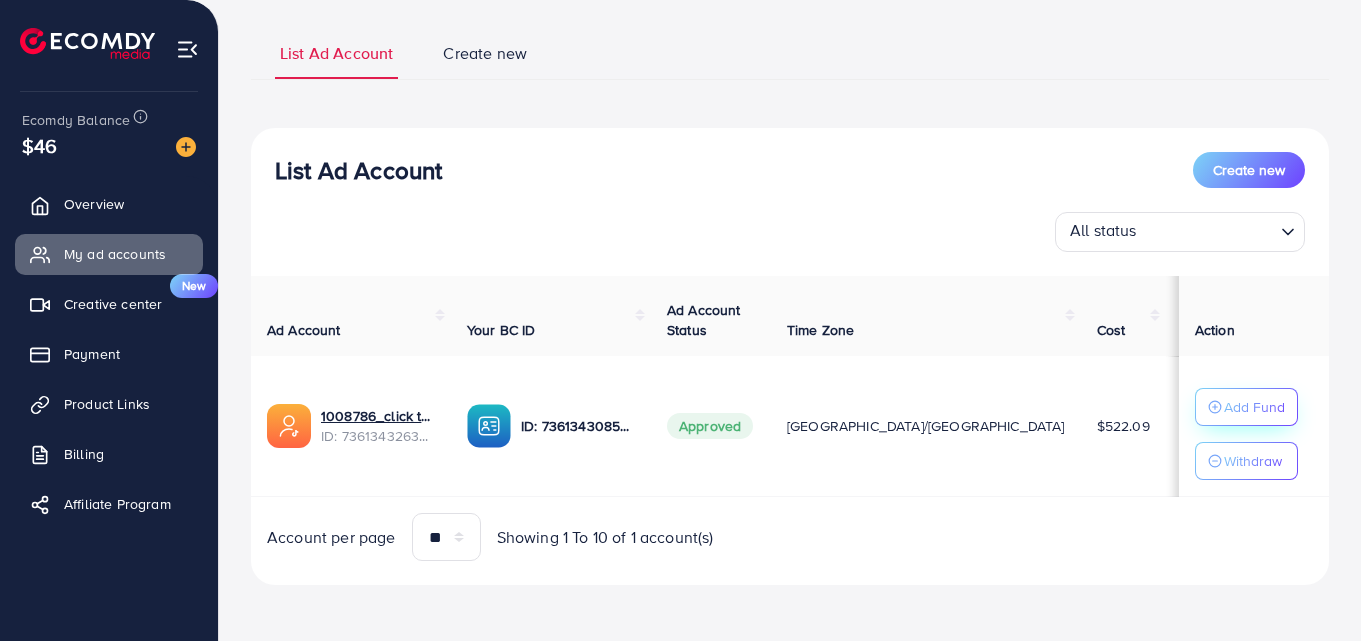 click on "Add Fund" at bounding box center [1254, 407] 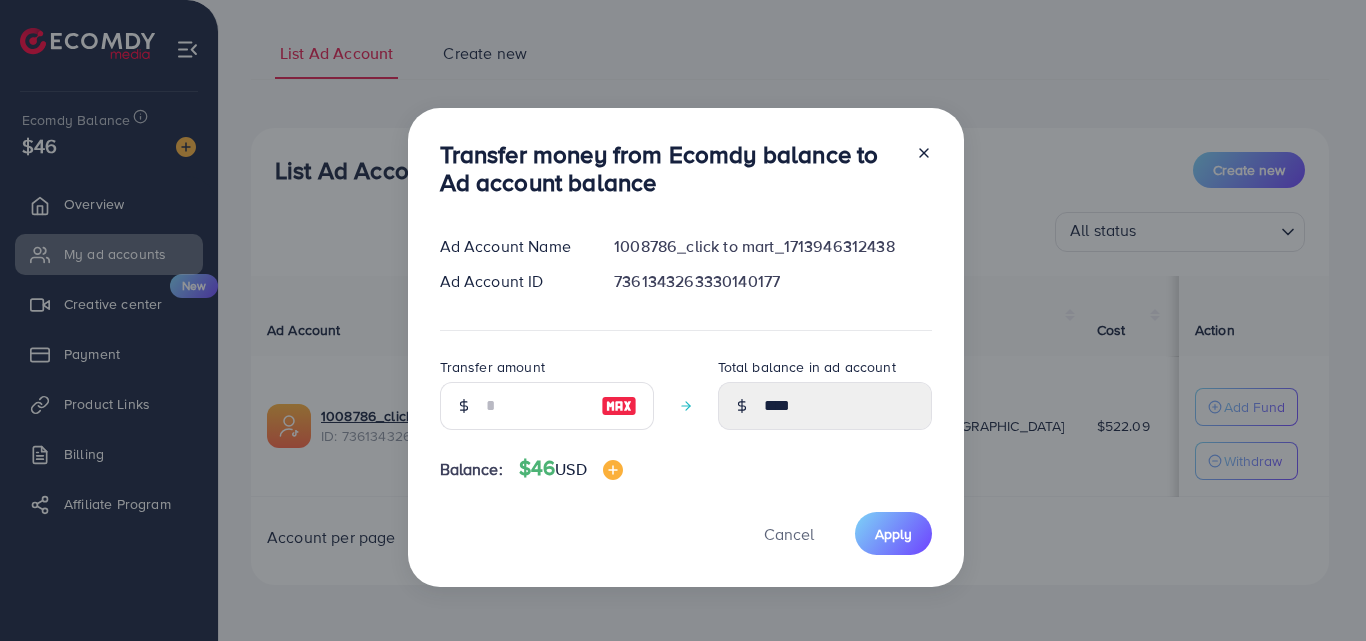 click 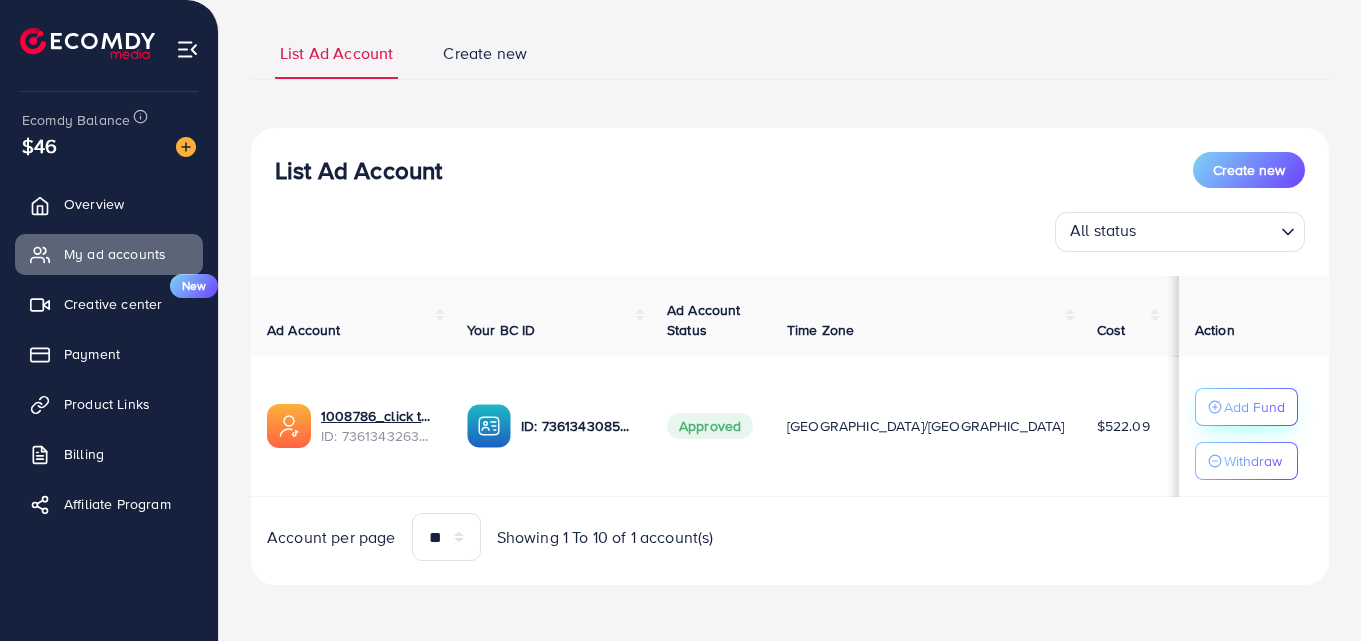 click on "Add Fund" at bounding box center [1254, 407] 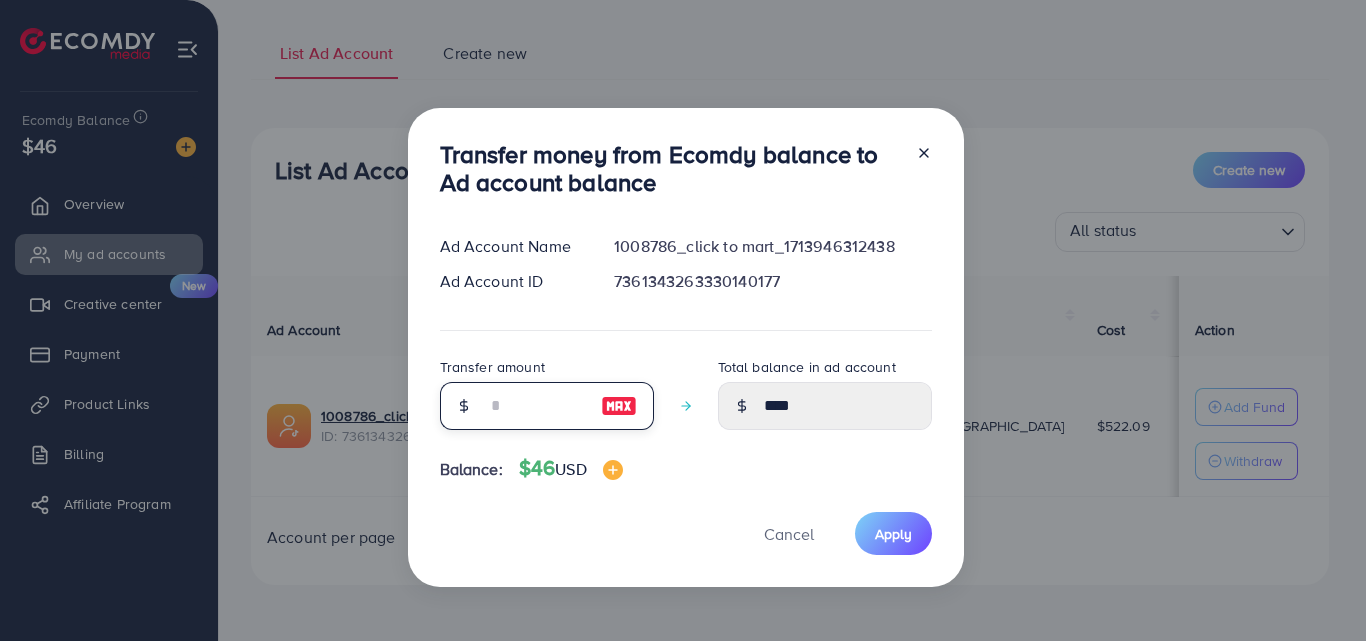 click at bounding box center (536, 406) 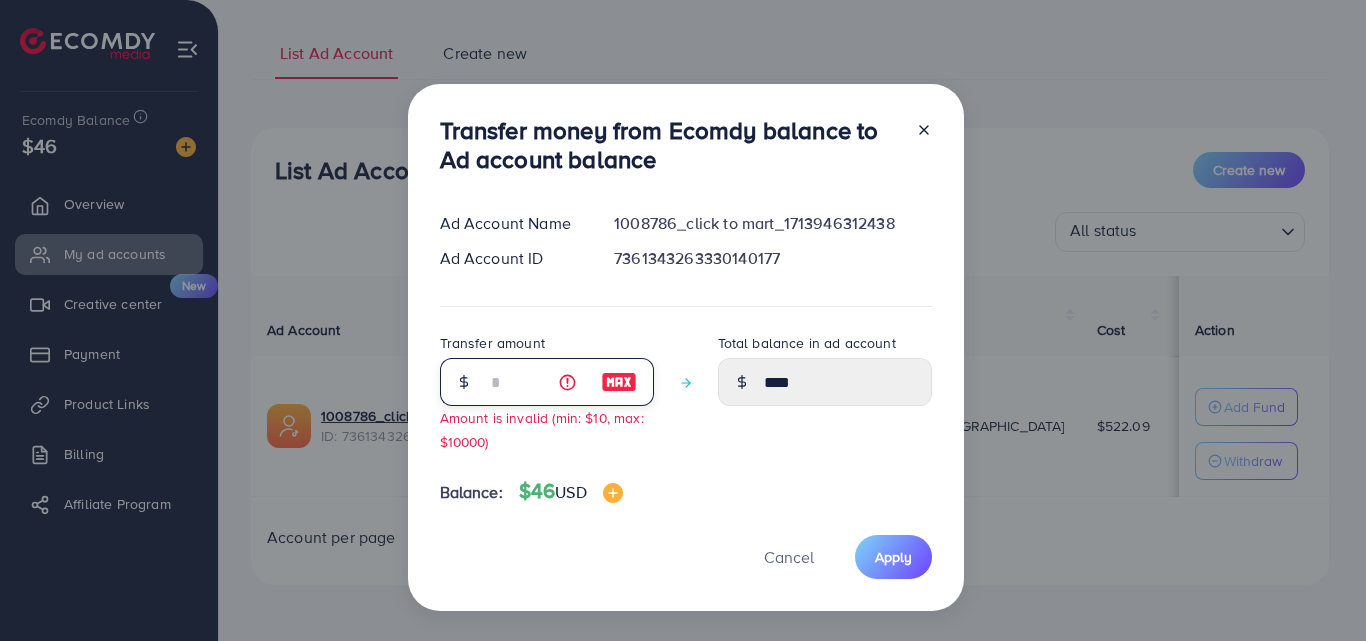 type on "****" 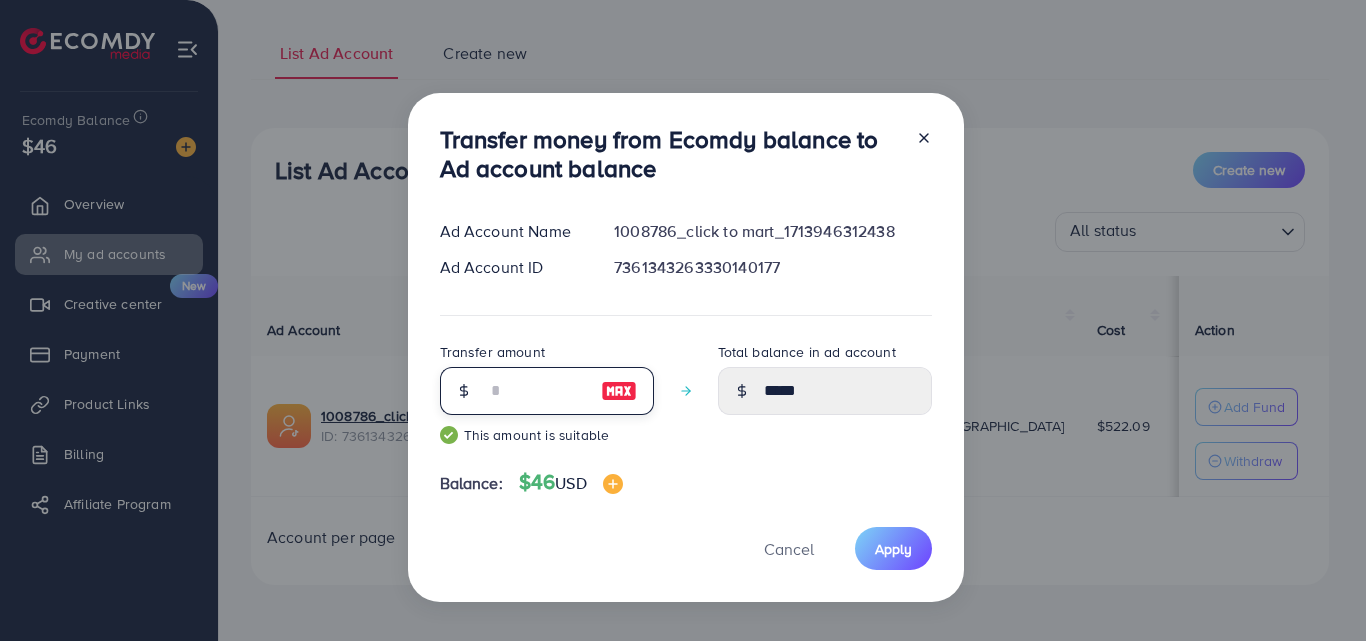 type on "**" 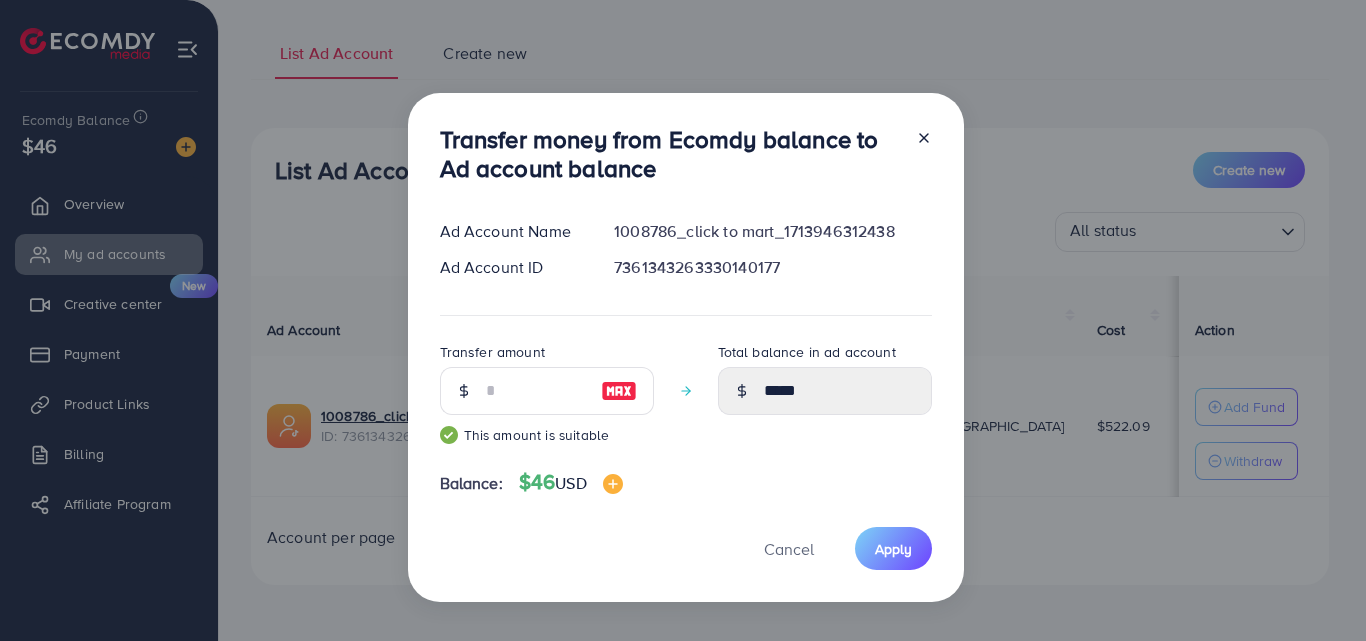 click 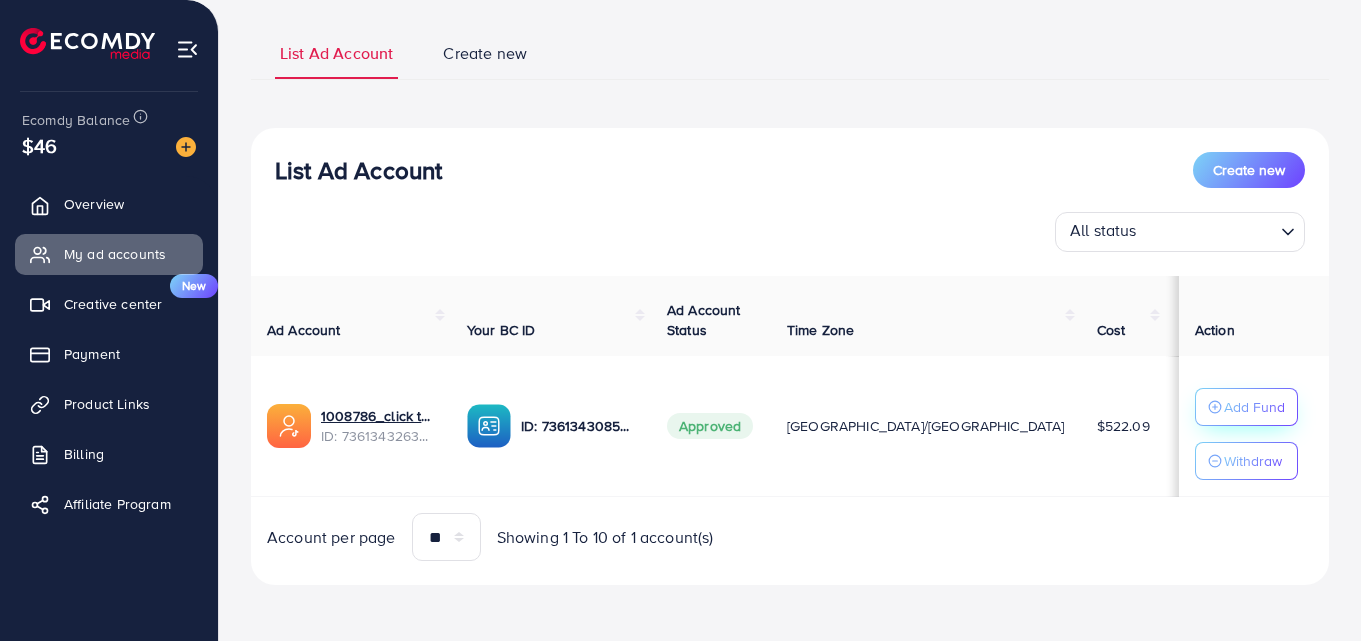 click on "Add Fund" at bounding box center (1254, 407) 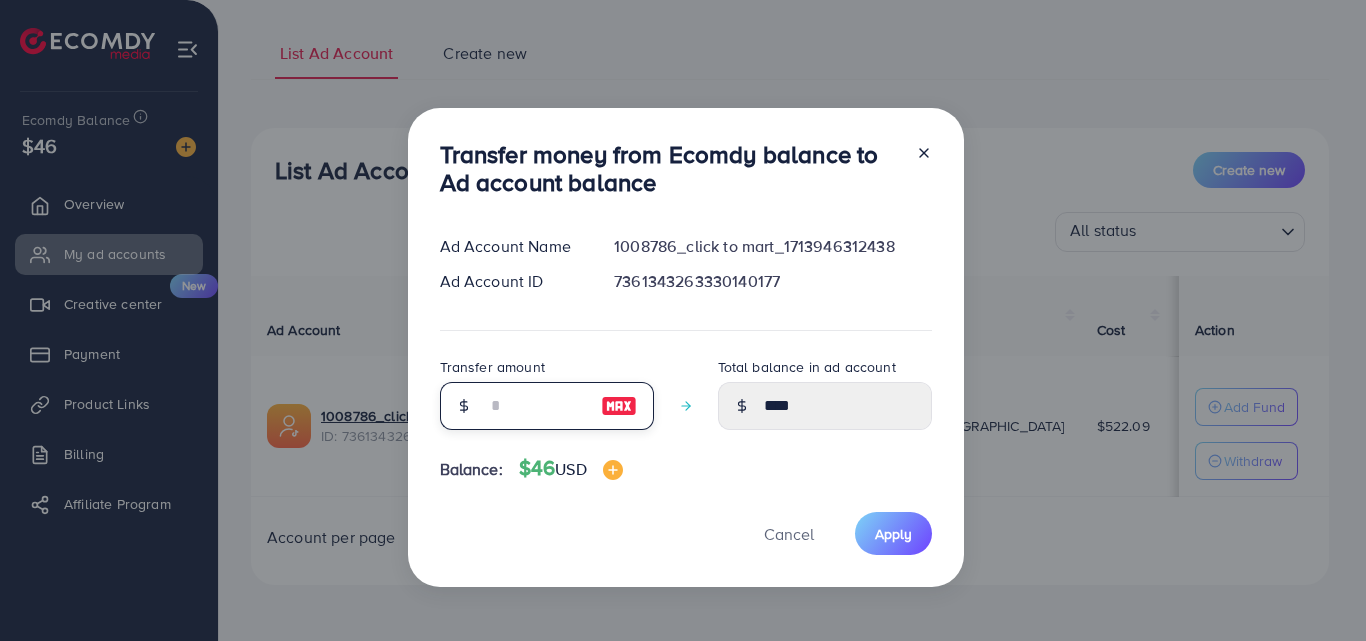 click at bounding box center (536, 406) 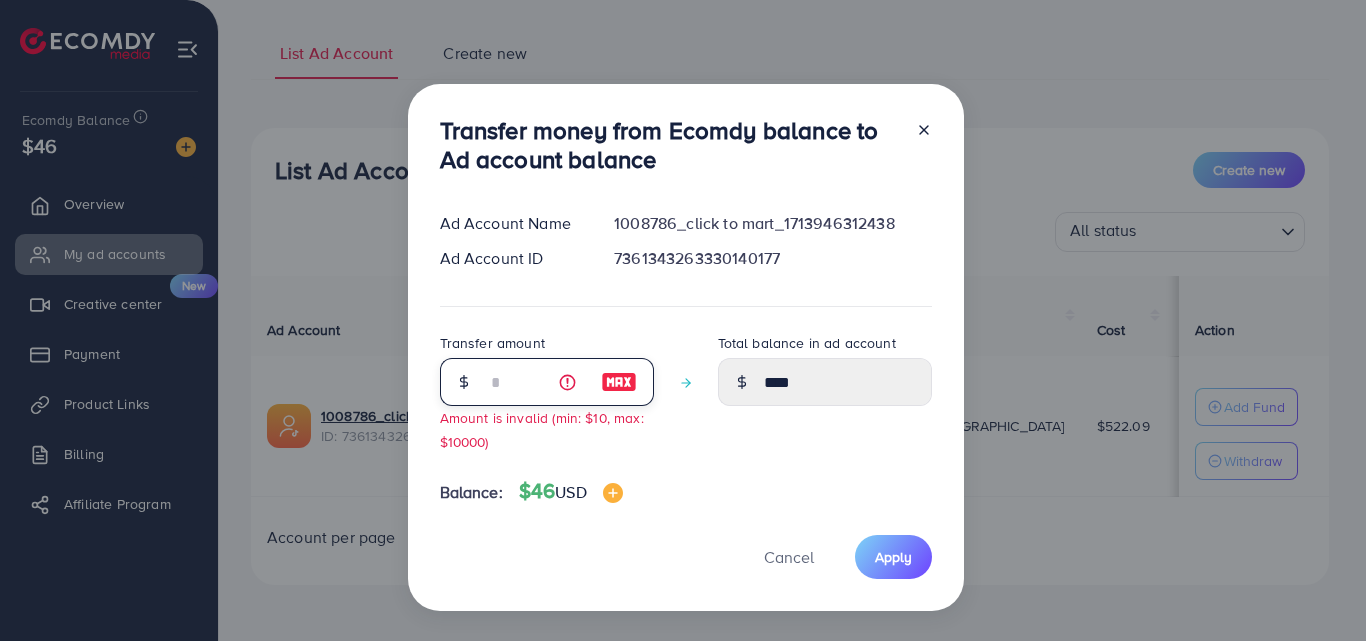 type on "****" 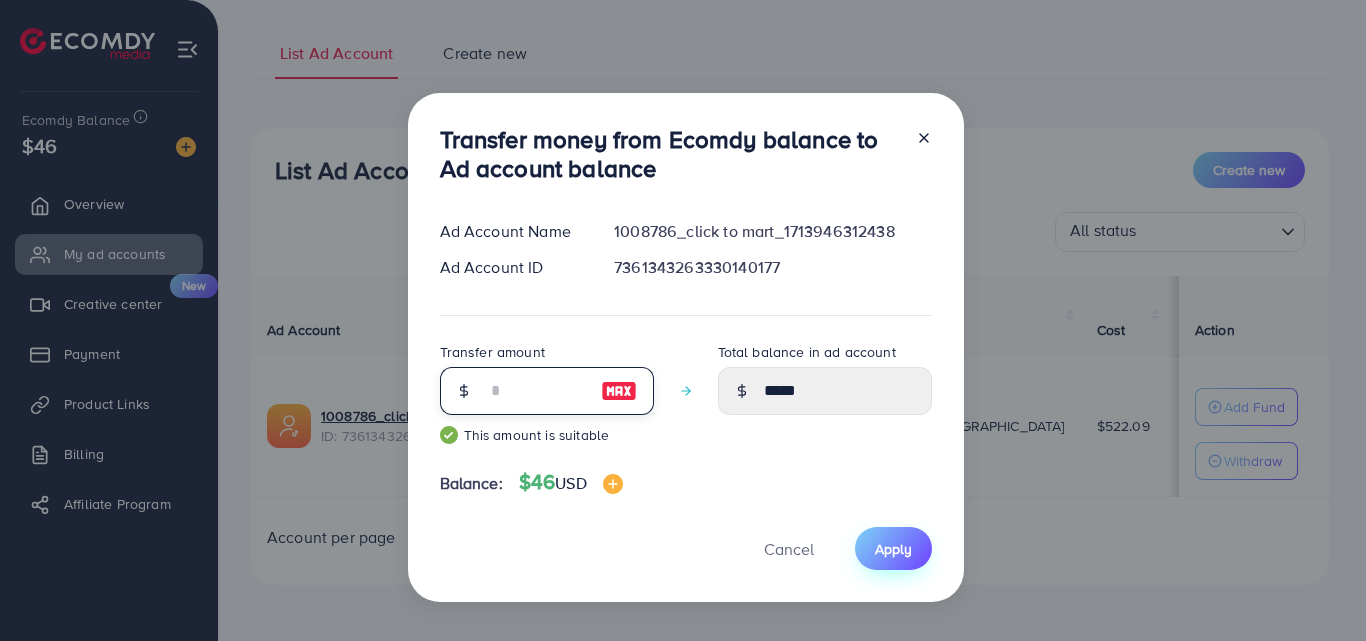 type on "**" 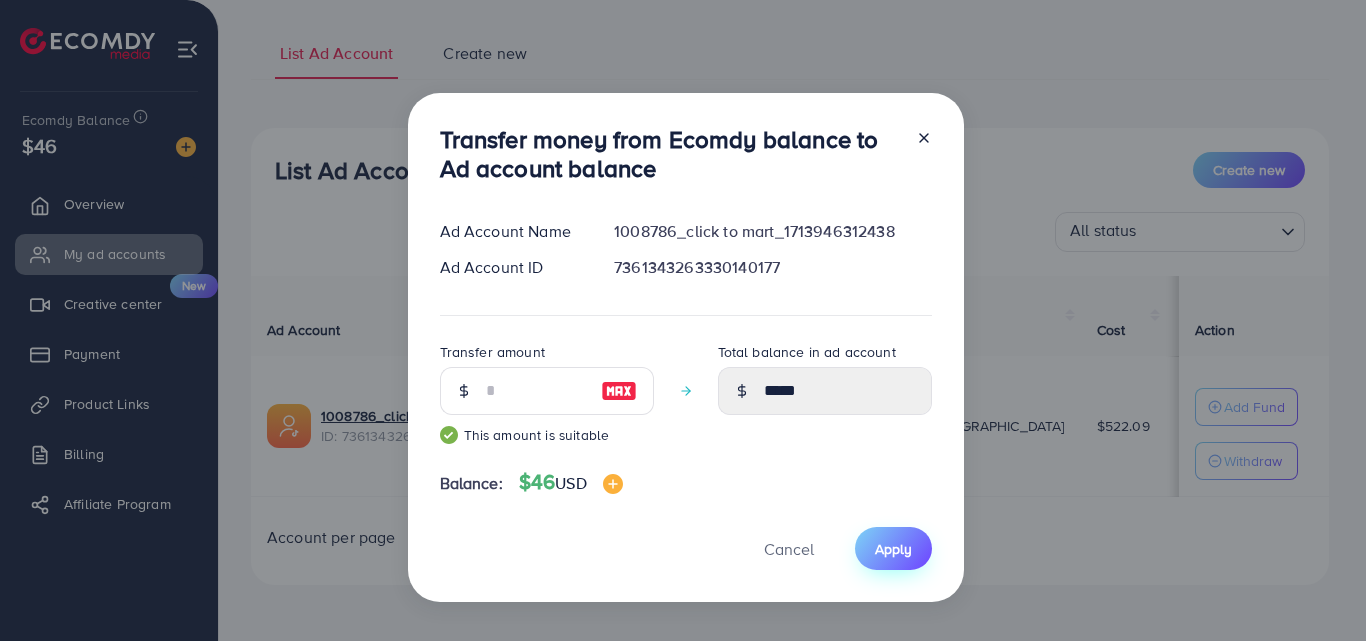 click on "Apply" at bounding box center (893, 549) 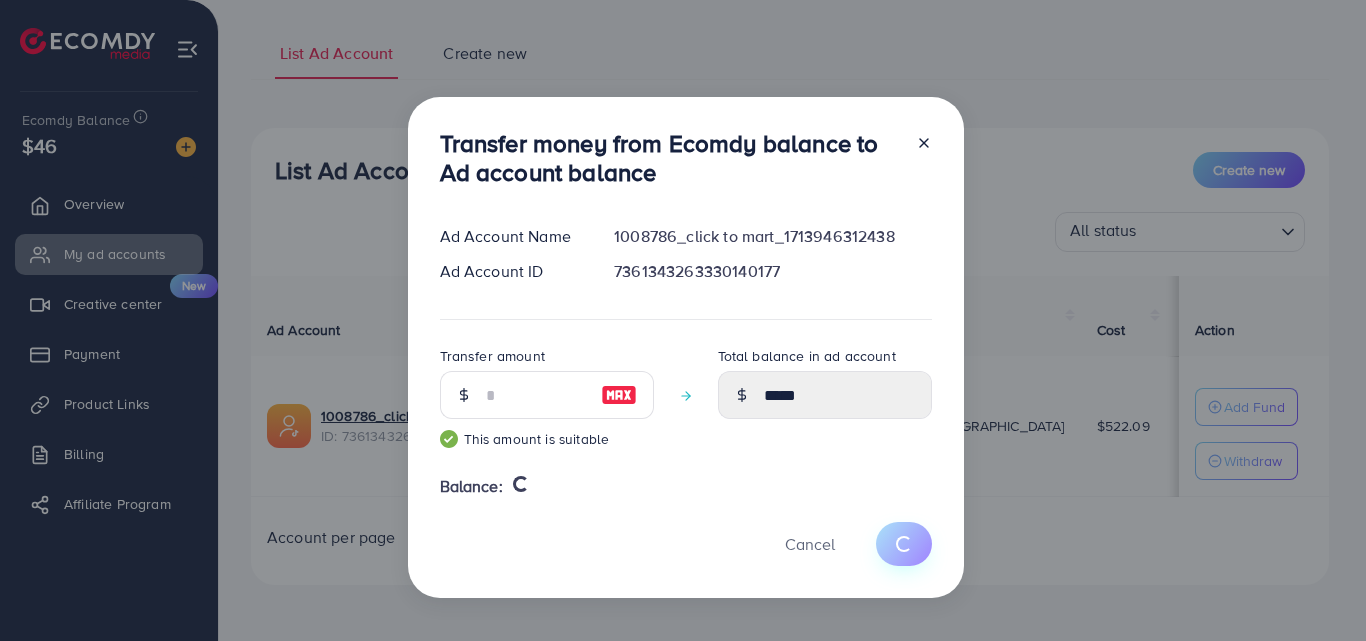 type 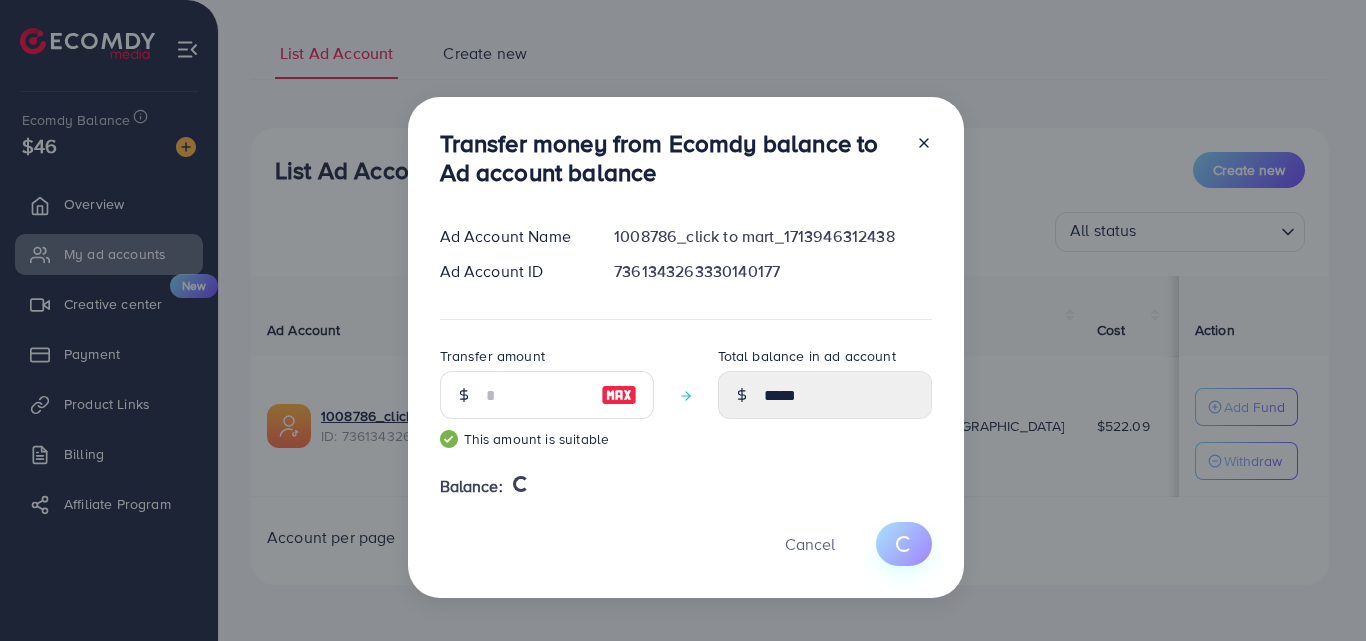 type on "****" 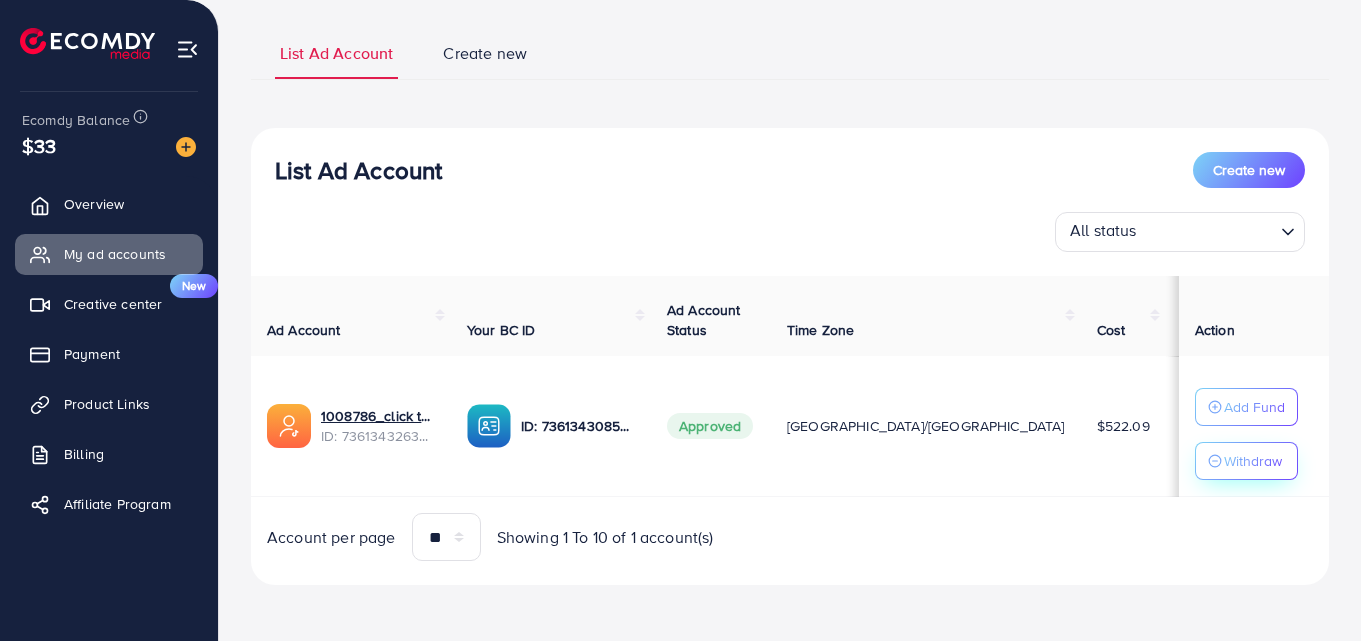 click on "Withdraw" at bounding box center [1253, 461] 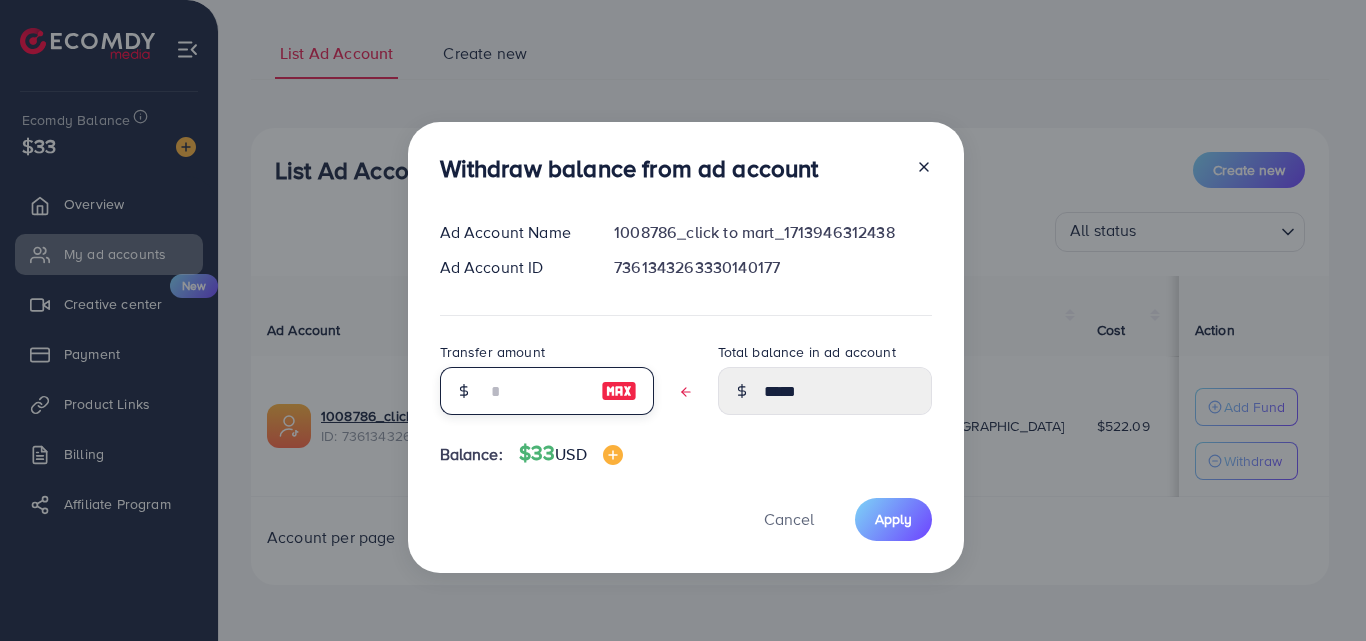 click at bounding box center [536, 391] 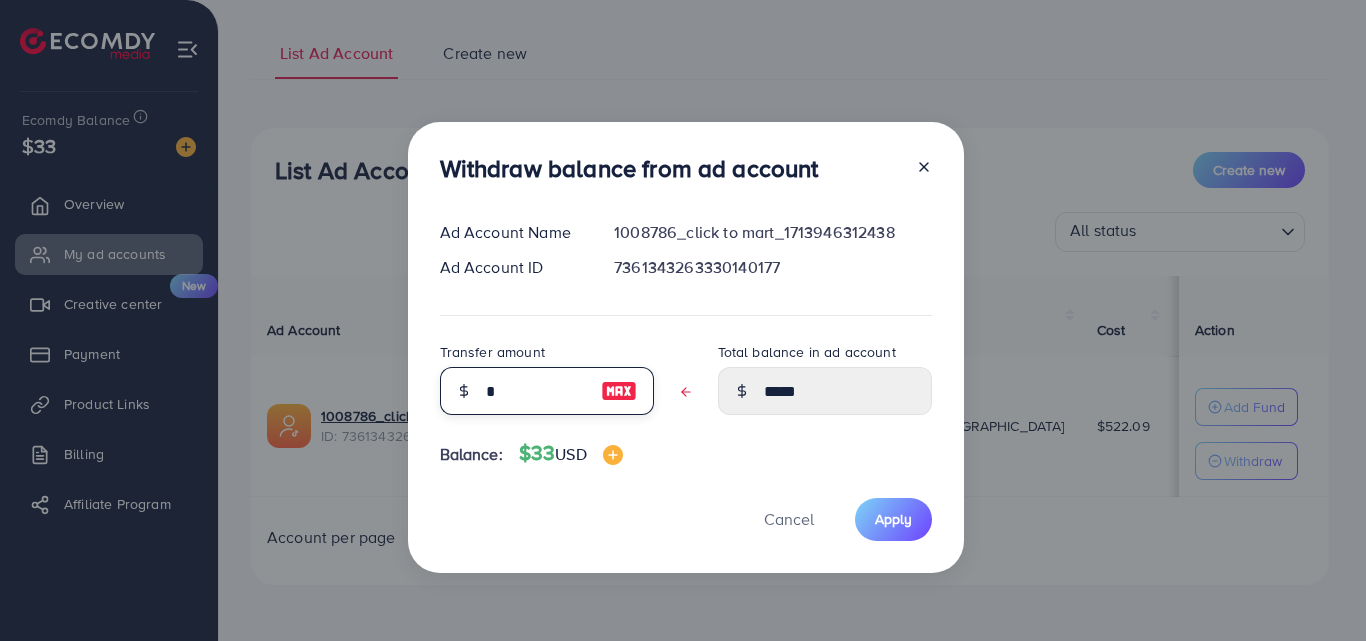 type on "****" 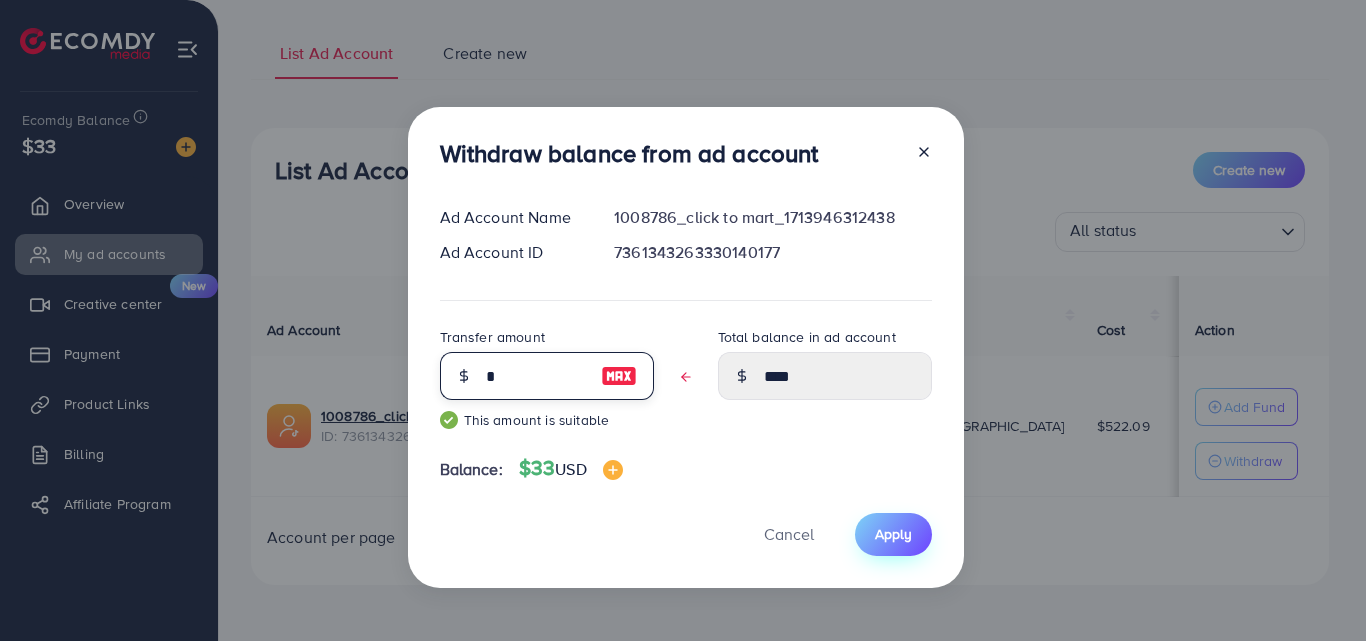 type on "*" 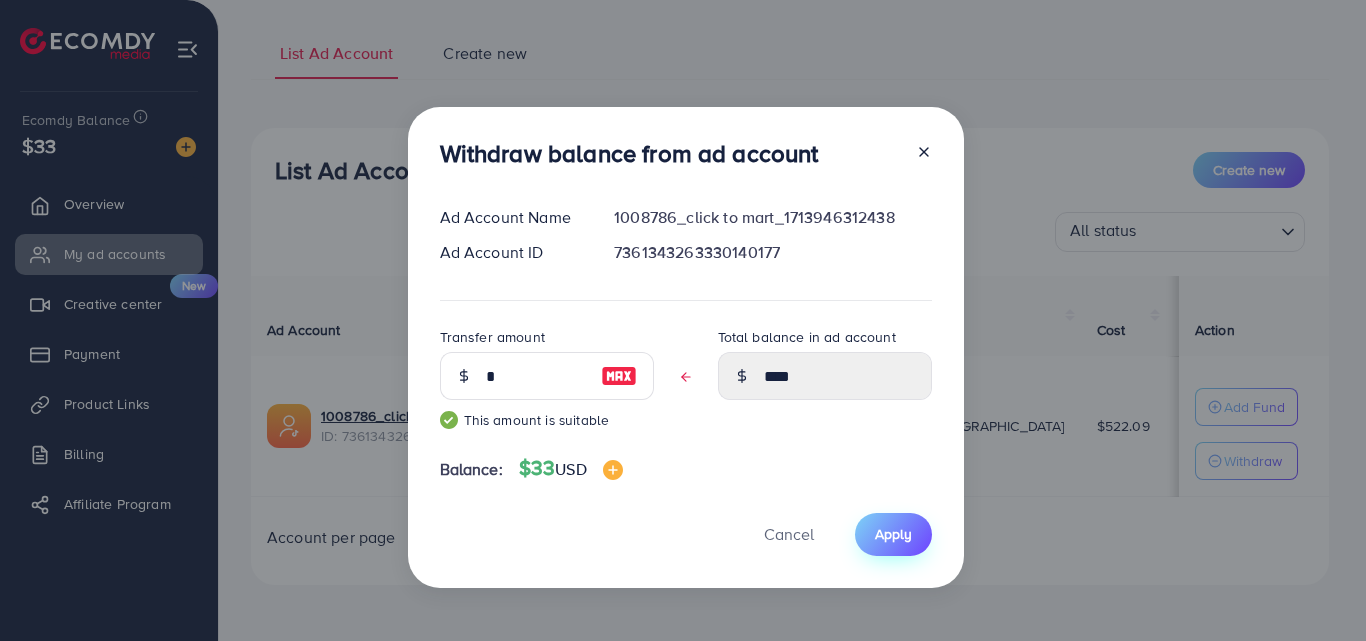 click on "Apply" at bounding box center (893, 534) 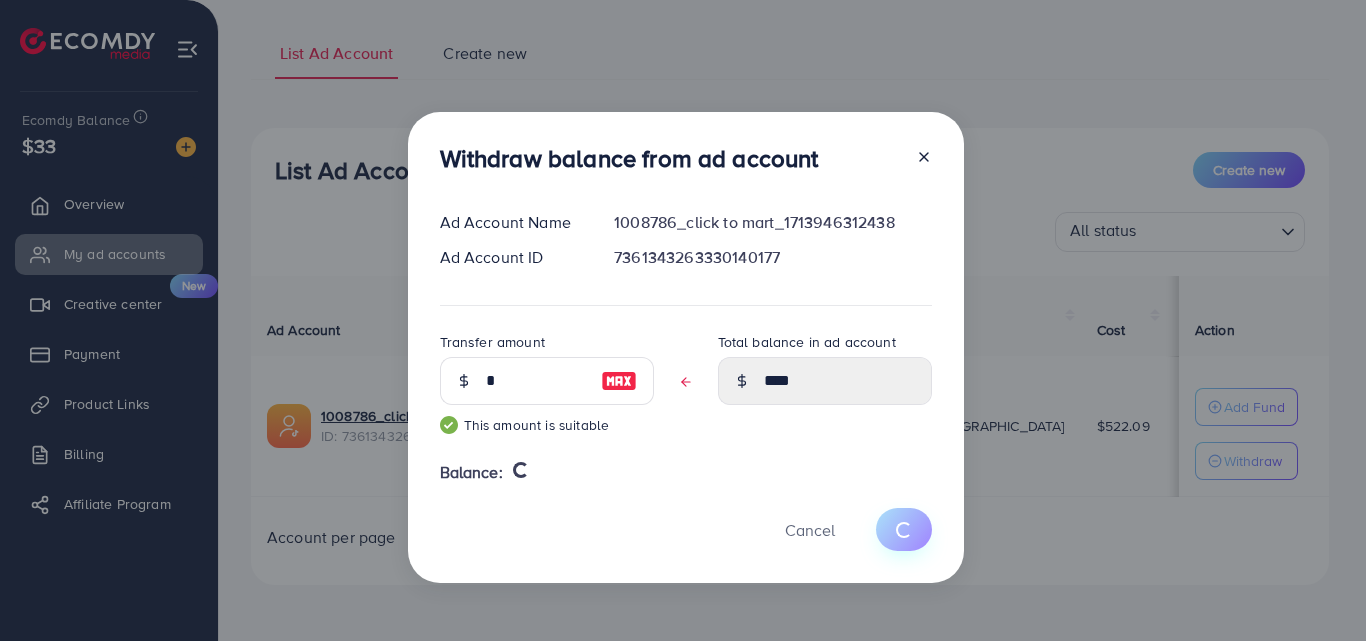 type 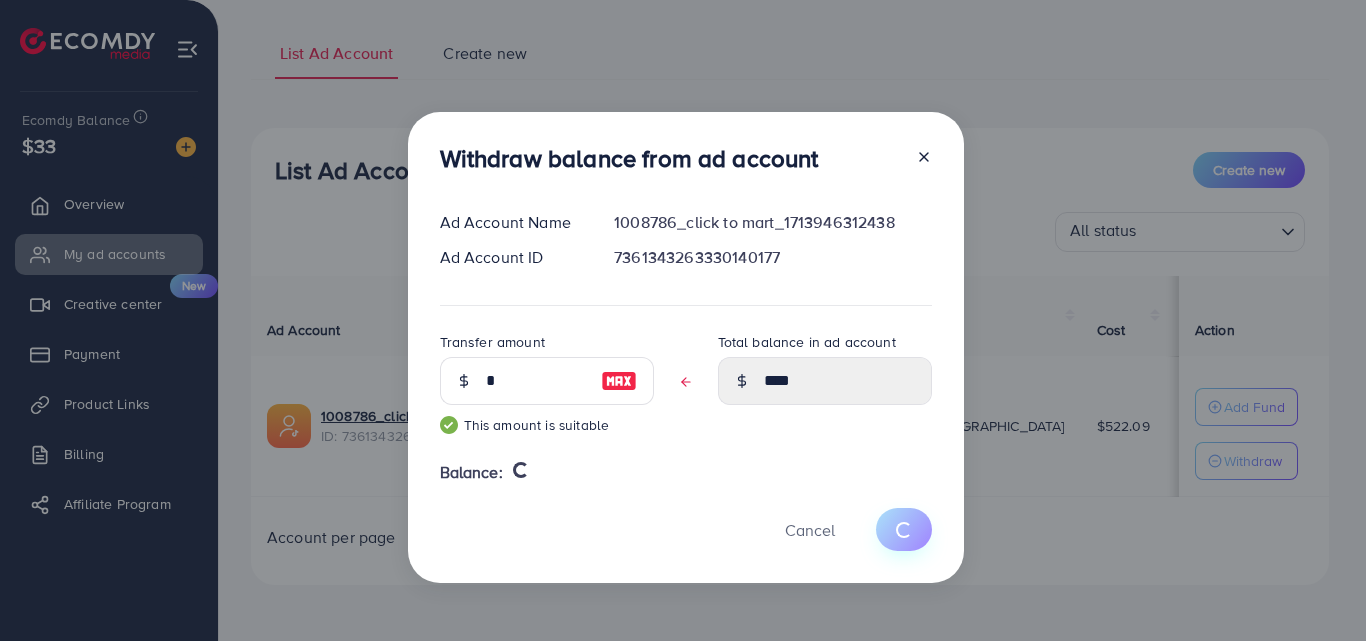 type on "*****" 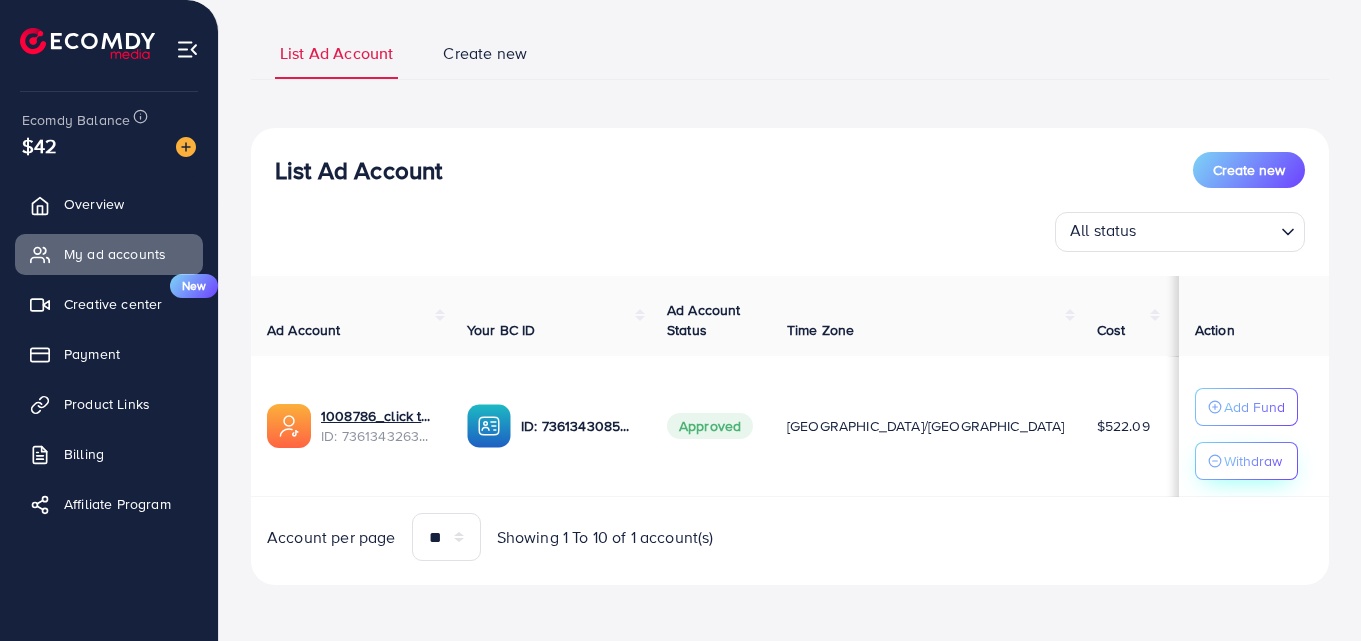 click 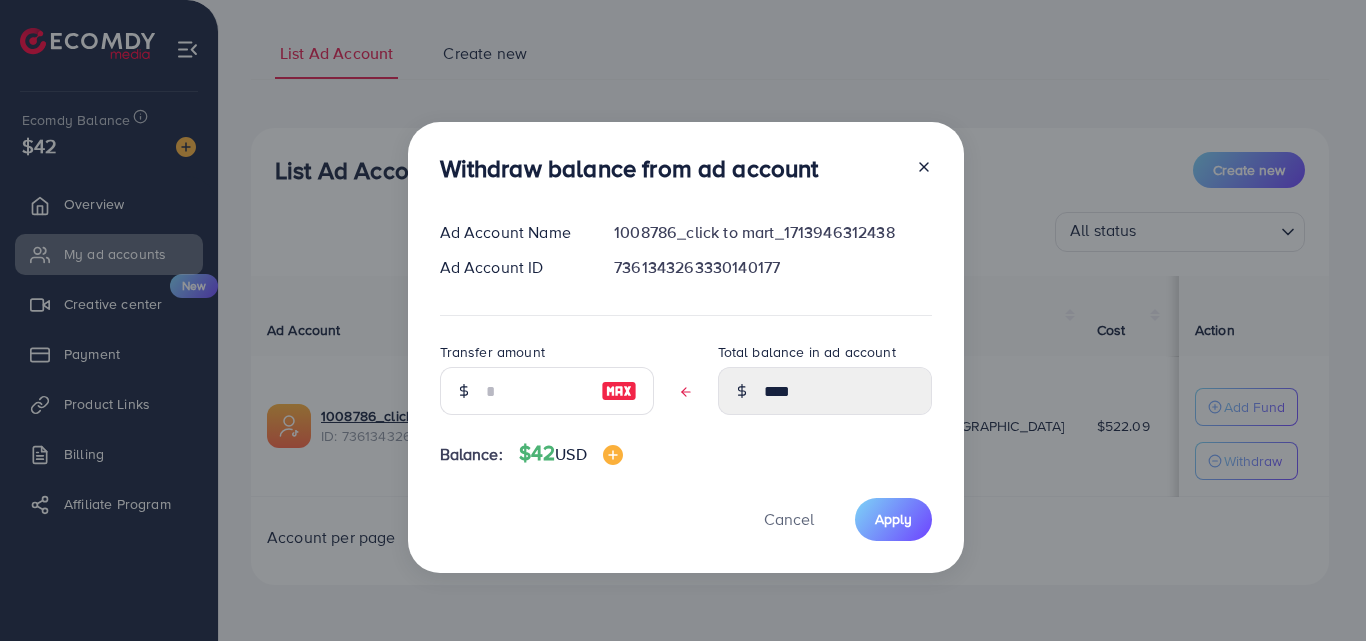 click at bounding box center (619, 391) 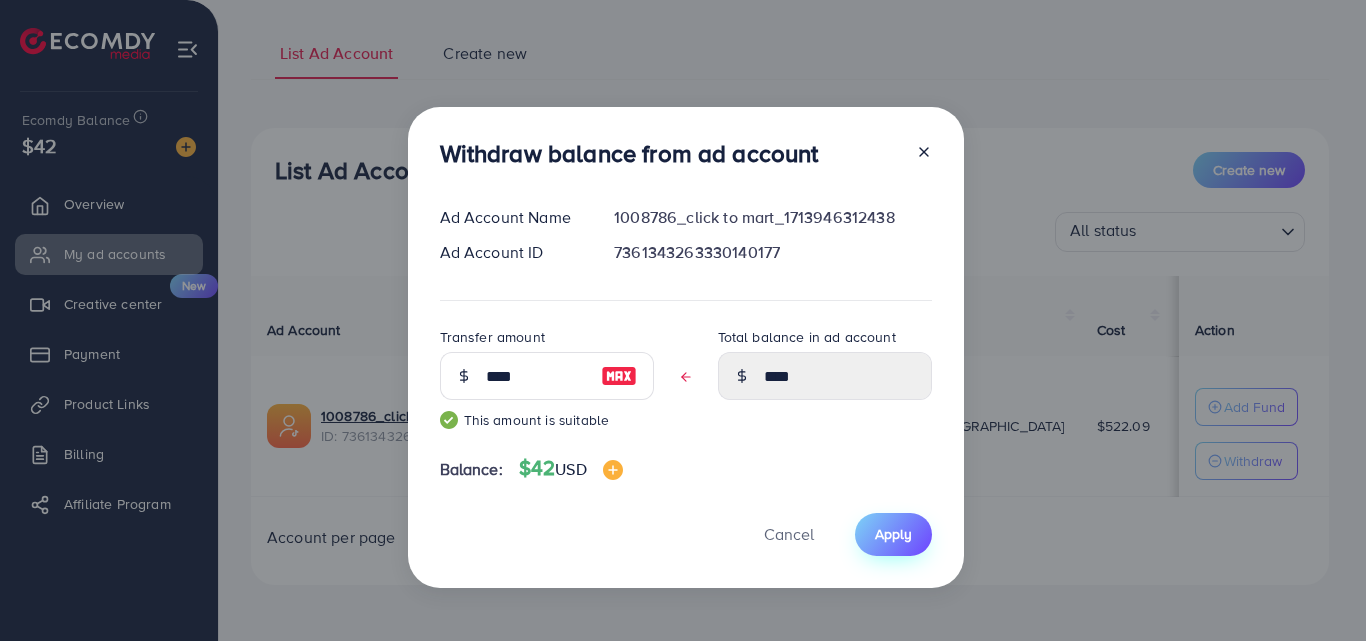 click on "Apply" at bounding box center (893, 534) 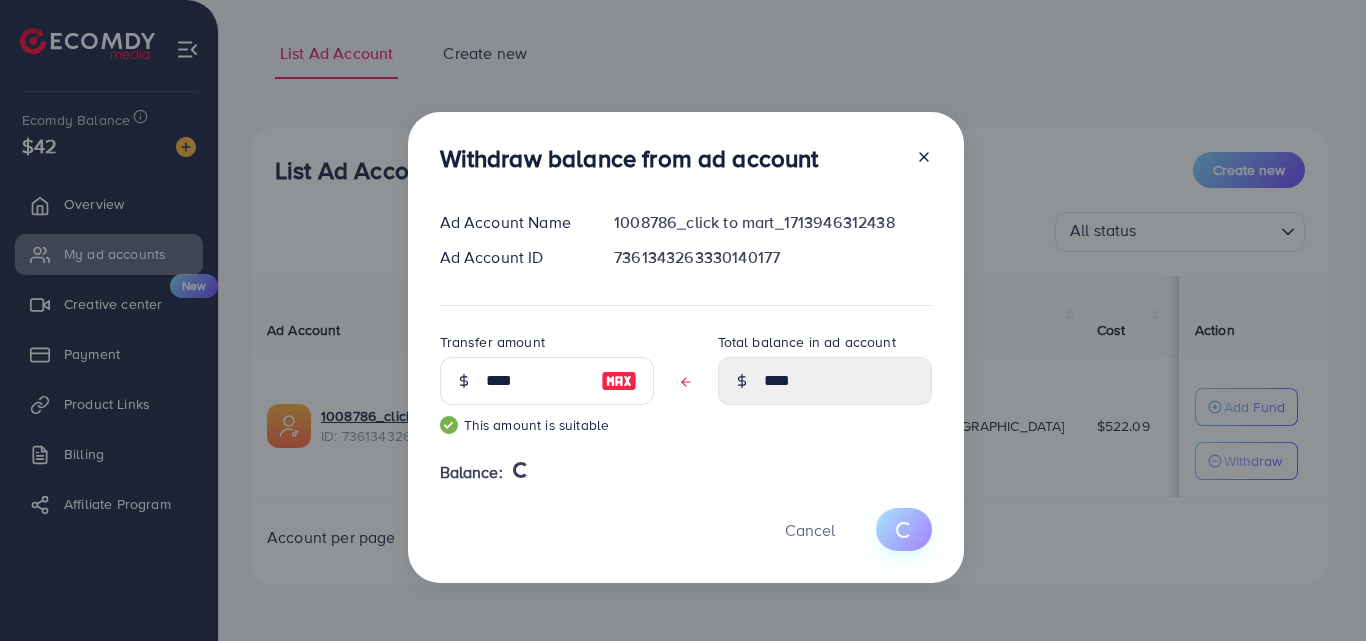 type 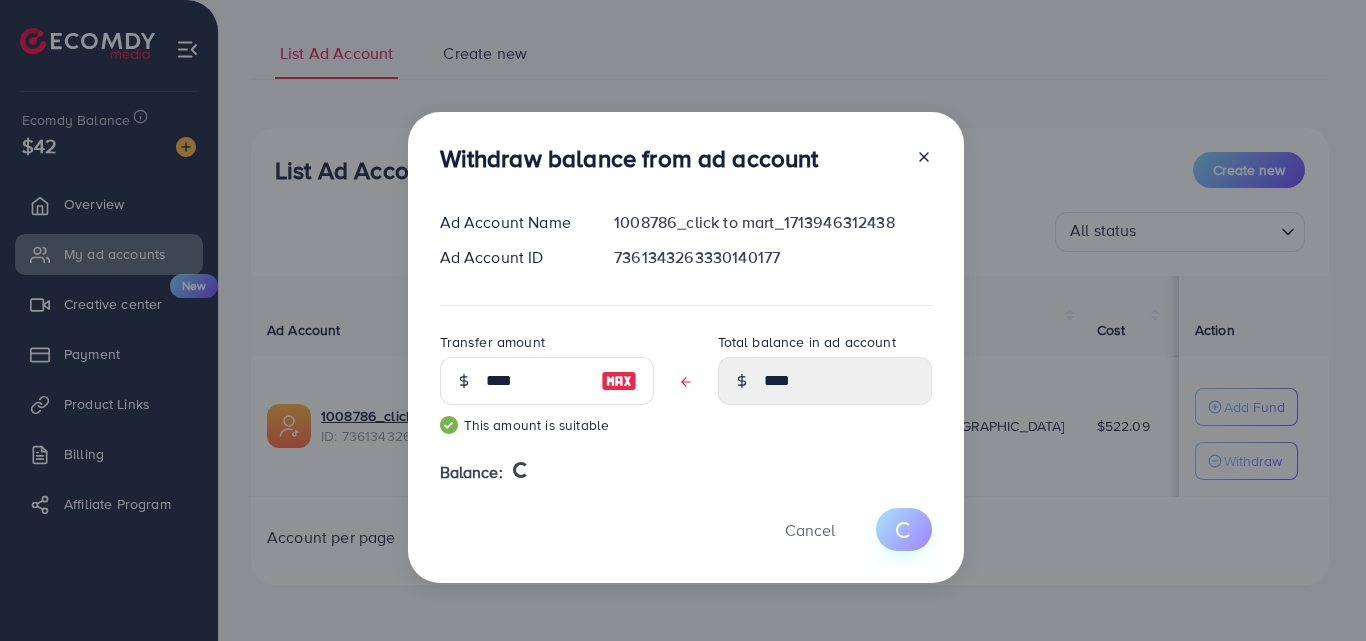 type on "****" 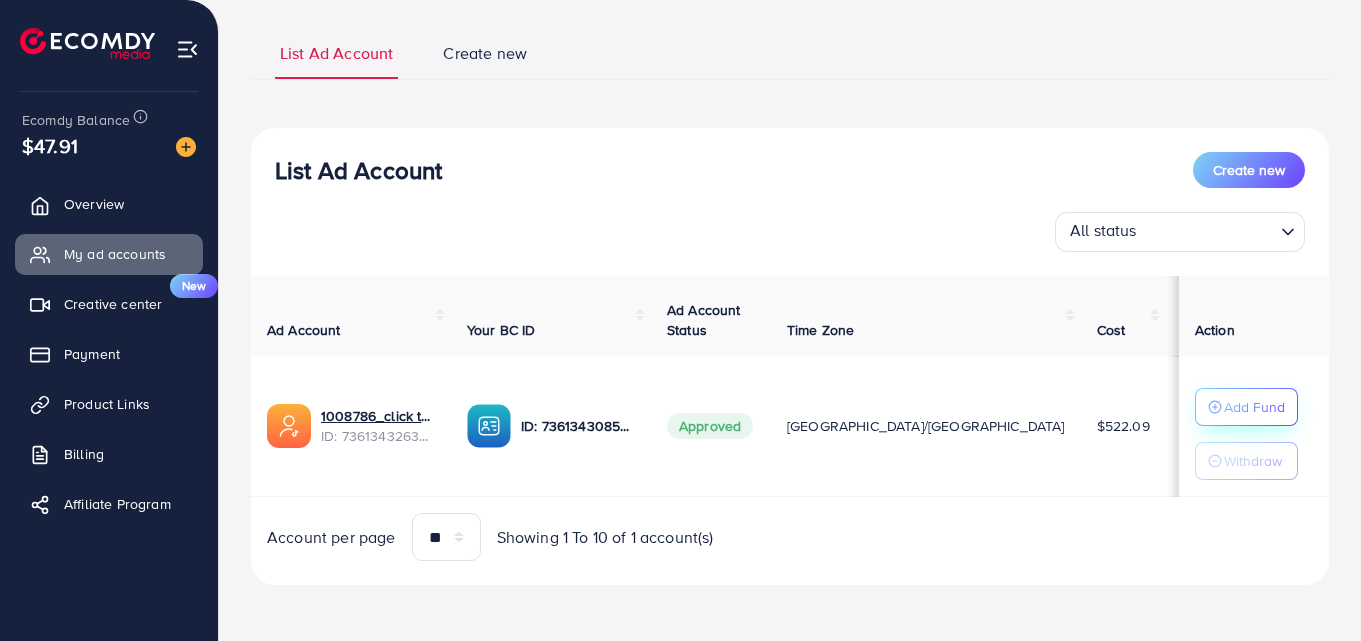 click on "Add Fund" at bounding box center (1254, 407) 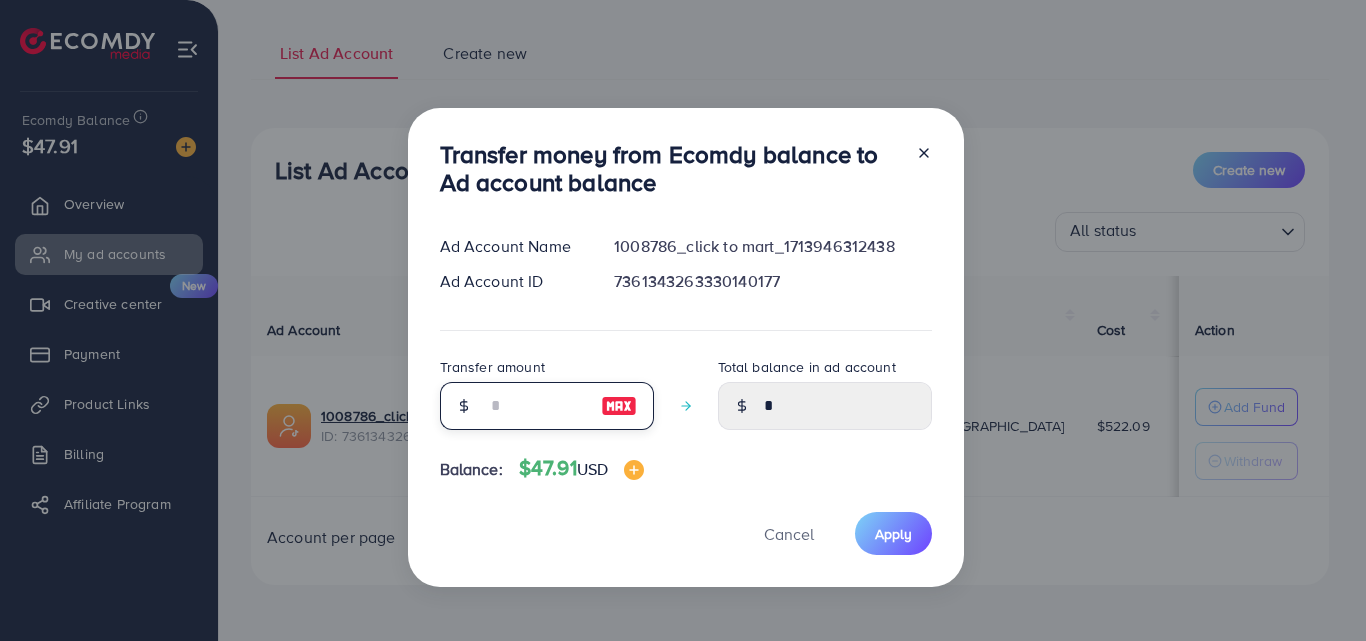 click at bounding box center (536, 406) 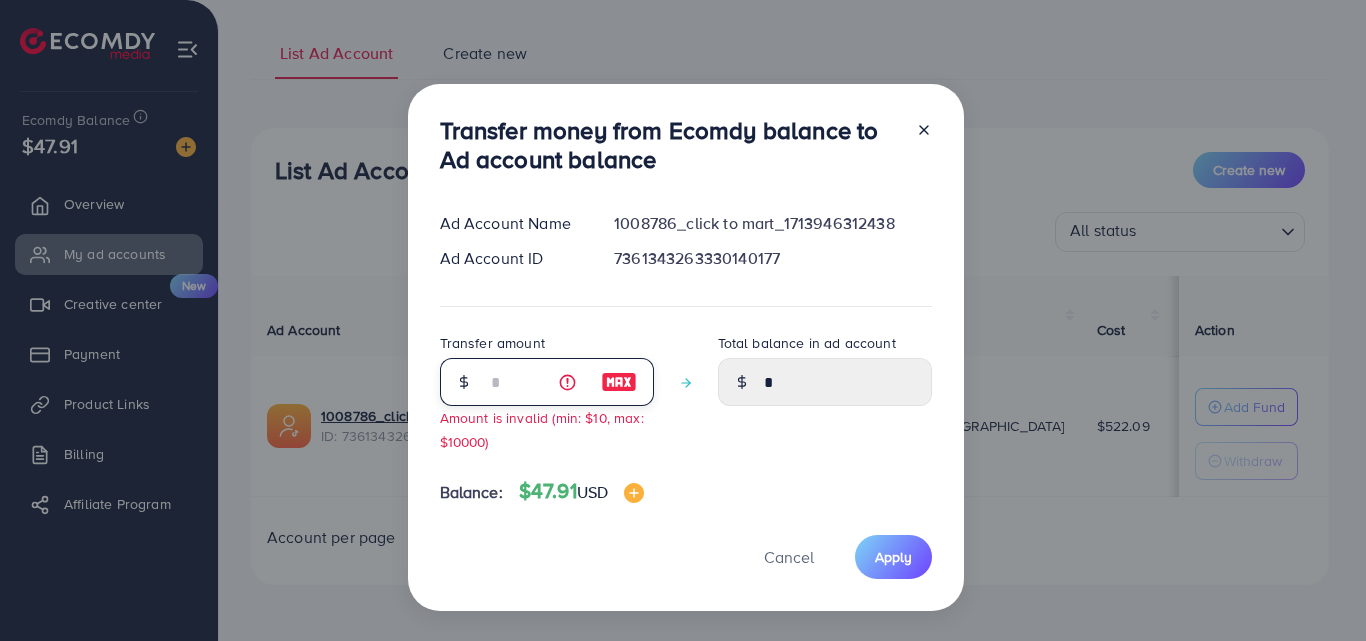 type on "****" 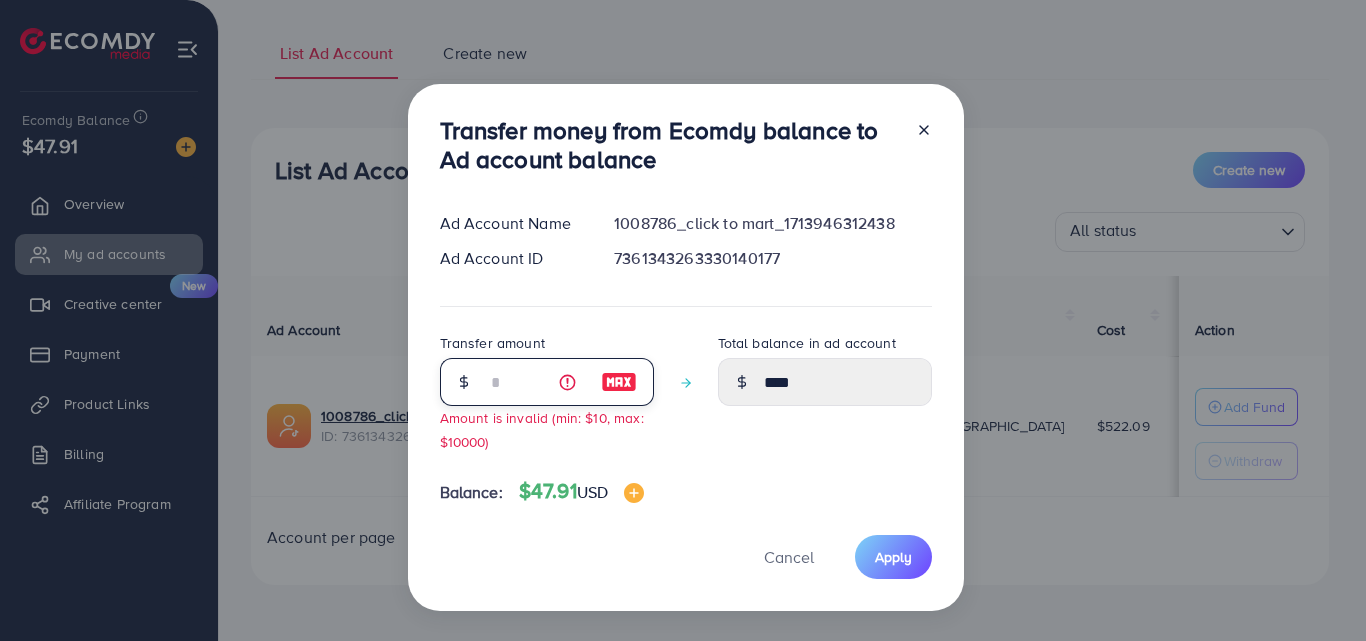 type on "**" 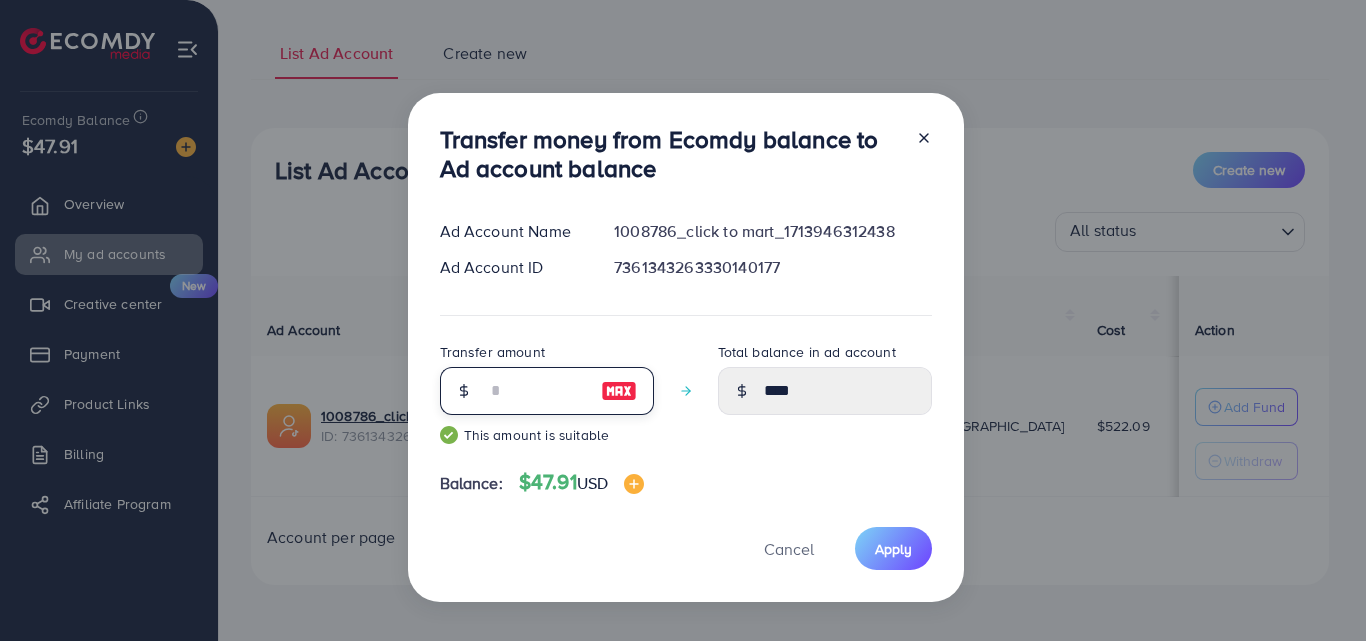 type on "*****" 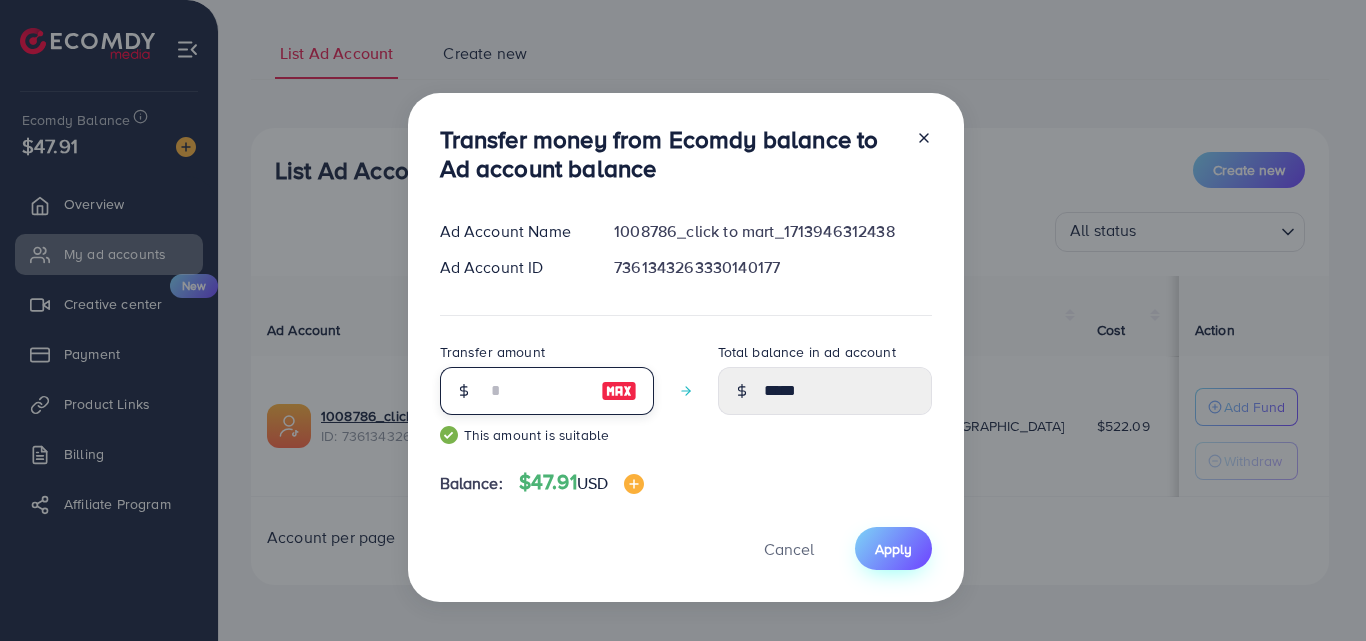 type on "**" 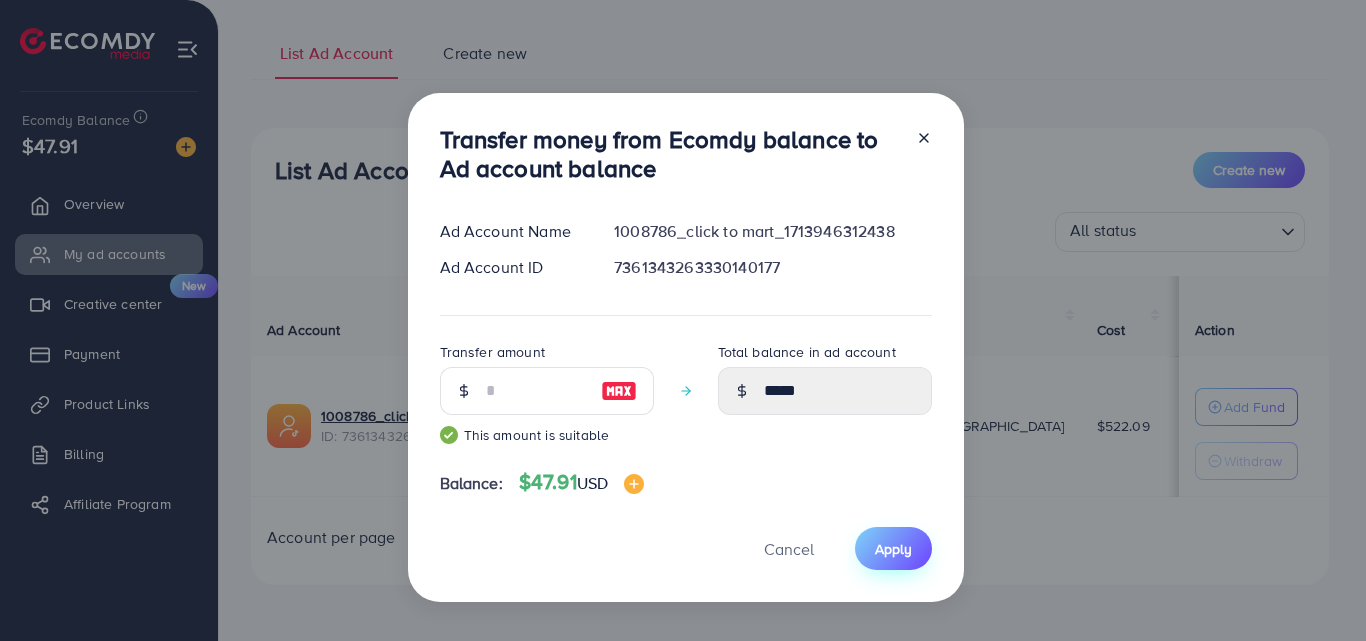click on "Apply" at bounding box center (893, 549) 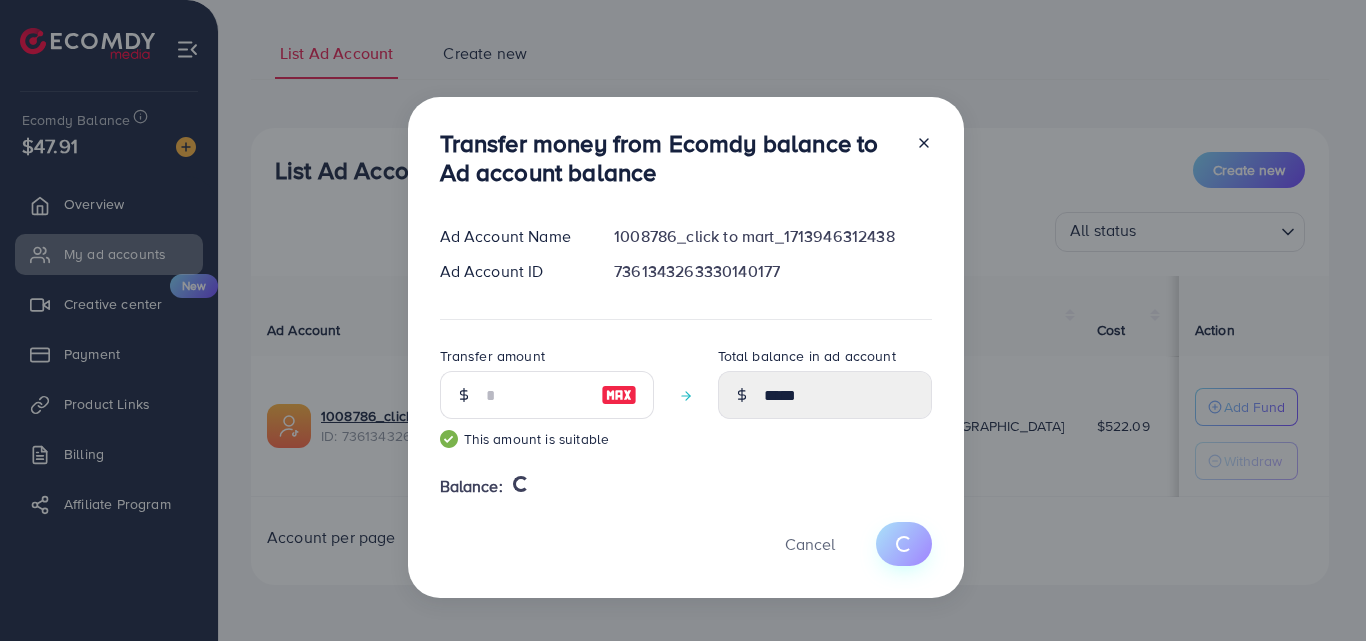 type 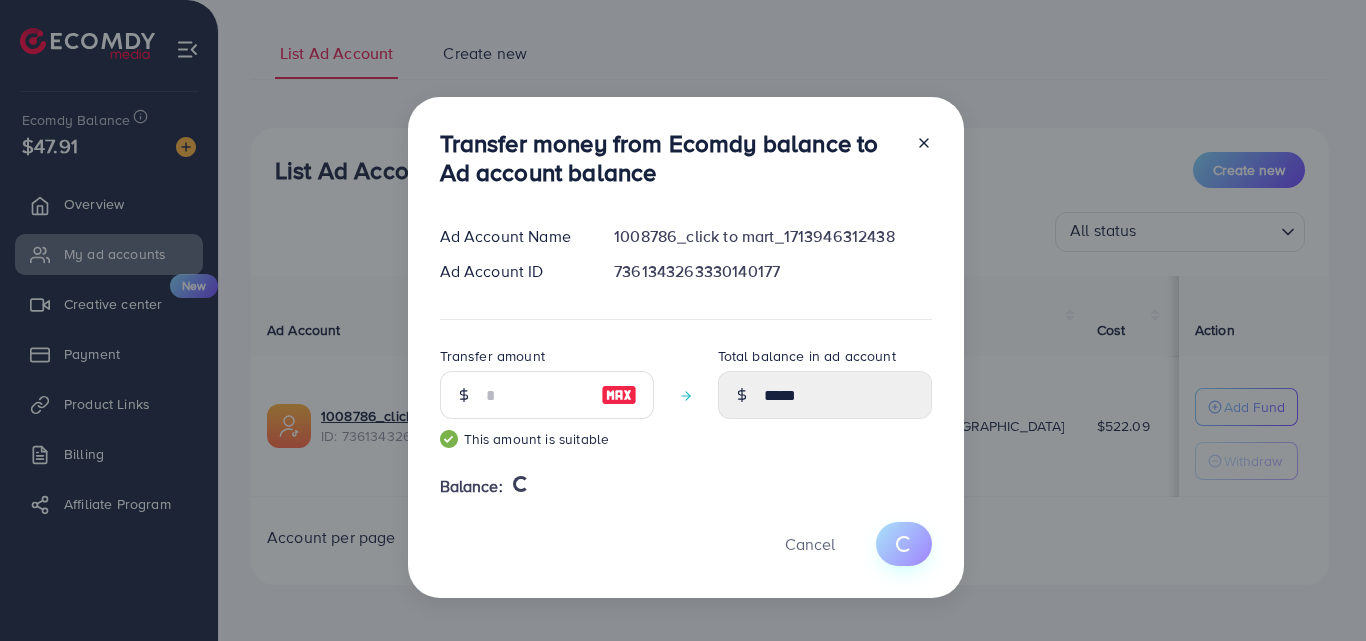 type on "*" 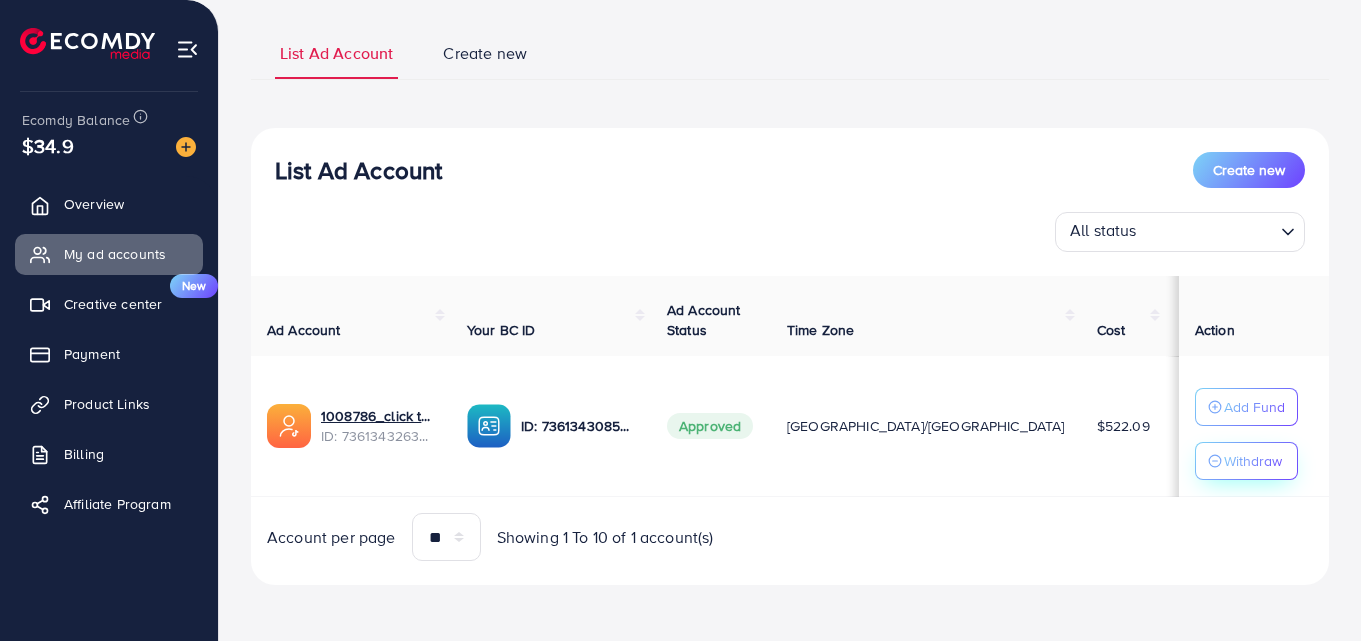 click on "Withdraw" at bounding box center [1253, 461] 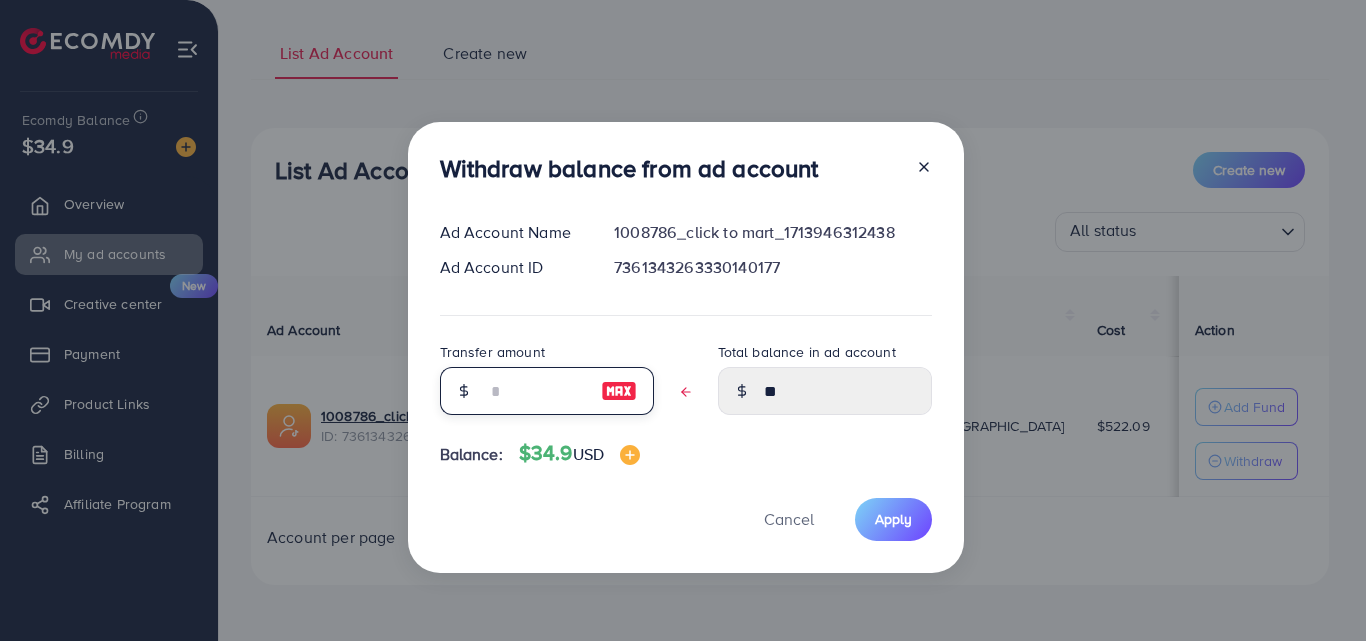 click at bounding box center [536, 391] 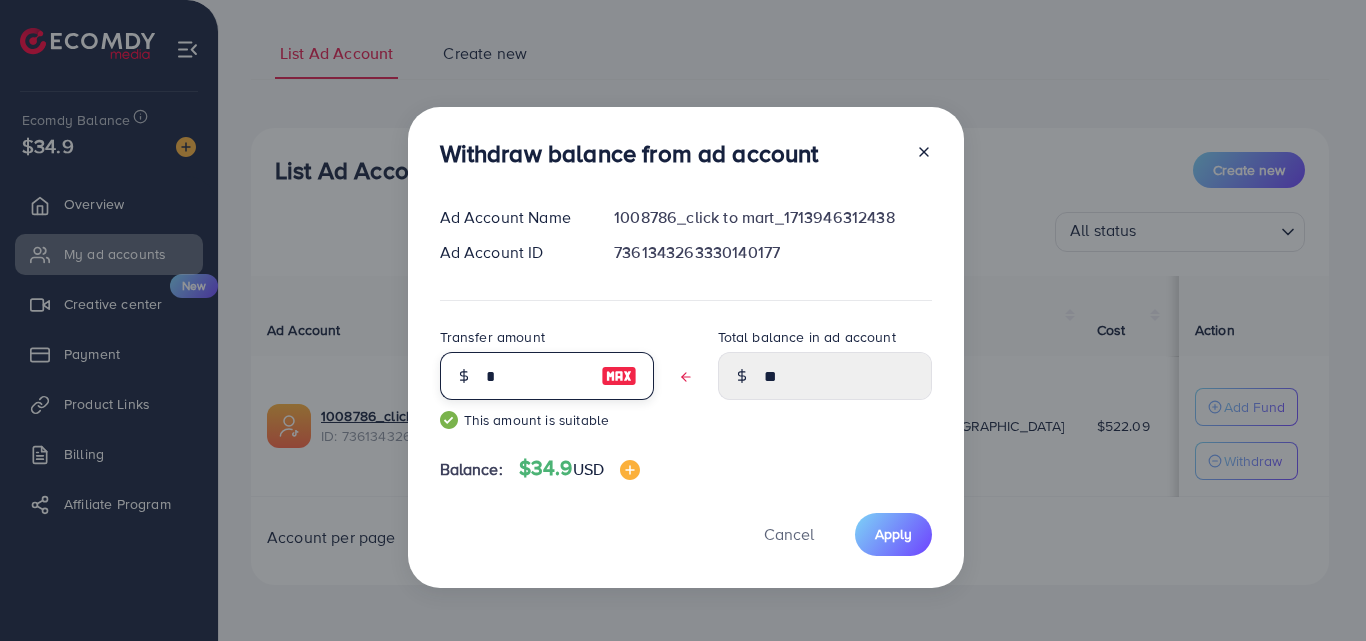 type on "*****" 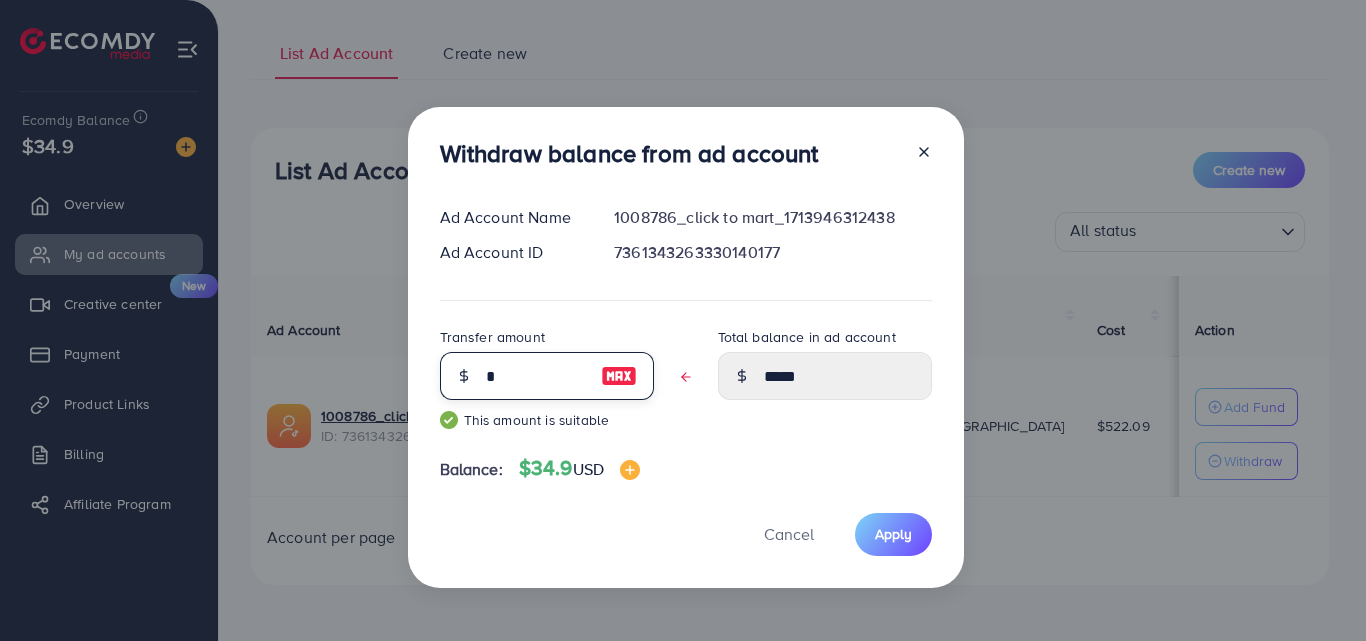 type on "**" 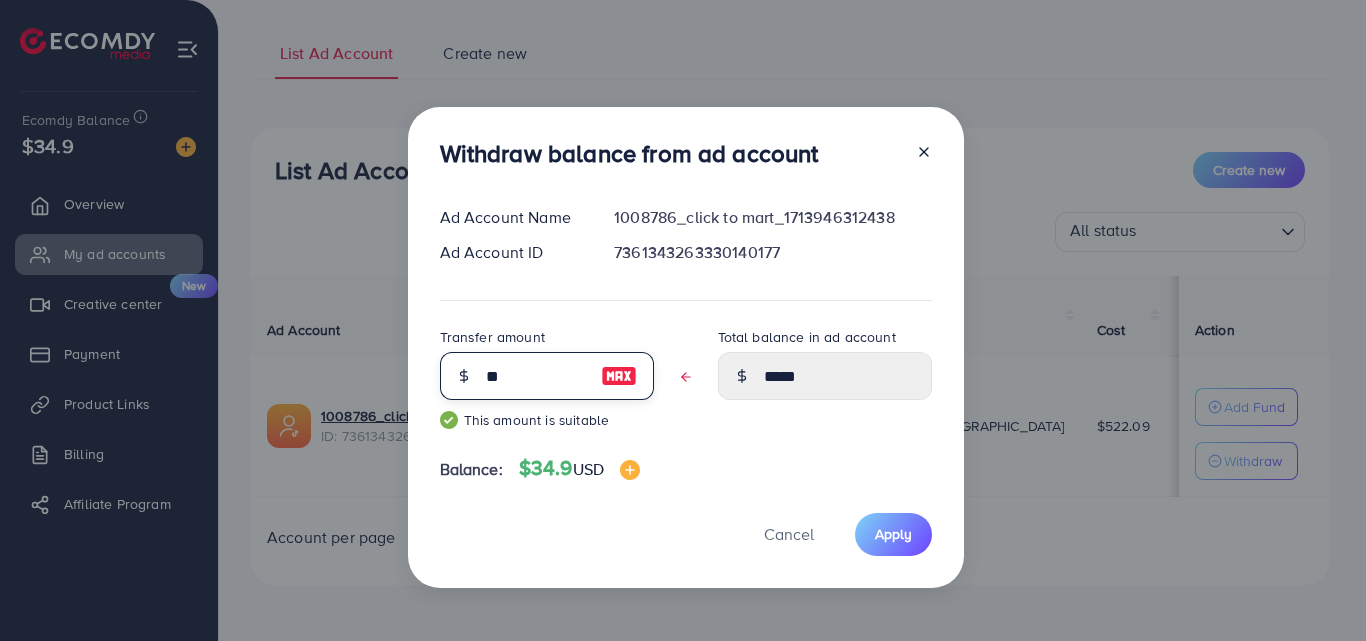 type on "****" 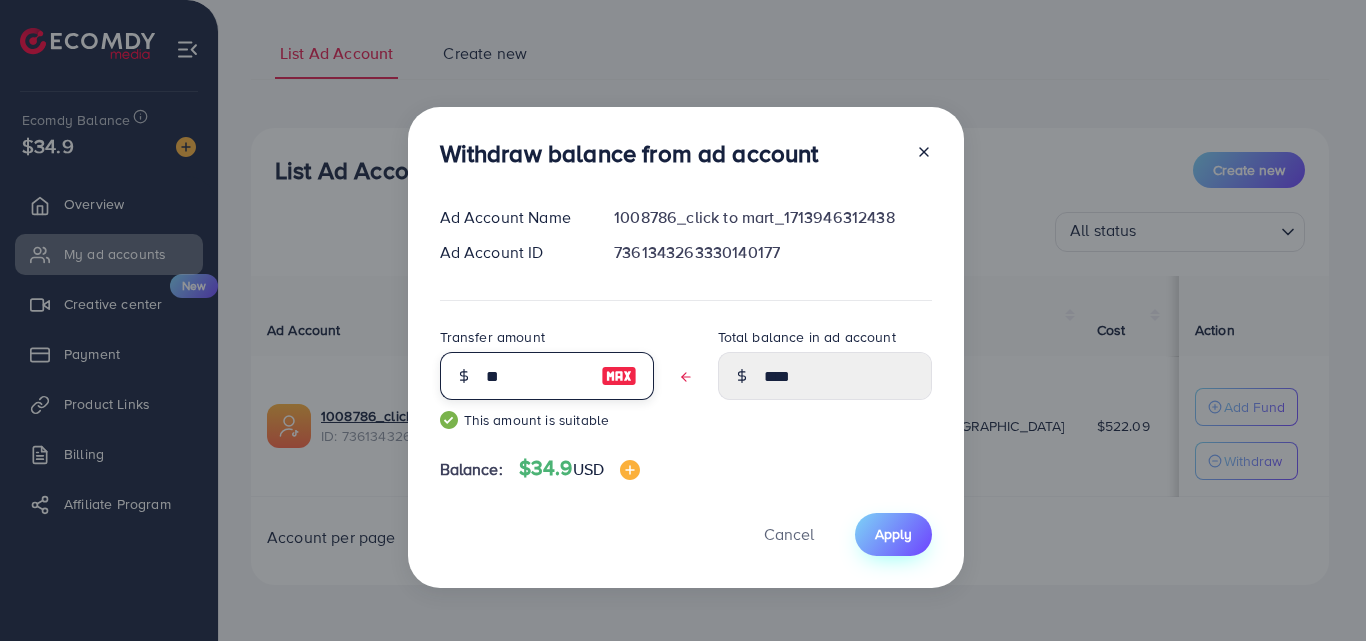 type on "**" 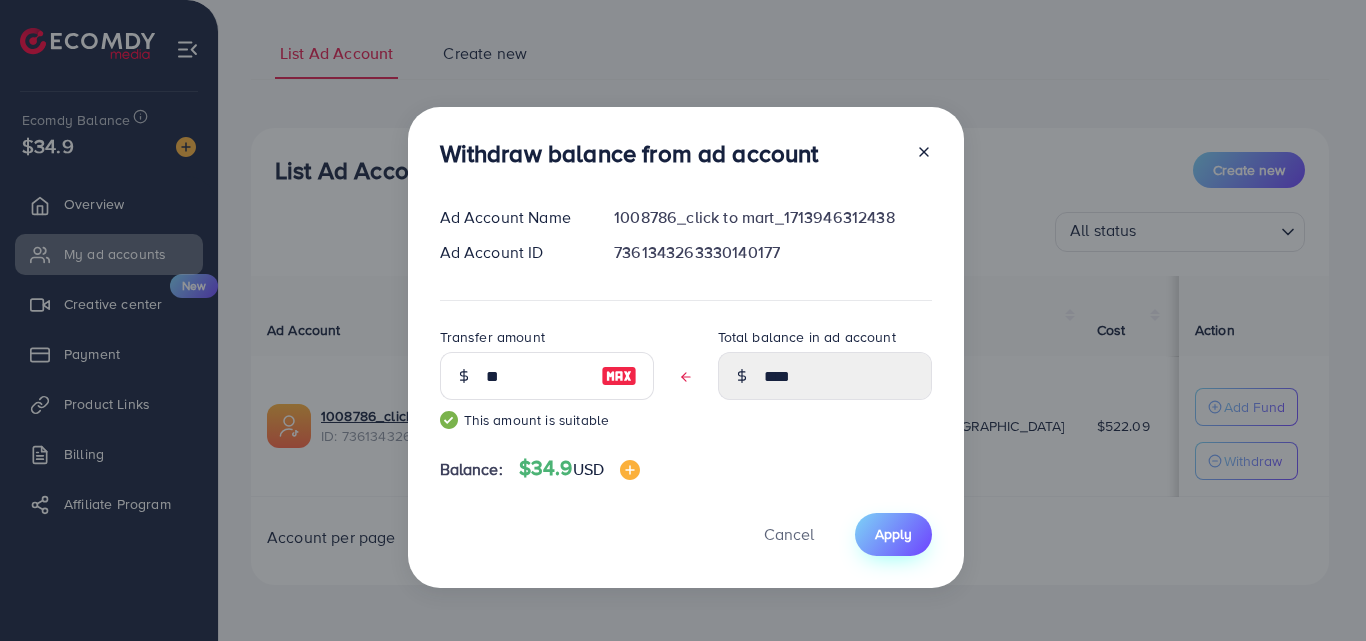 click on "Apply" at bounding box center (893, 534) 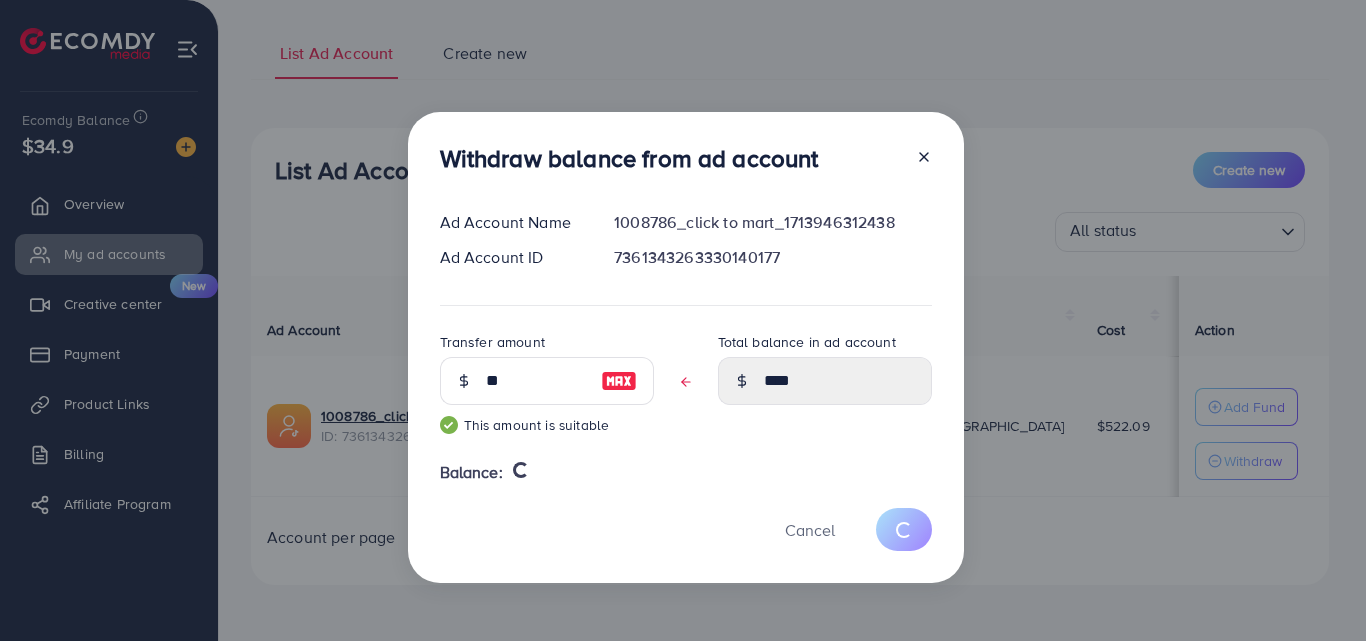 type 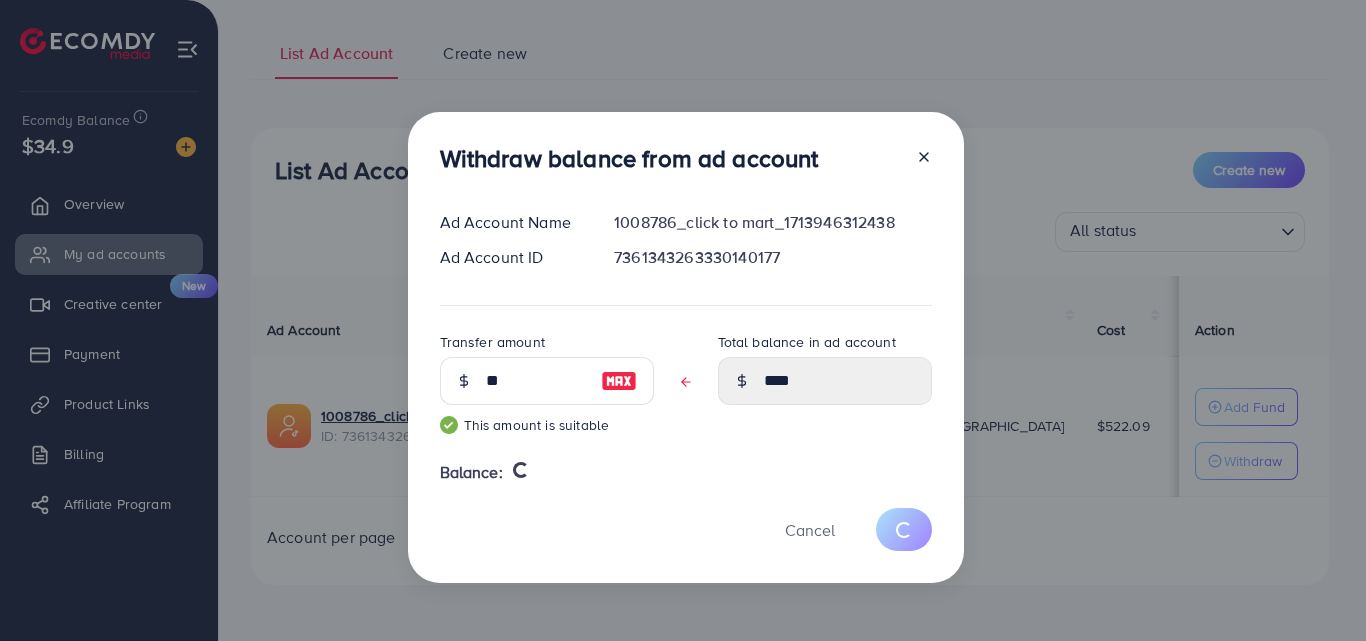 type on "**" 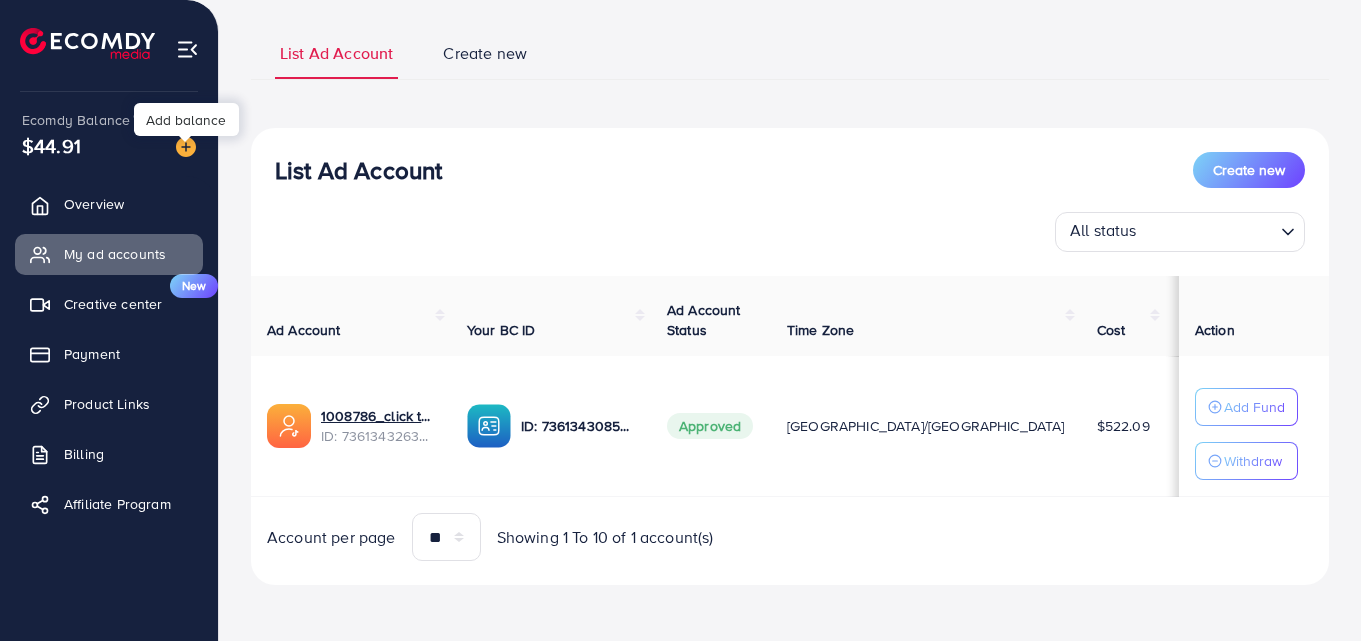 click at bounding box center [186, 147] 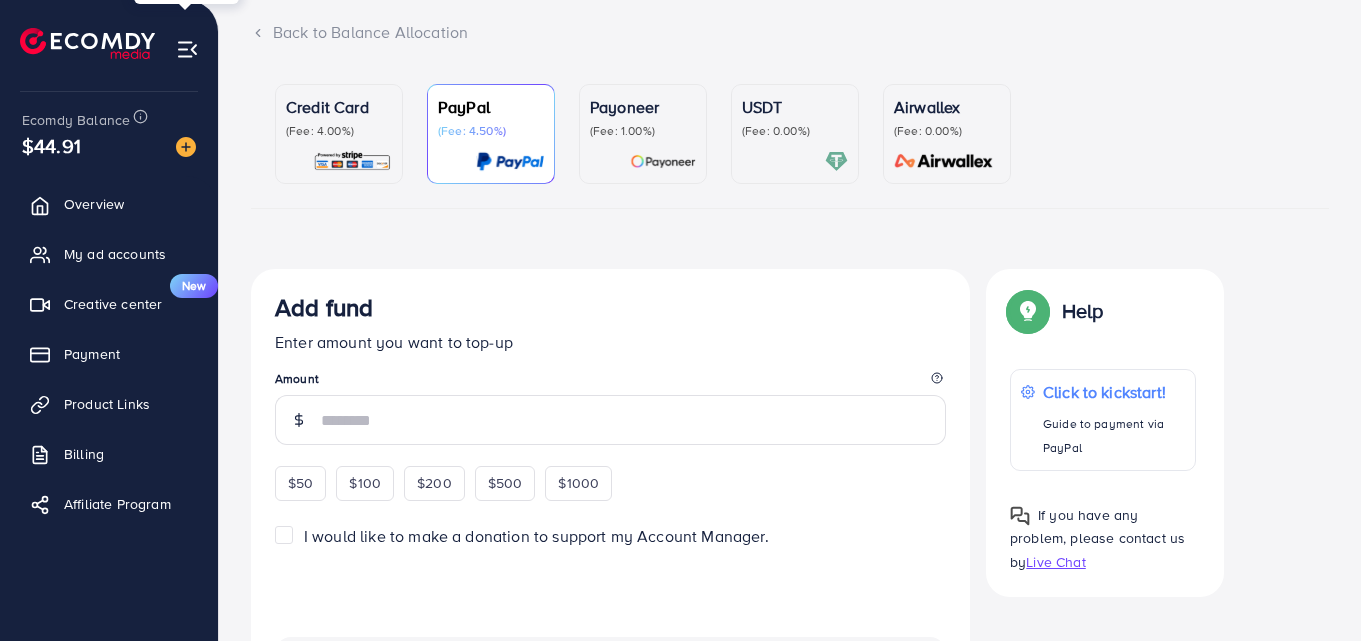 scroll, scrollTop: 0, scrollLeft: 0, axis: both 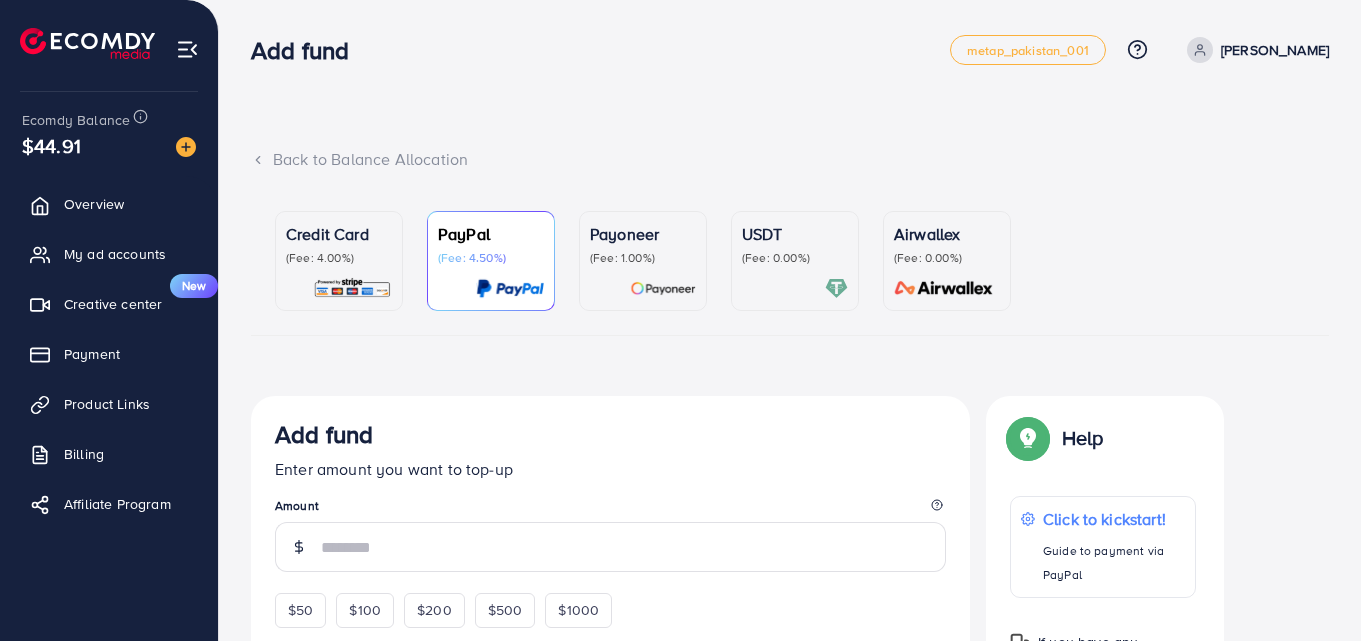 drag, startPoint x: 765, startPoint y: 253, endPoint x: 753, endPoint y: 252, distance: 12.0415945 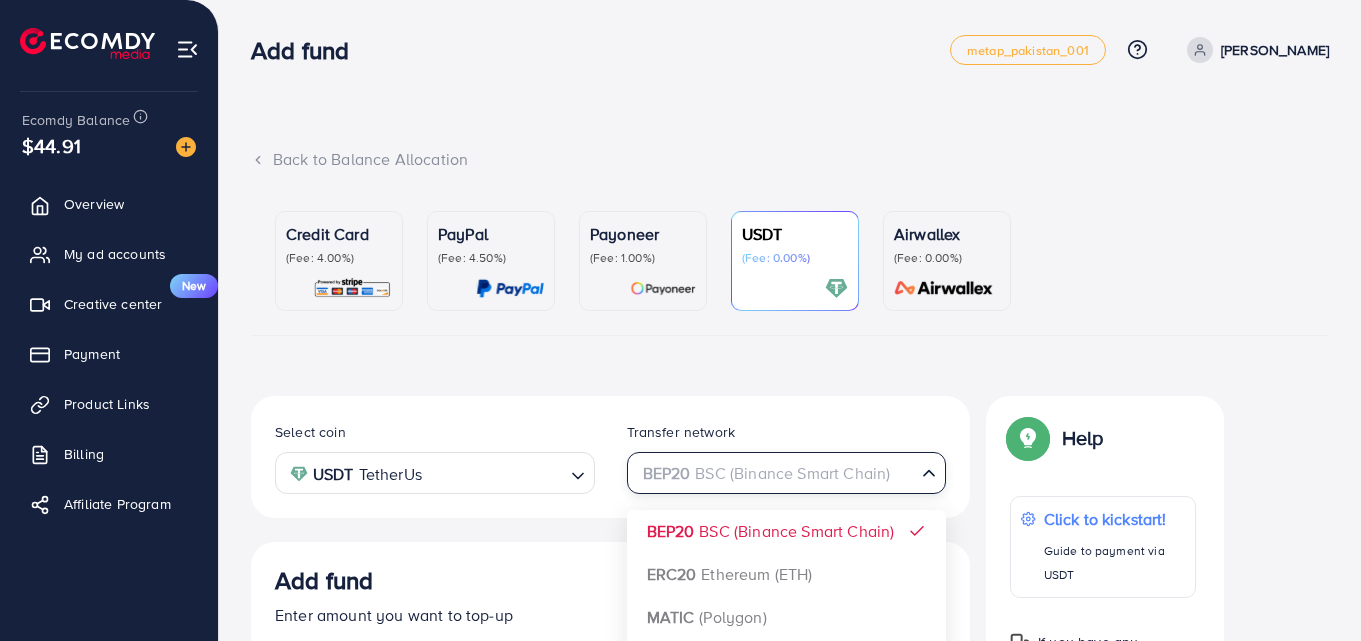 click on "BEP20 BSC (Binance Smart Chain)" at bounding box center (775, 471) 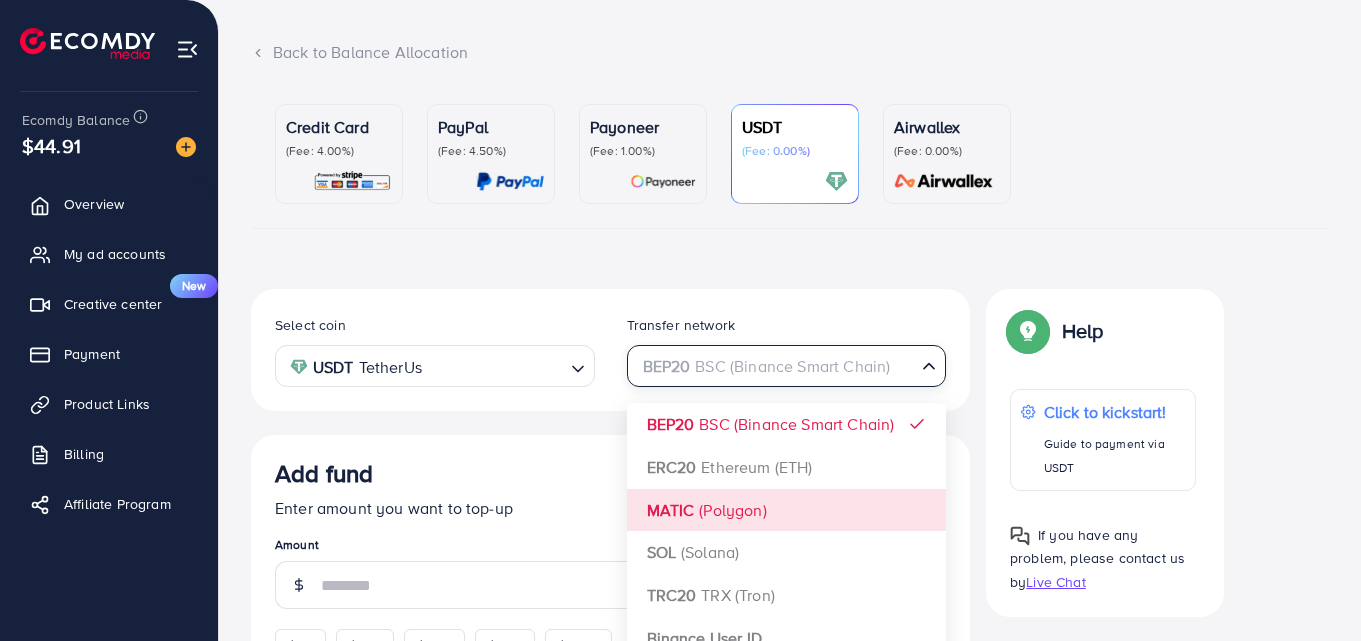 scroll, scrollTop: 200, scrollLeft: 0, axis: vertical 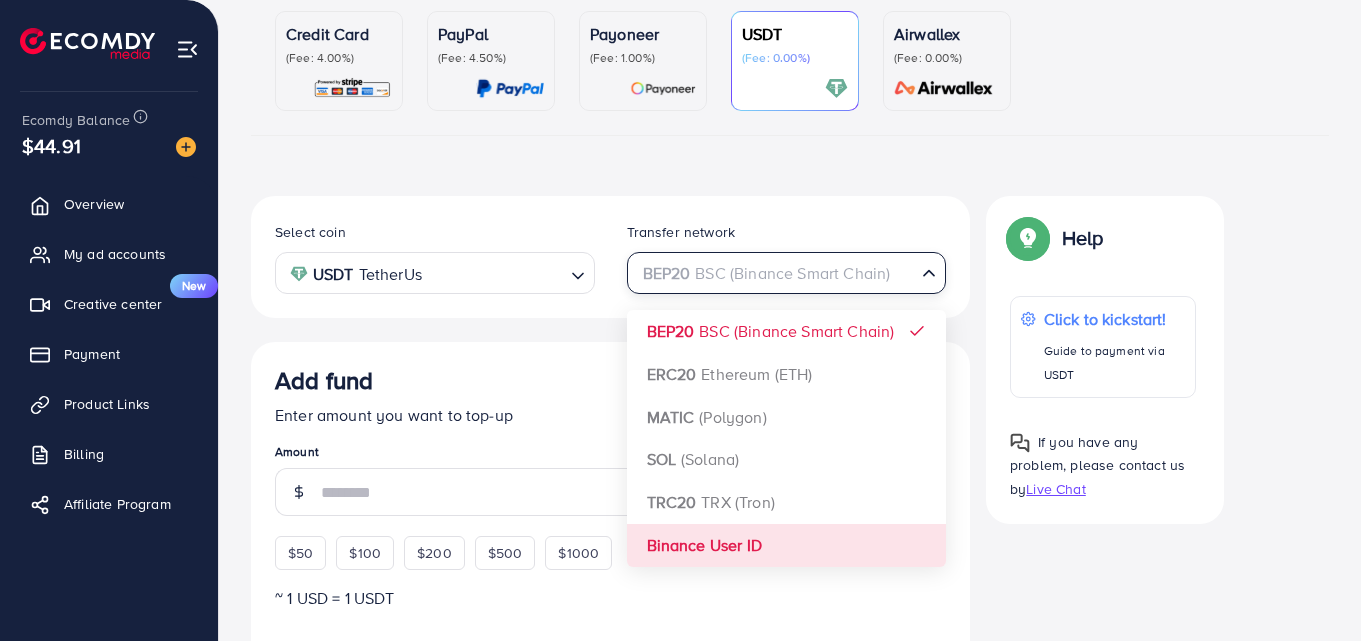 click on "Select coin   USDT TetherUs           Loading...     Transfer network   BEP20 BSC (Binance Smart Chain)           Loading...     BEP20 BSC (Binance Smart Chain) ERC20 Ethereum (ETH) MATIC (Polygon) SOL (Solana) TRC20 TRX (Tron) Binance User ID        Add fund  Enter amount you want to top-up Amount $50 $100 $200 $500 $1000  ~ 1 USD = 1 USDT   Add USDT amount  1/2 I would like to make a donation to support my Account Manager. 5% 10% 15% 20%  Continue   Summary   Amount   --   Payment Method   --   Coin type   --   Service charge   (3.00%)   --   Tax   (3.00%)   --   Transfer network   --   Total Amount   --" at bounding box center [610, 730] 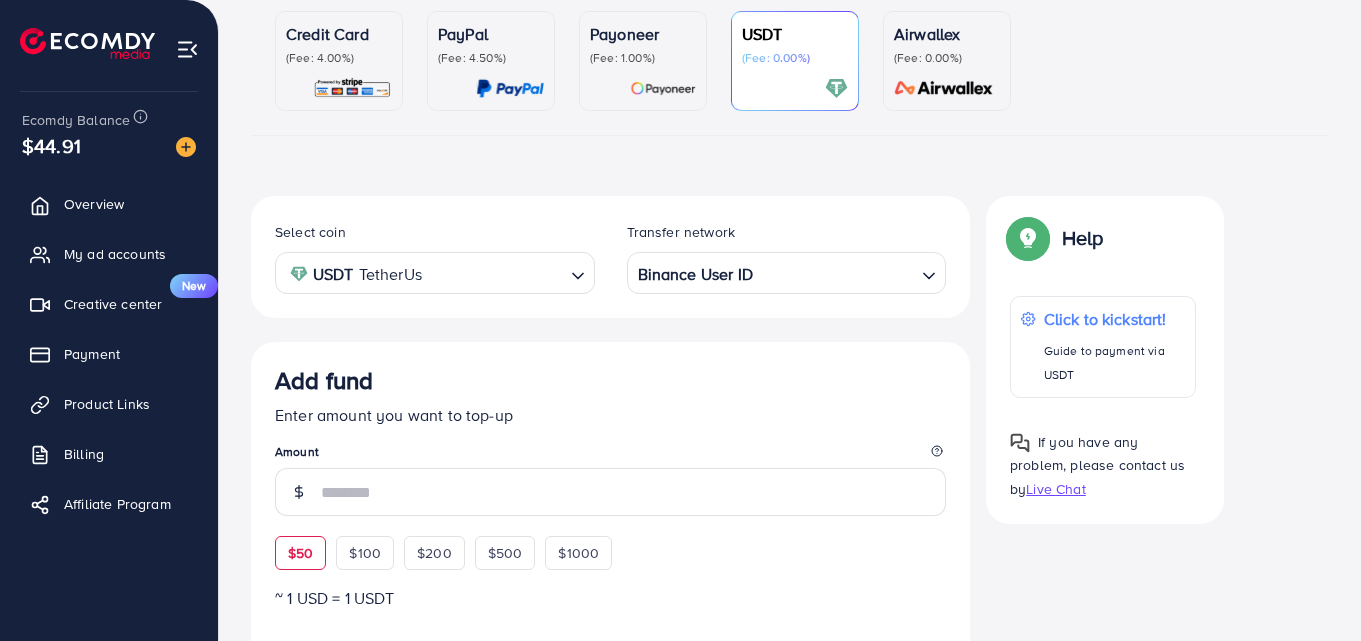 click on "$50" at bounding box center (300, 553) 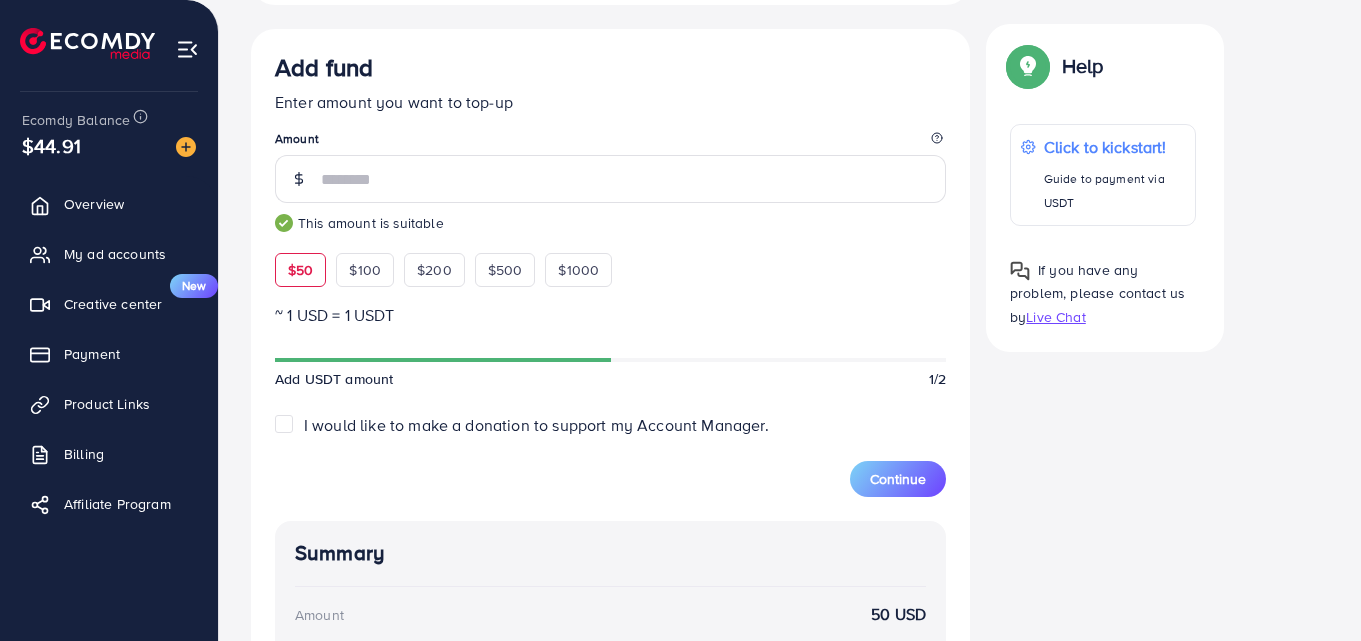 scroll, scrollTop: 526, scrollLeft: 0, axis: vertical 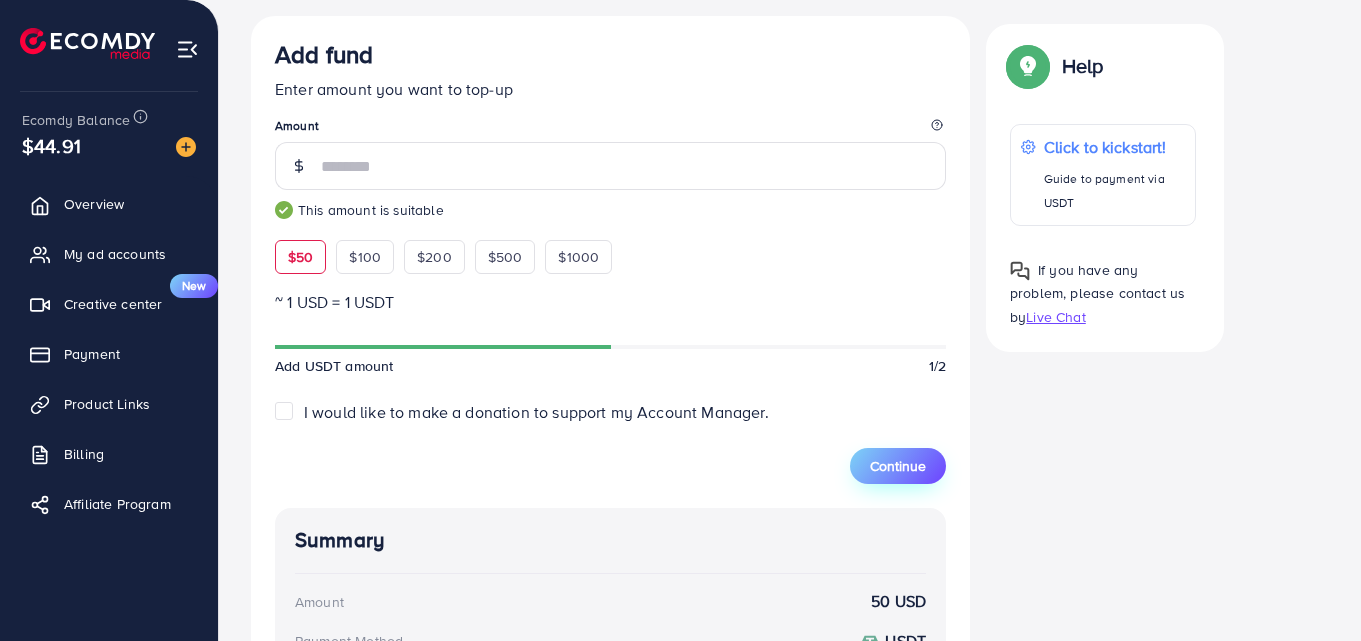 click on "Continue" at bounding box center (898, 466) 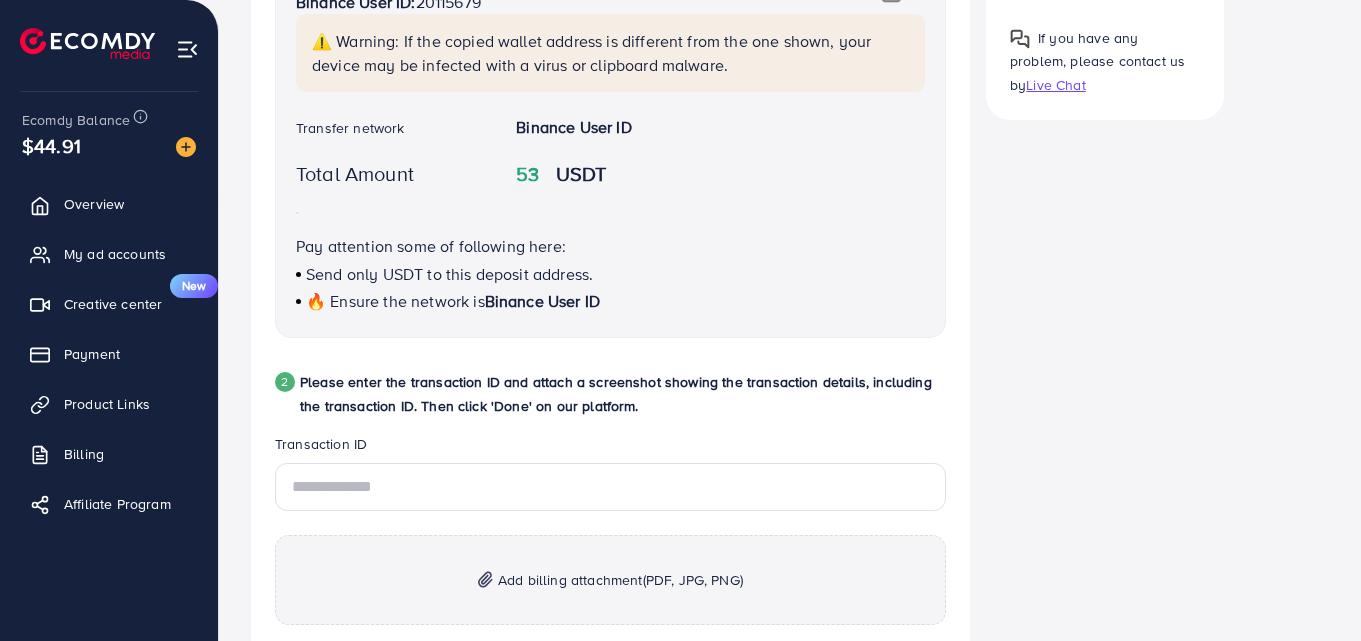 scroll, scrollTop: 368, scrollLeft: 0, axis: vertical 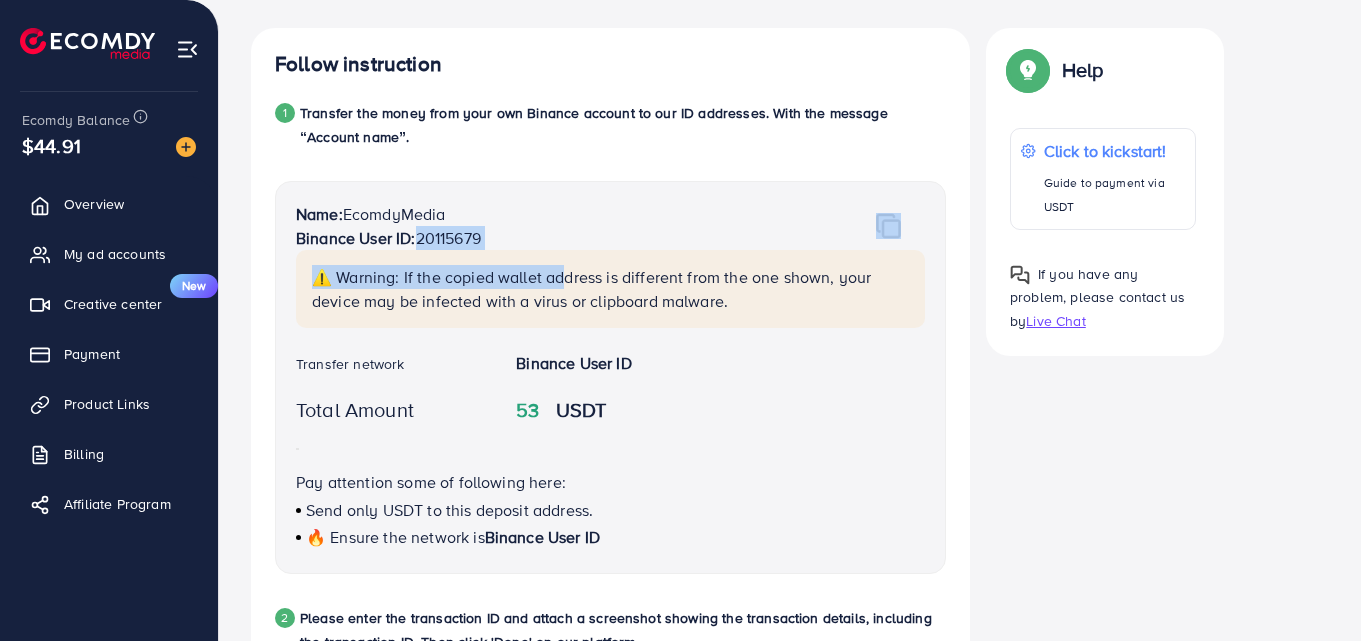 drag, startPoint x: 419, startPoint y: 233, endPoint x: 546, endPoint y: 248, distance: 127.88276 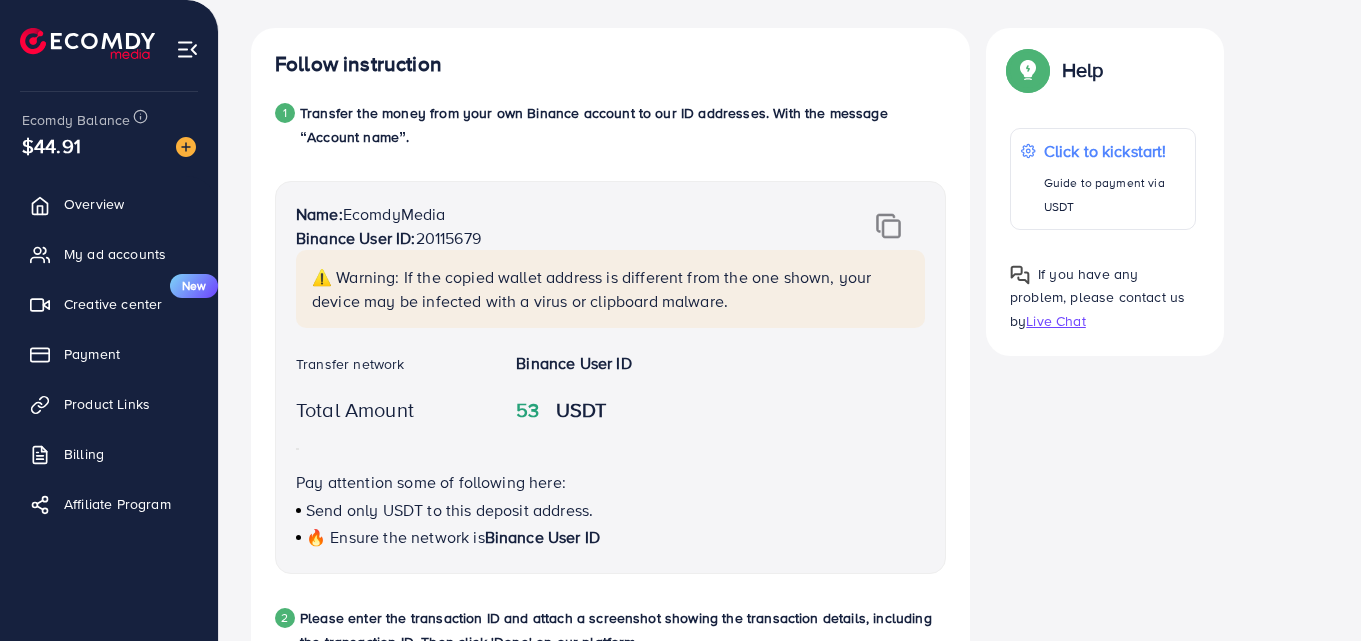 click on "Name:  EcomdyMedia" at bounding box center (555, 214) 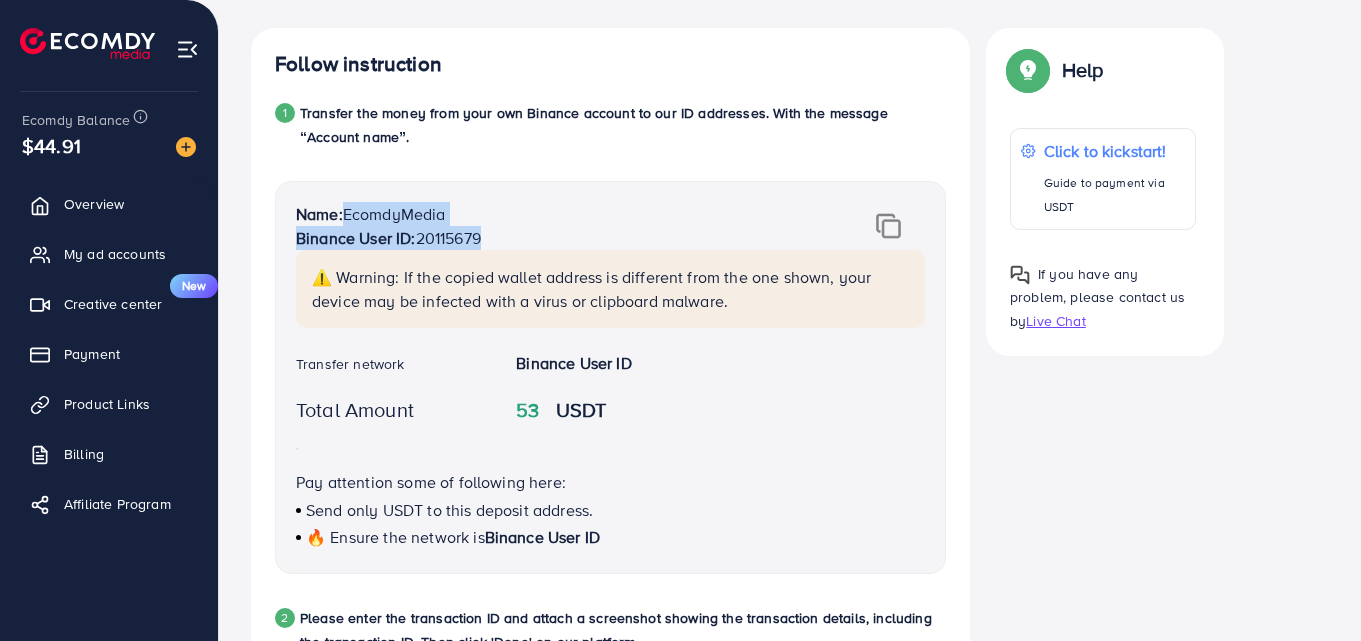 drag, startPoint x: 342, startPoint y: 209, endPoint x: 525, endPoint y: 229, distance: 184.08965 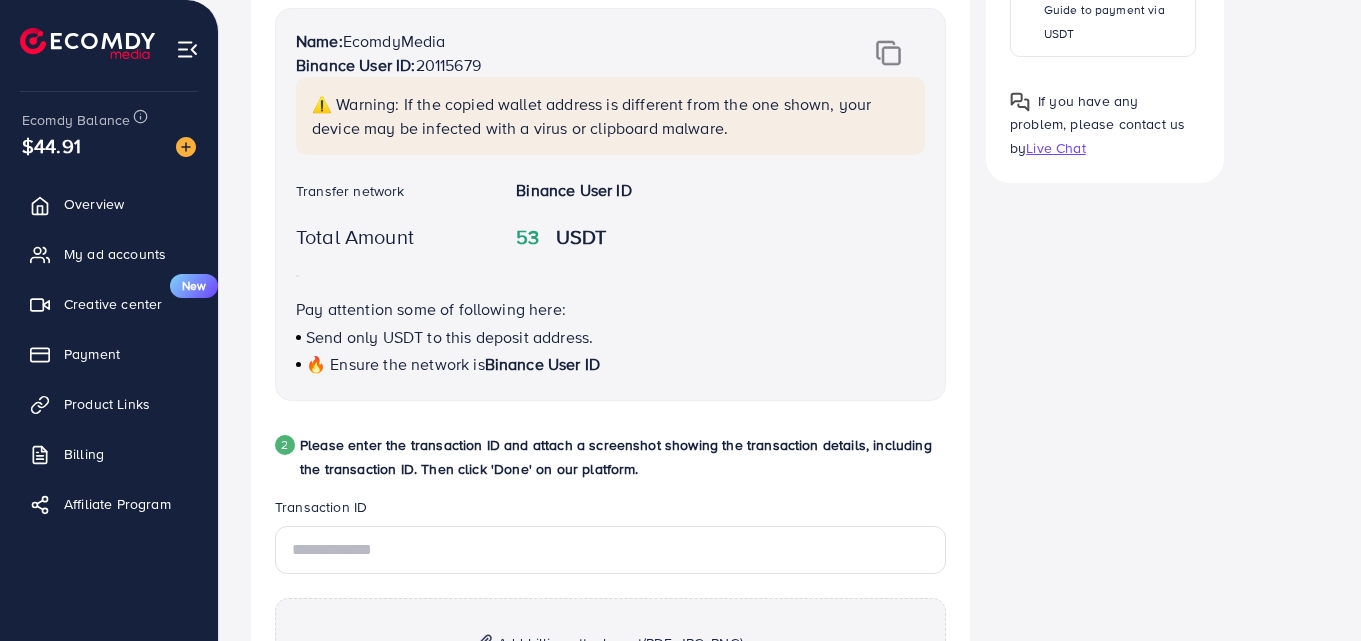 scroll, scrollTop: 268, scrollLeft: 0, axis: vertical 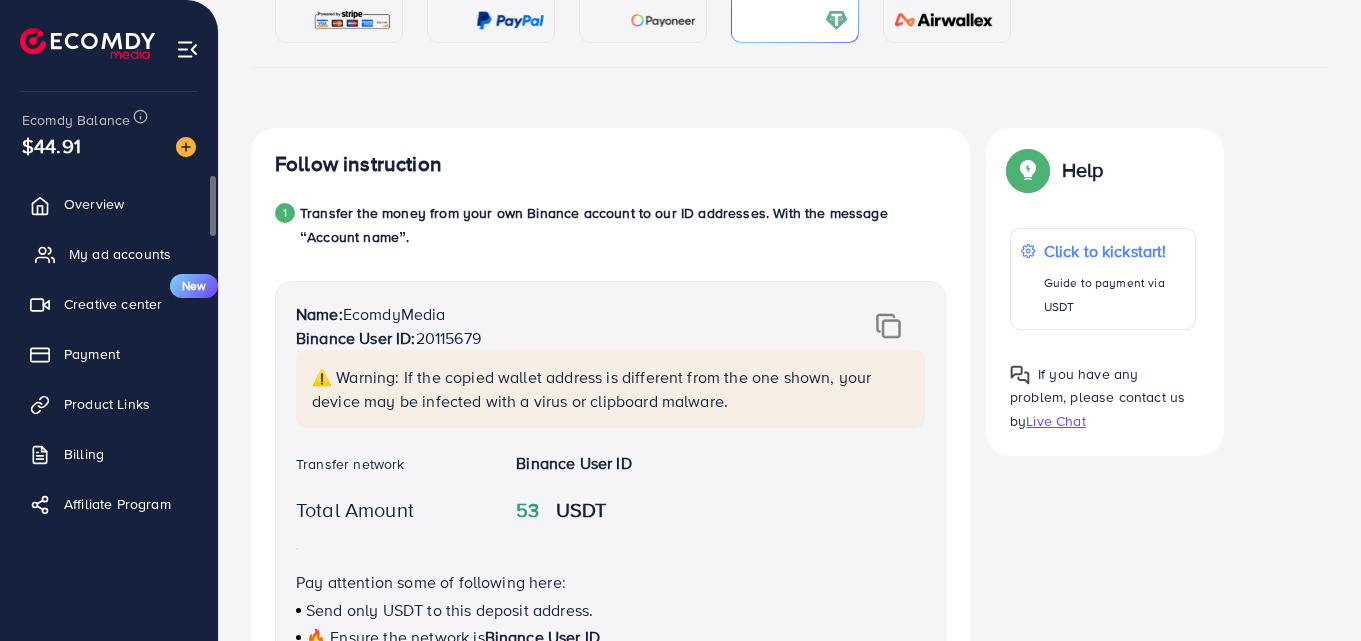 click on "My ad accounts" at bounding box center (120, 254) 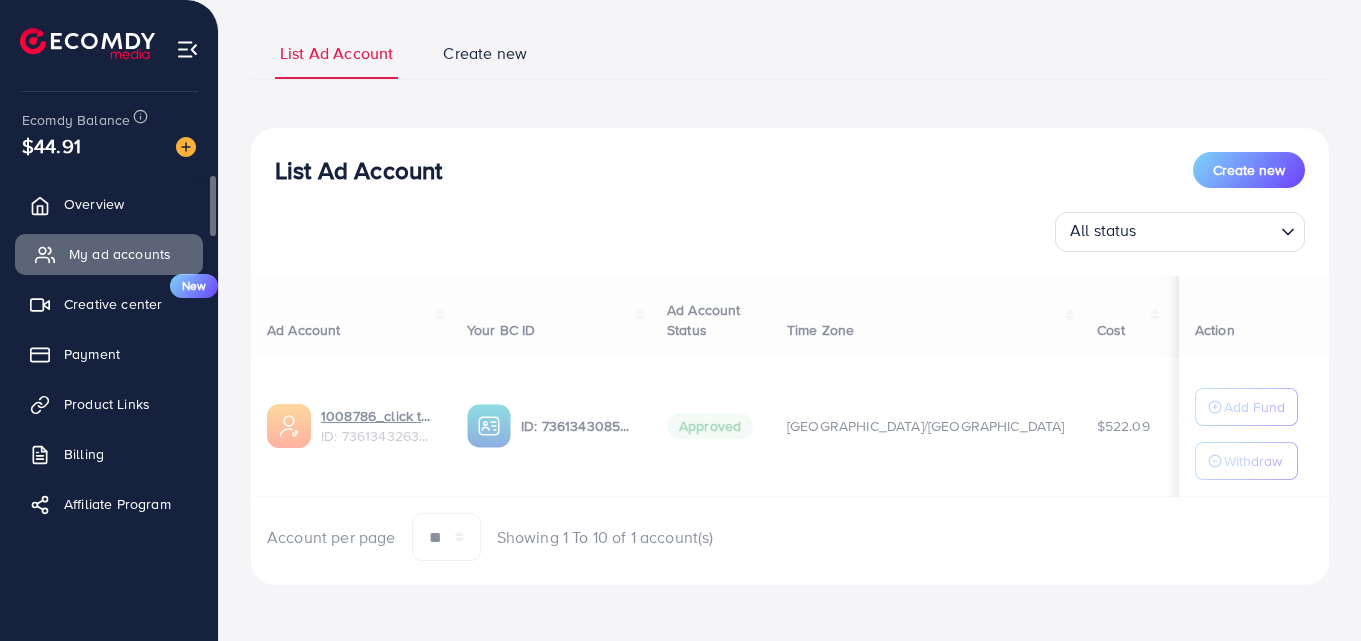scroll, scrollTop: 0, scrollLeft: 0, axis: both 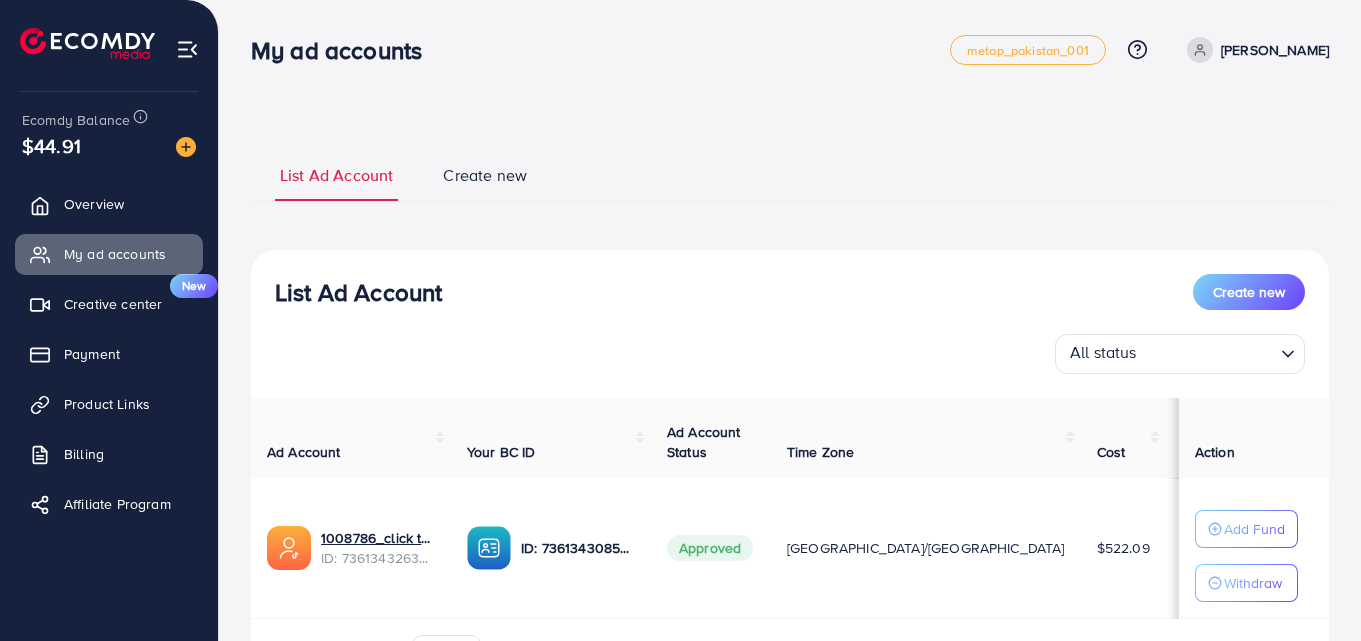 drag, startPoint x: 1002, startPoint y: 548, endPoint x: 980, endPoint y: 545, distance: 22.203604 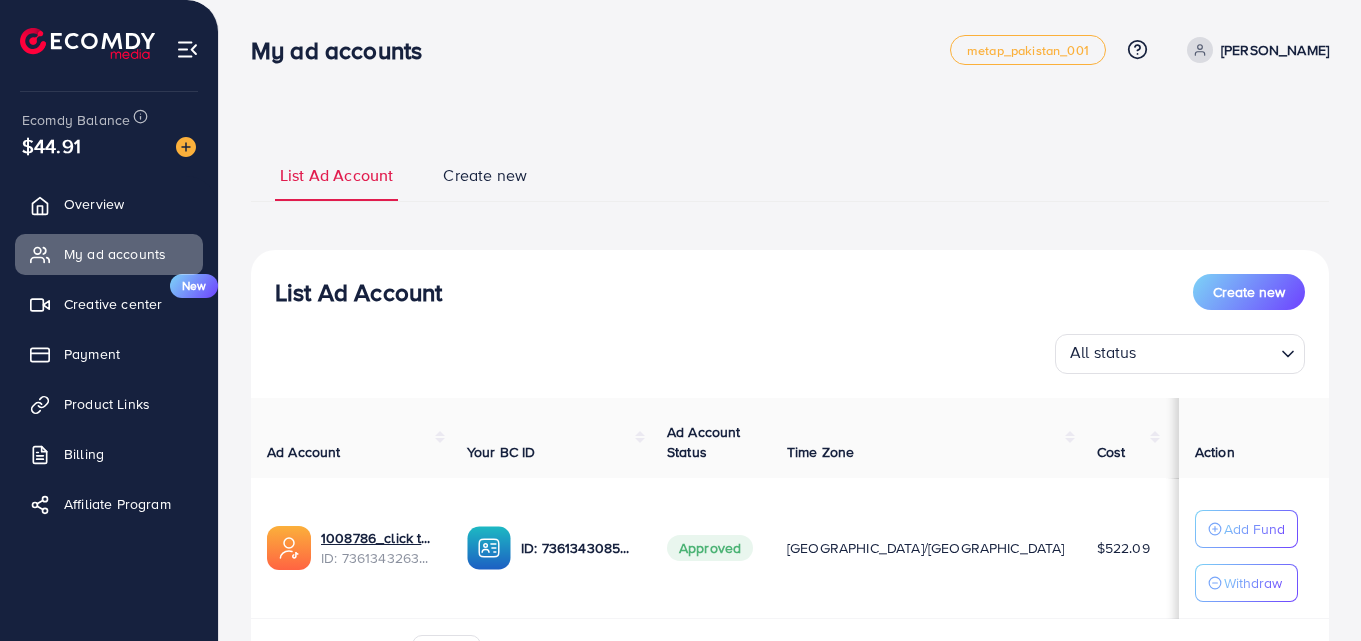 click on "$3" at bounding box center [1208, 548] 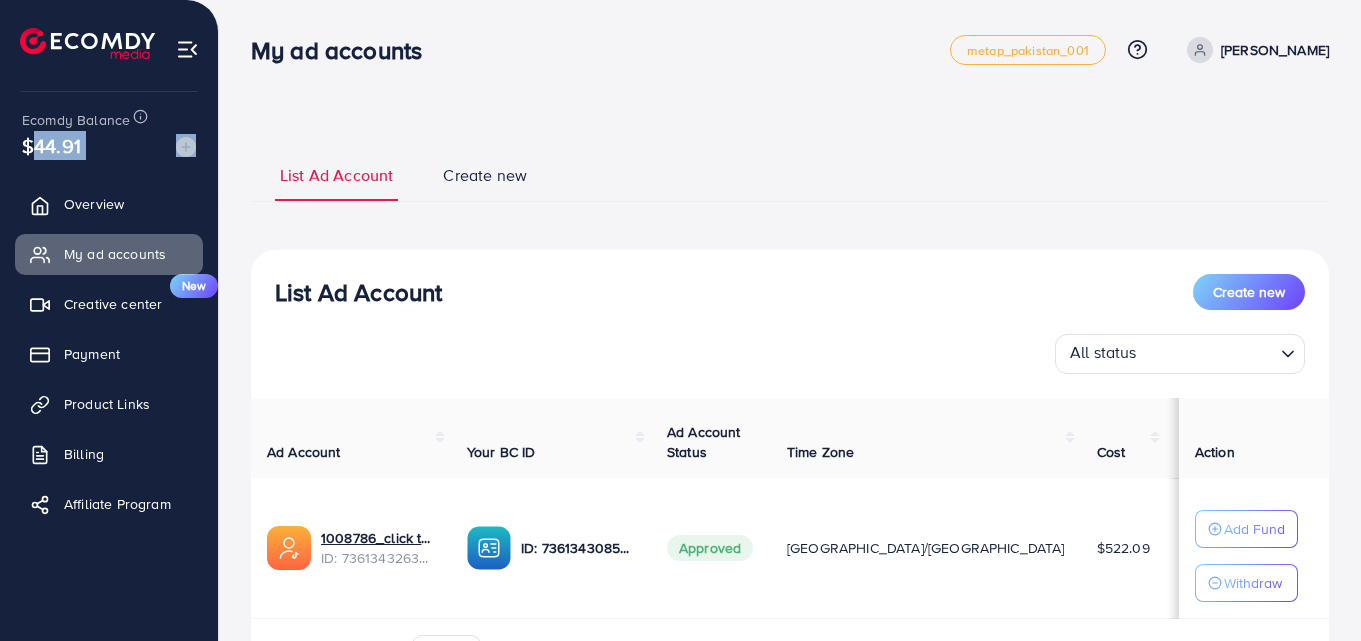 drag, startPoint x: 27, startPoint y: 141, endPoint x: 134, endPoint y: 164, distance: 109.444046 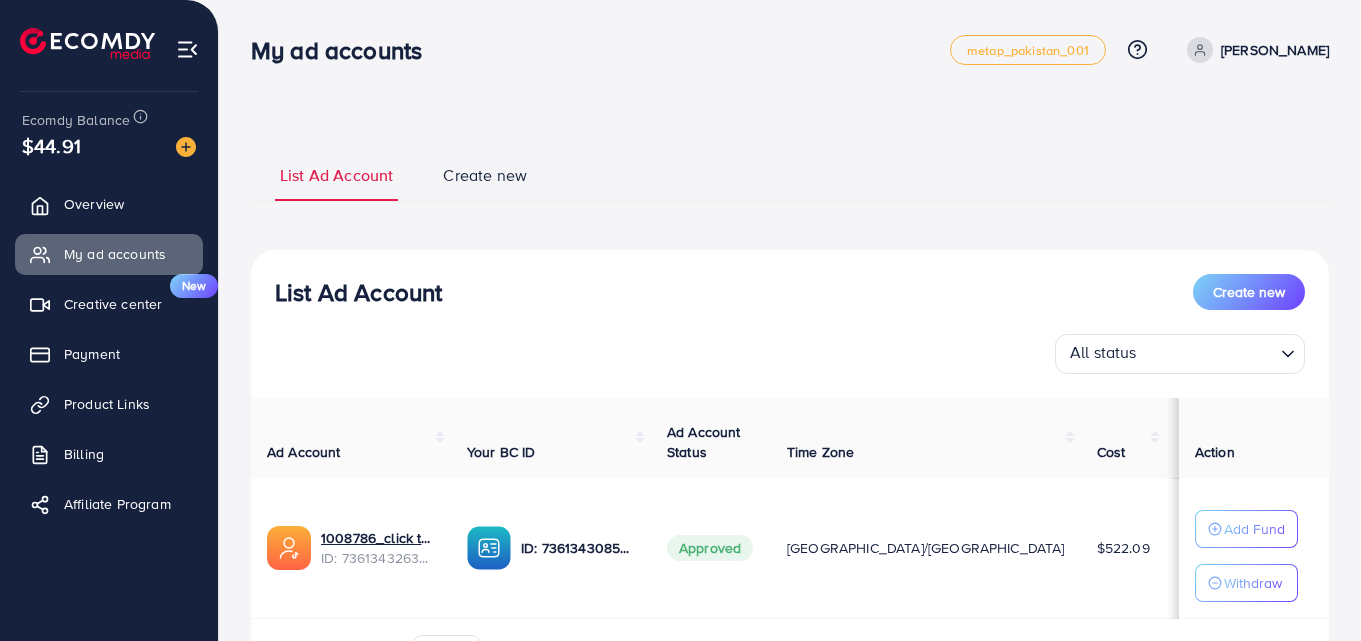 click on "$3" at bounding box center (1208, 548) 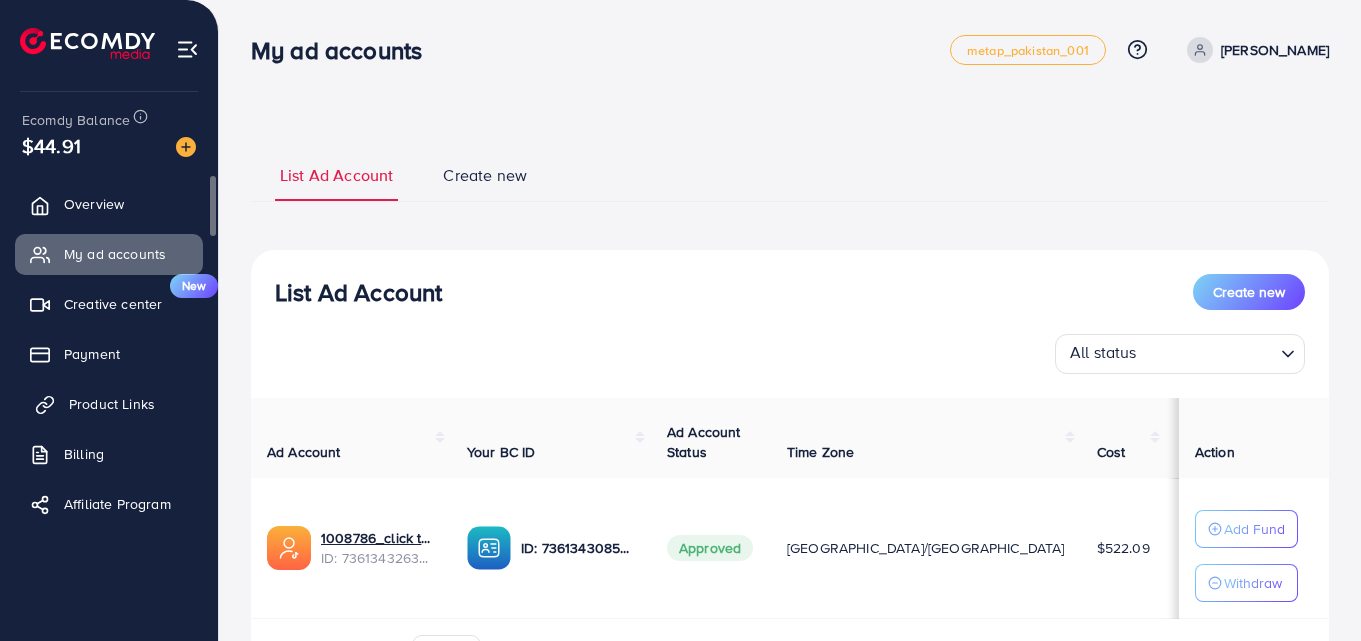 click on "Product Links" at bounding box center (112, 404) 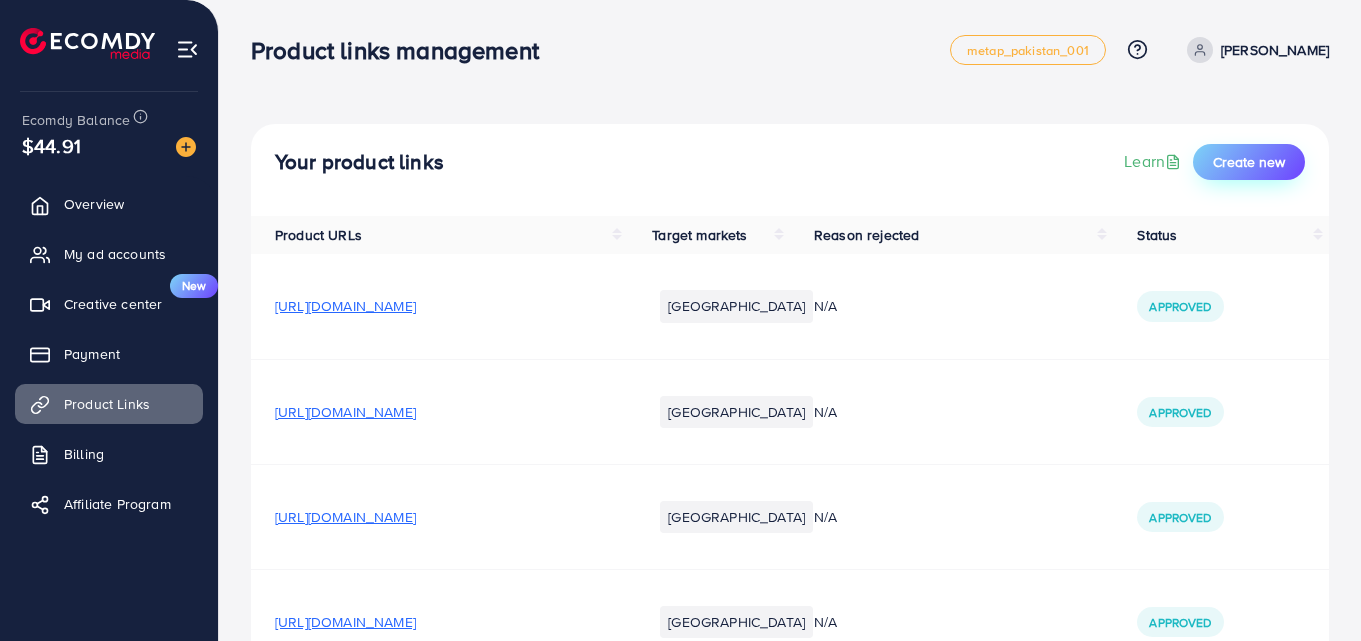 click on "Create new" at bounding box center (1249, 162) 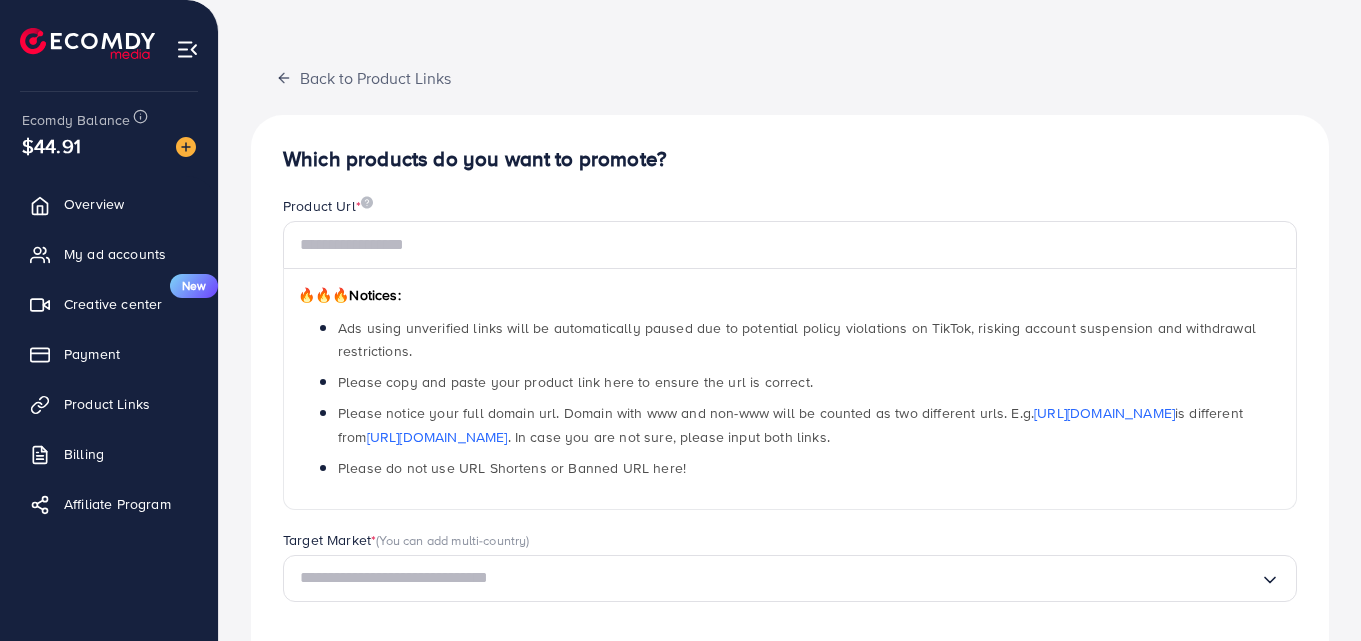 scroll, scrollTop: 0, scrollLeft: 0, axis: both 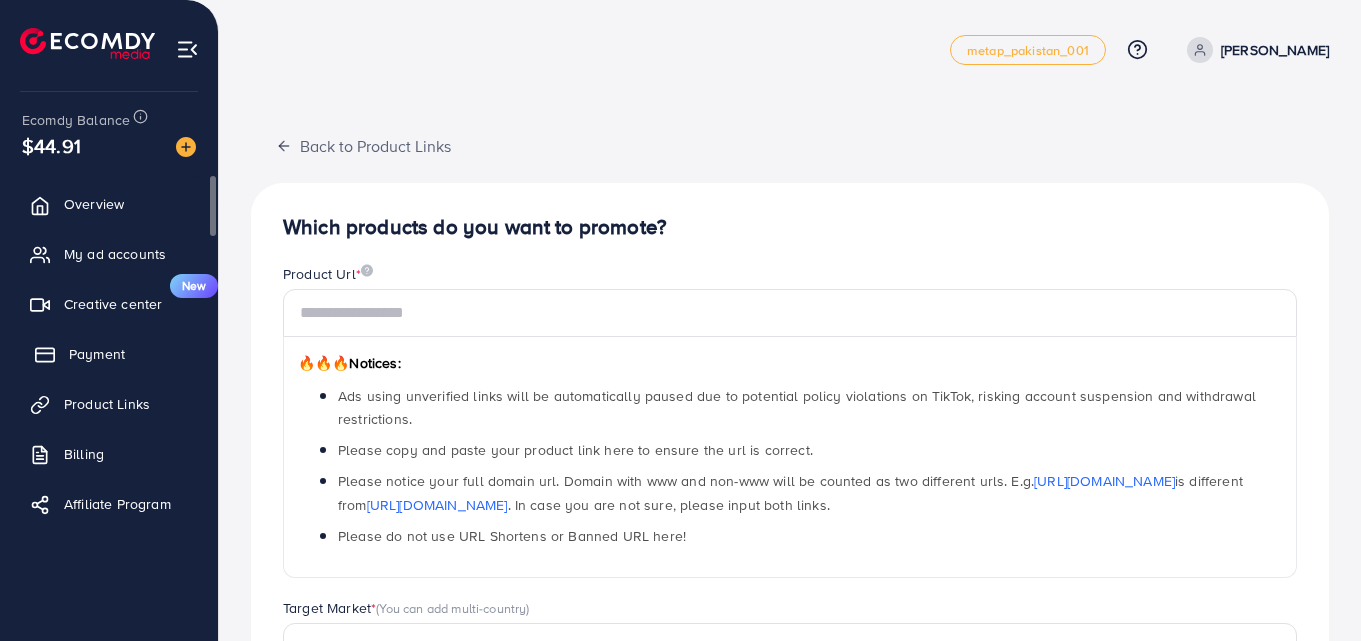 click on "Payment" at bounding box center (97, 354) 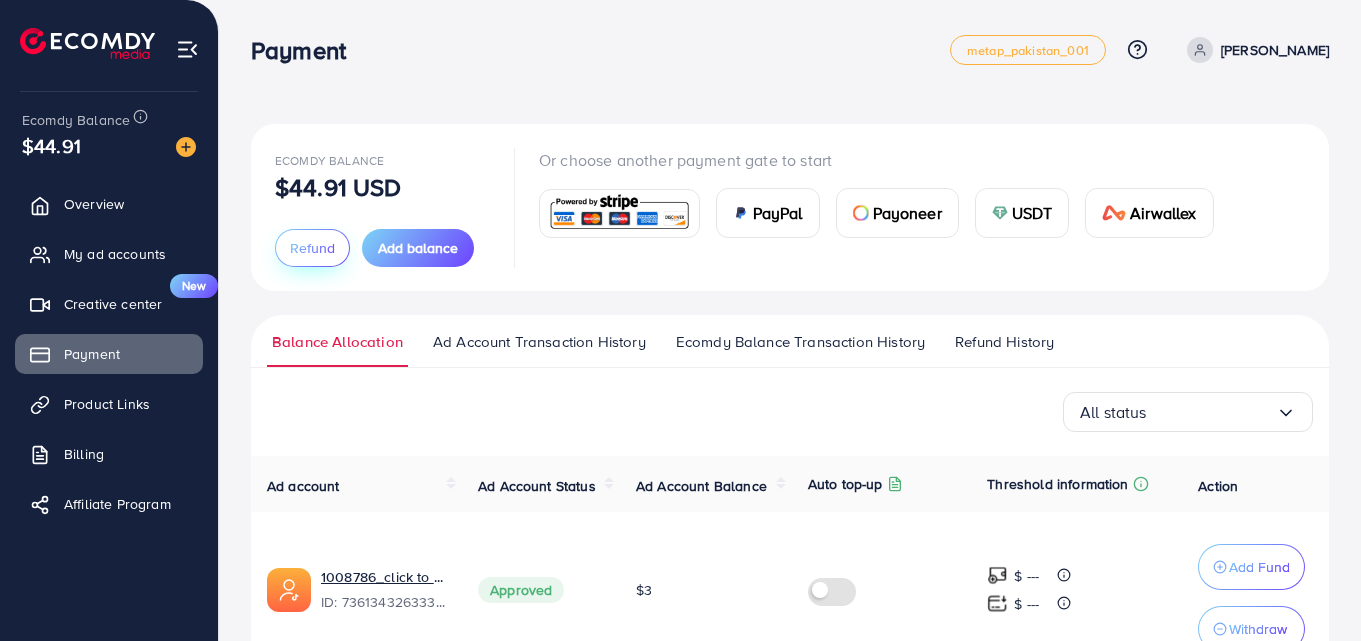 click on "Refund" at bounding box center [312, 248] 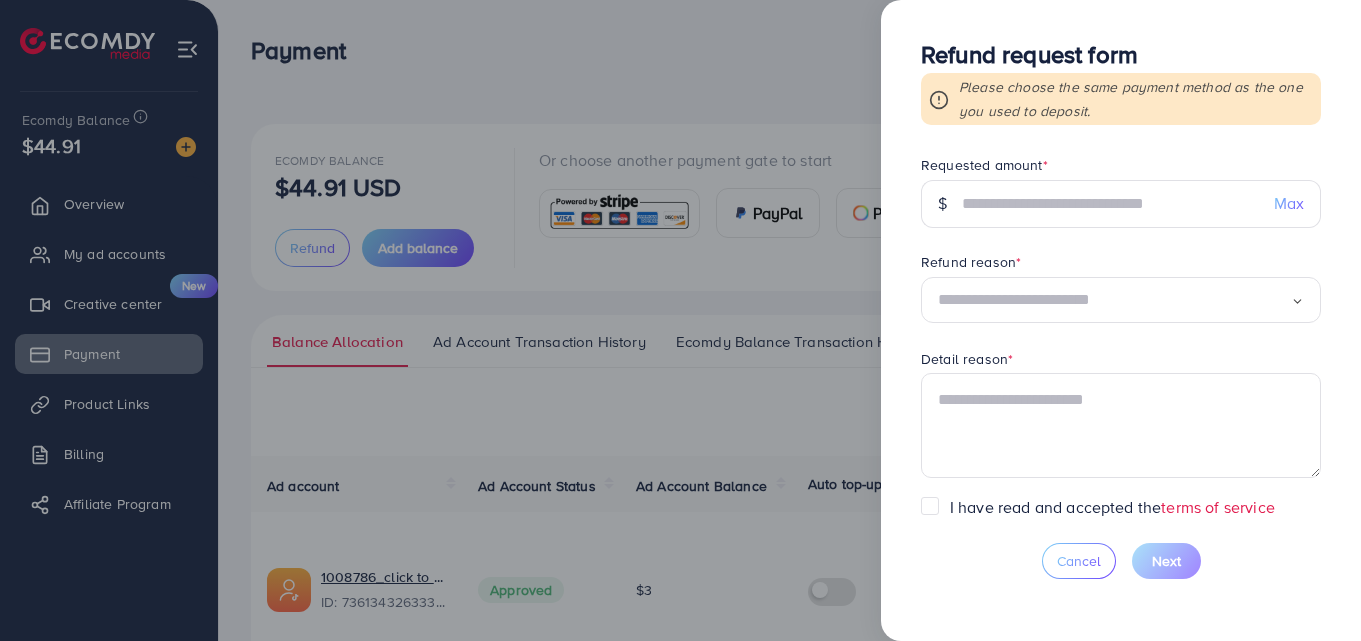 click on "Max" at bounding box center (1289, 203) 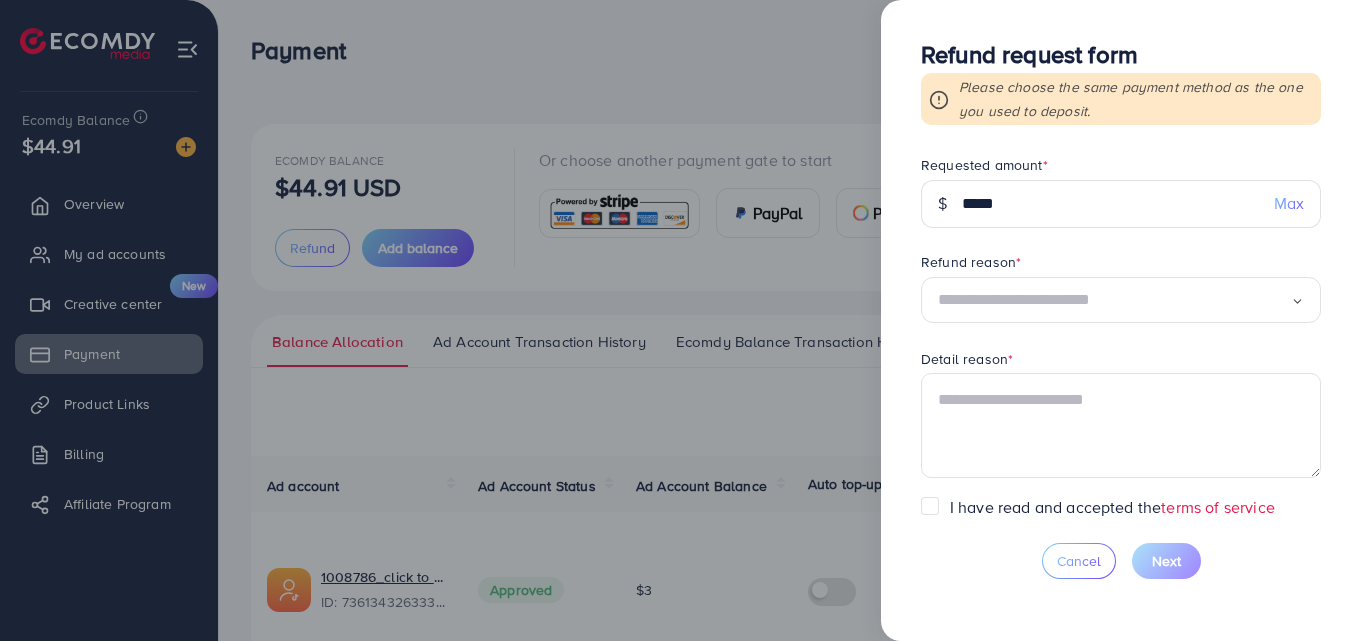 scroll, scrollTop: 103, scrollLeft: 0, axis: vertical 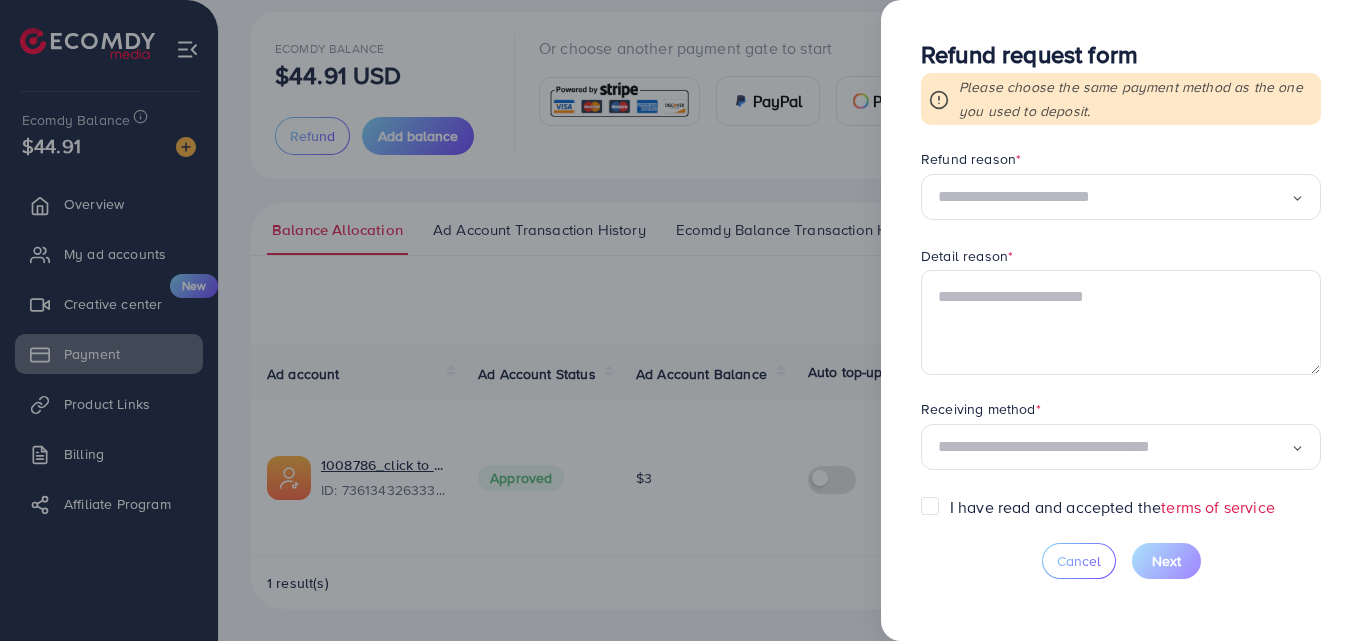 click at bounding box center [1114, 447] 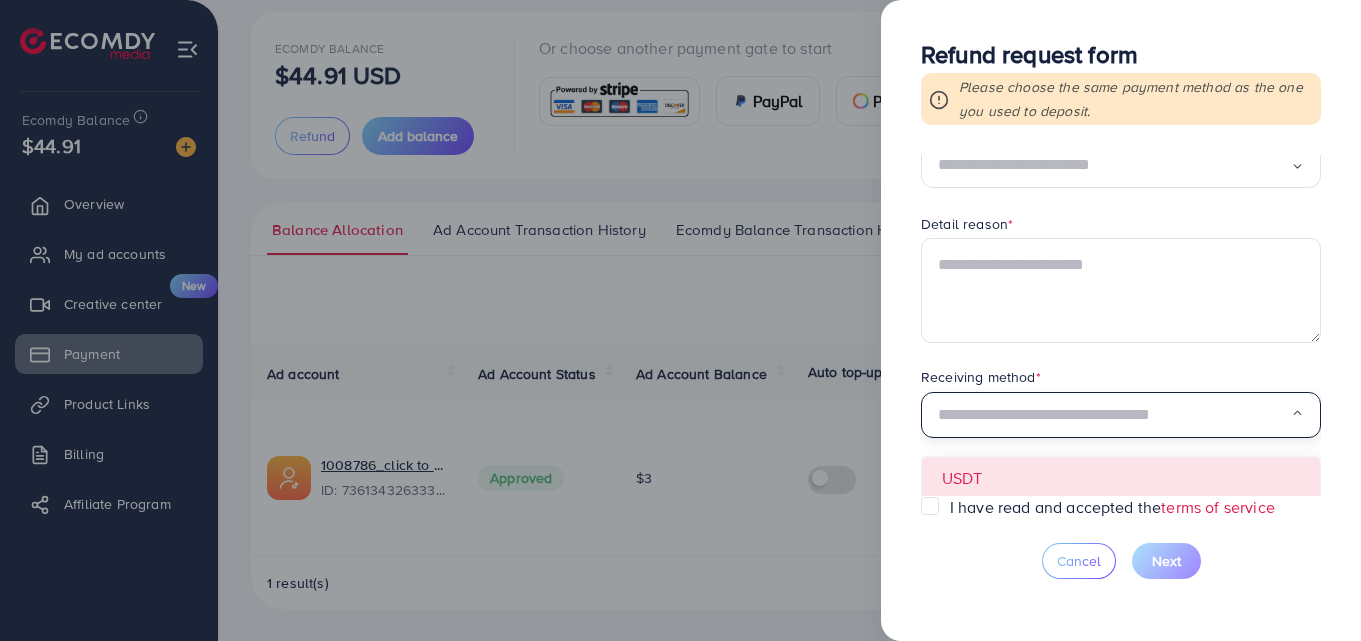 scroll, scrollTop: 139, scrollLeft: 0, axis: vertical 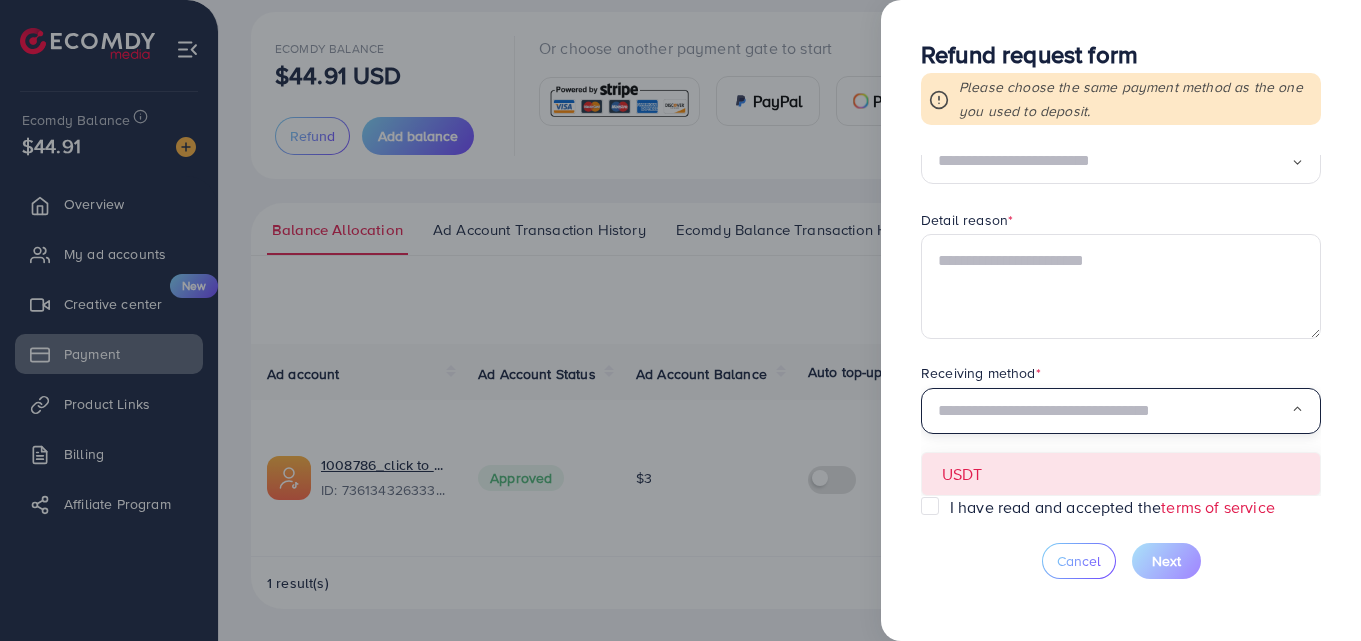 click on "Requested amount  * $ *****  Max   Refund reason  *           Loading...      Detail reason  *  Receiving method  *           Loading...     USDT" at bounding box center (1121, 325) 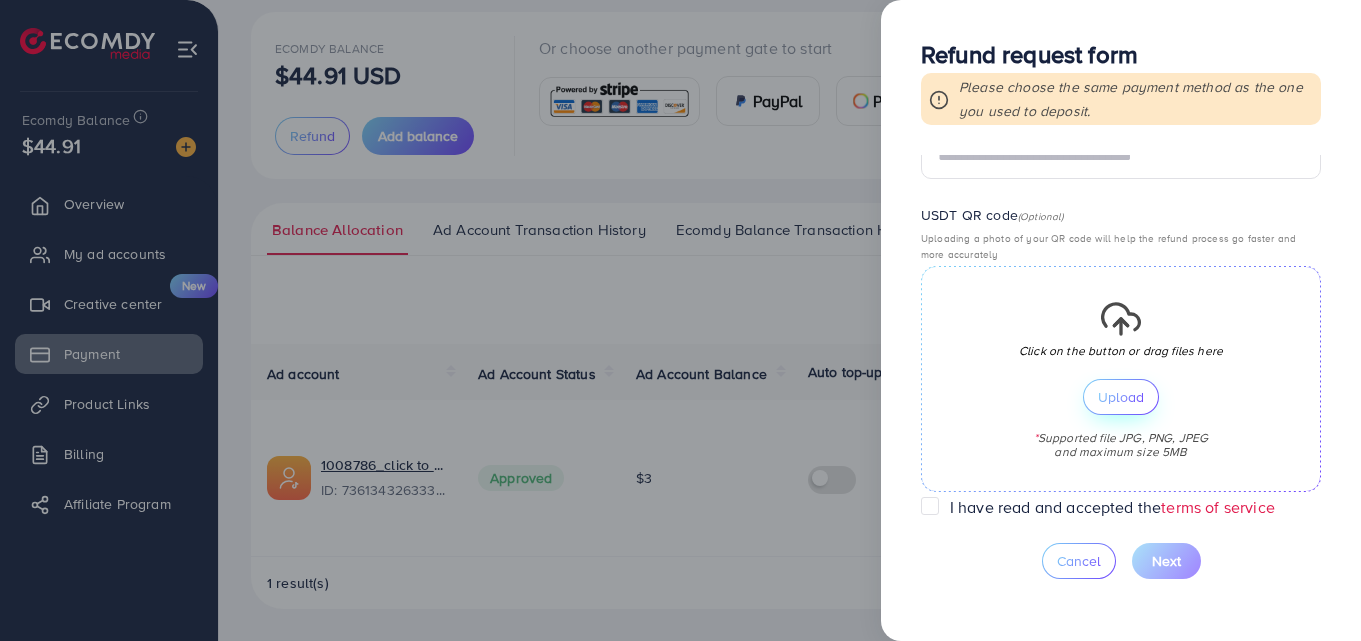 scroll, scrollTop: 605, scrollLeft: 0, axis: vertical 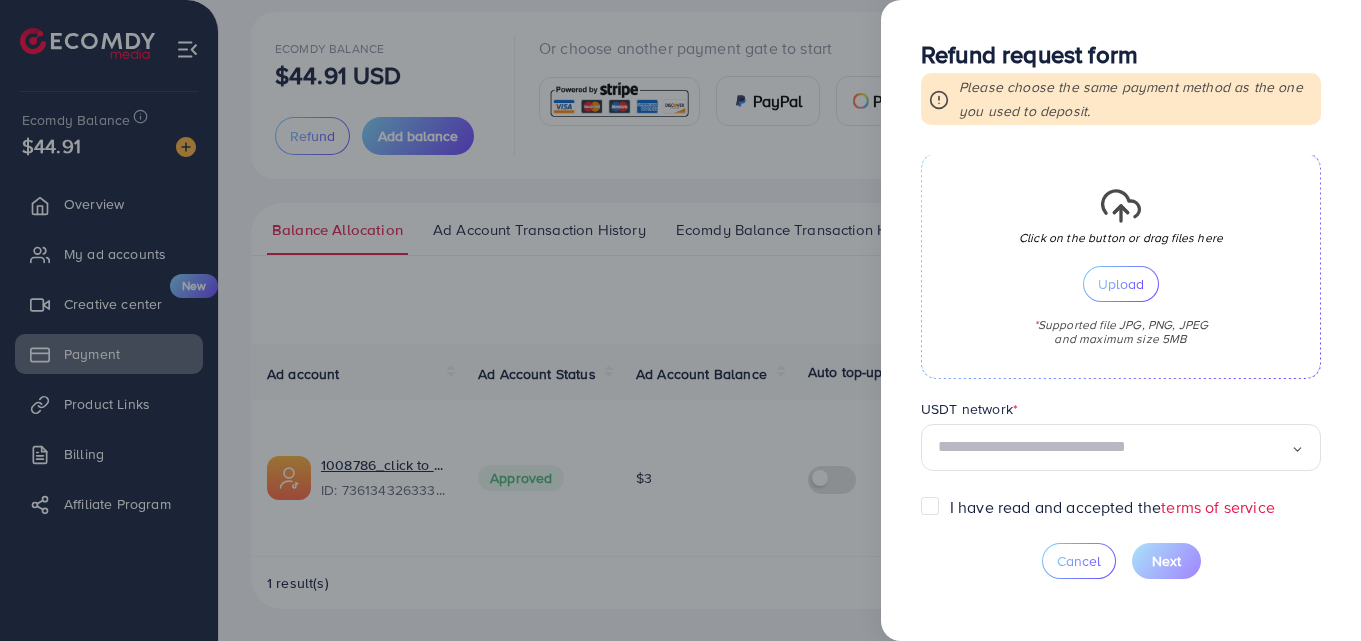 click at bounding box center [680, 320] 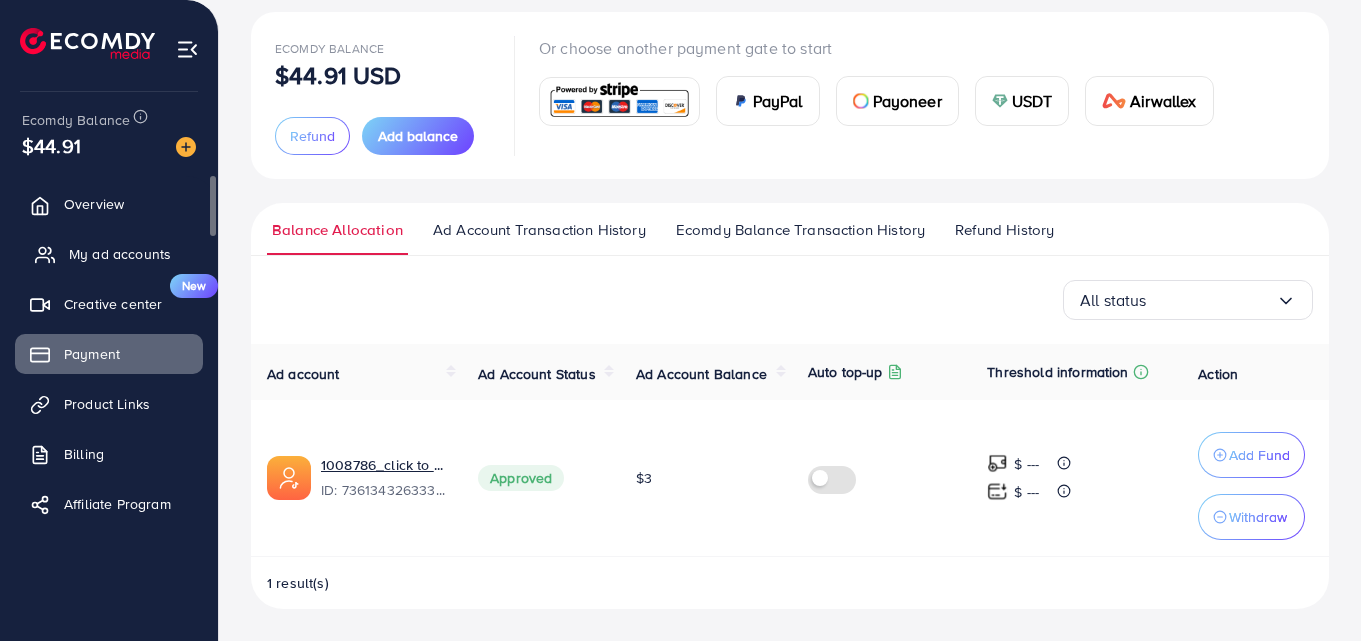click on "My ad accounts" at bounding box center [120, 254] 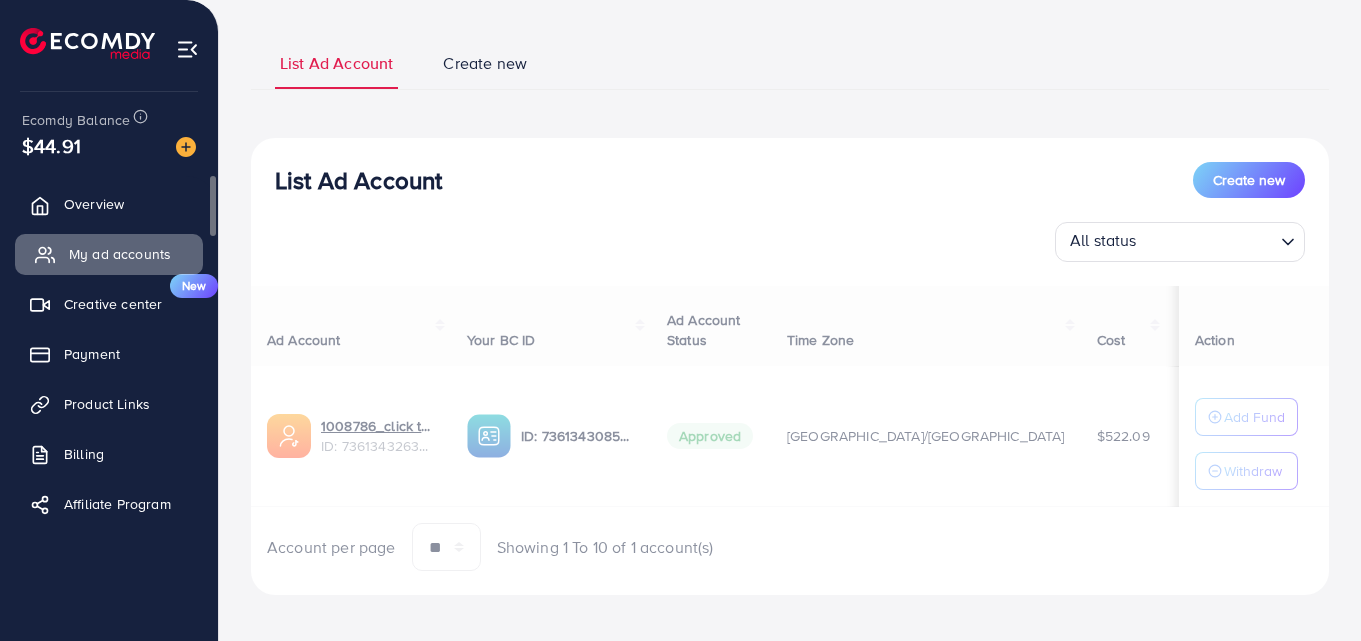 scroll, scrollTop: 0, scrollLeft: 0, axis: both 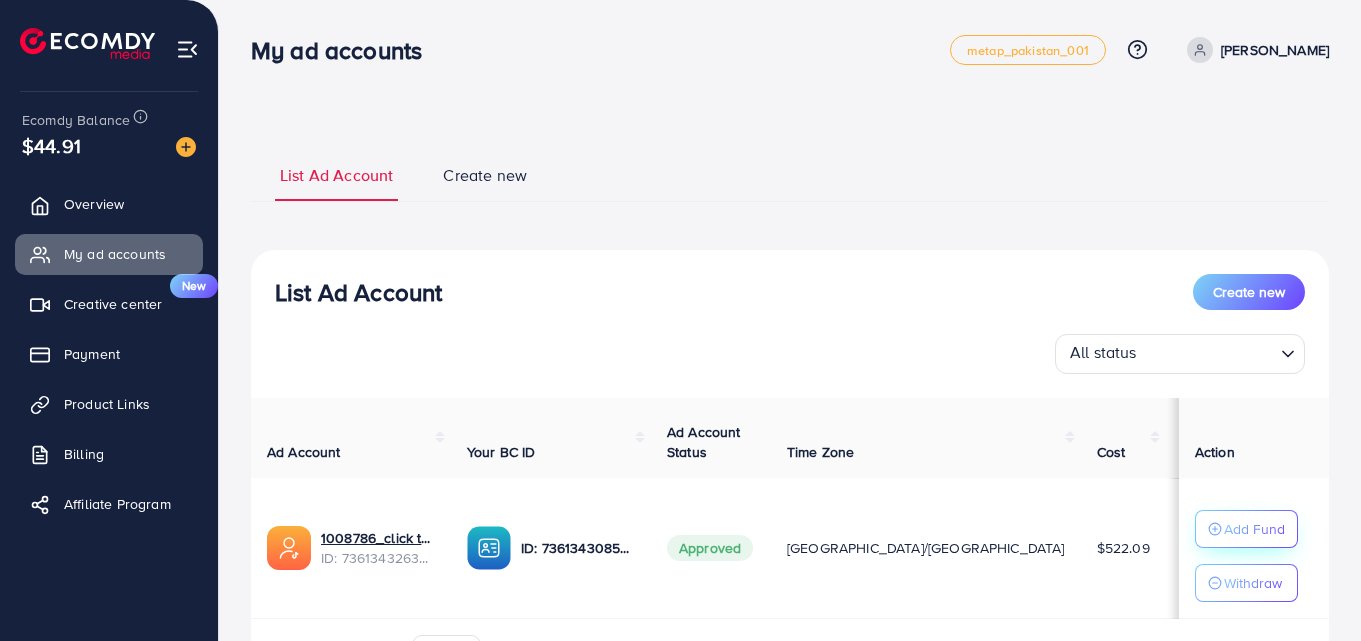 click on "Add Fund" at bounding box center [1254, 529] 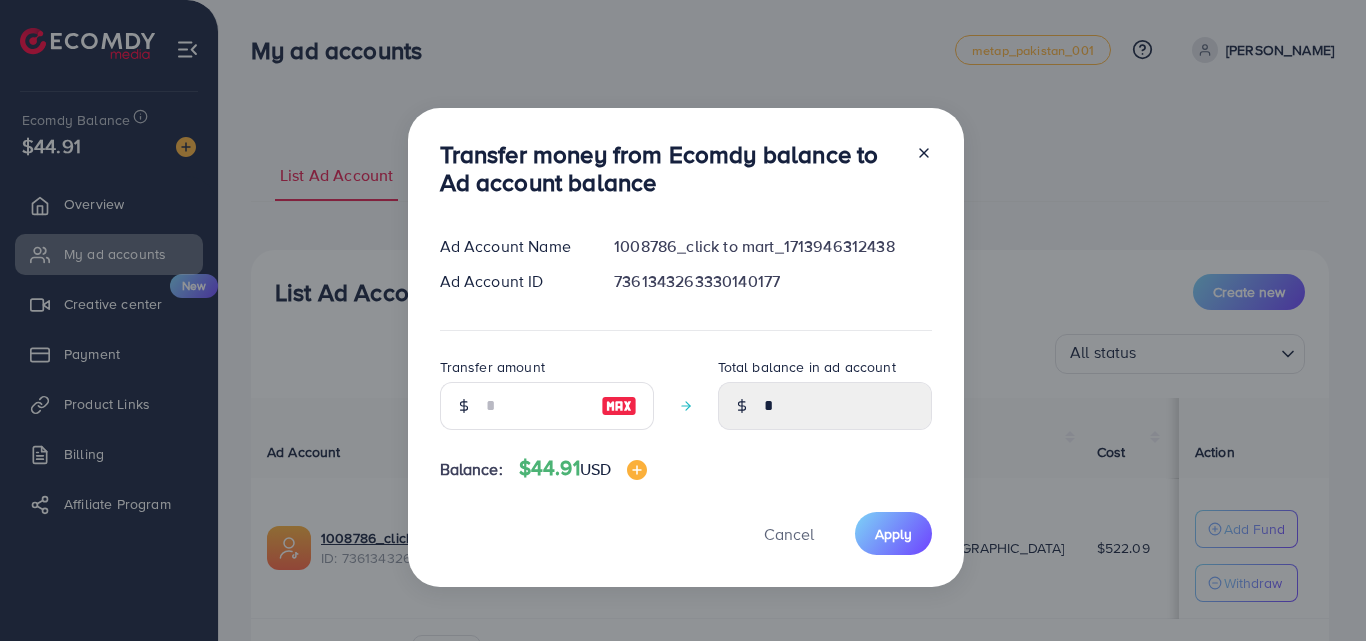 click at bounding box center [619, 406] 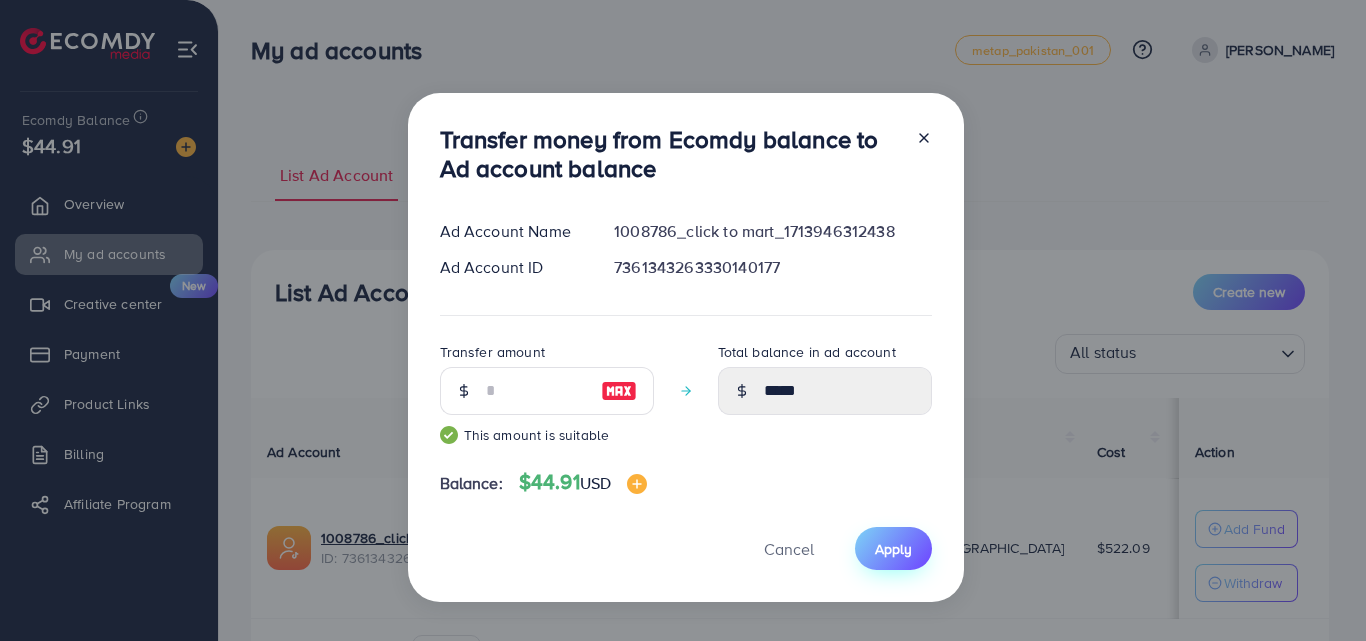 click on "Apply" at bounding box center [893, 549] 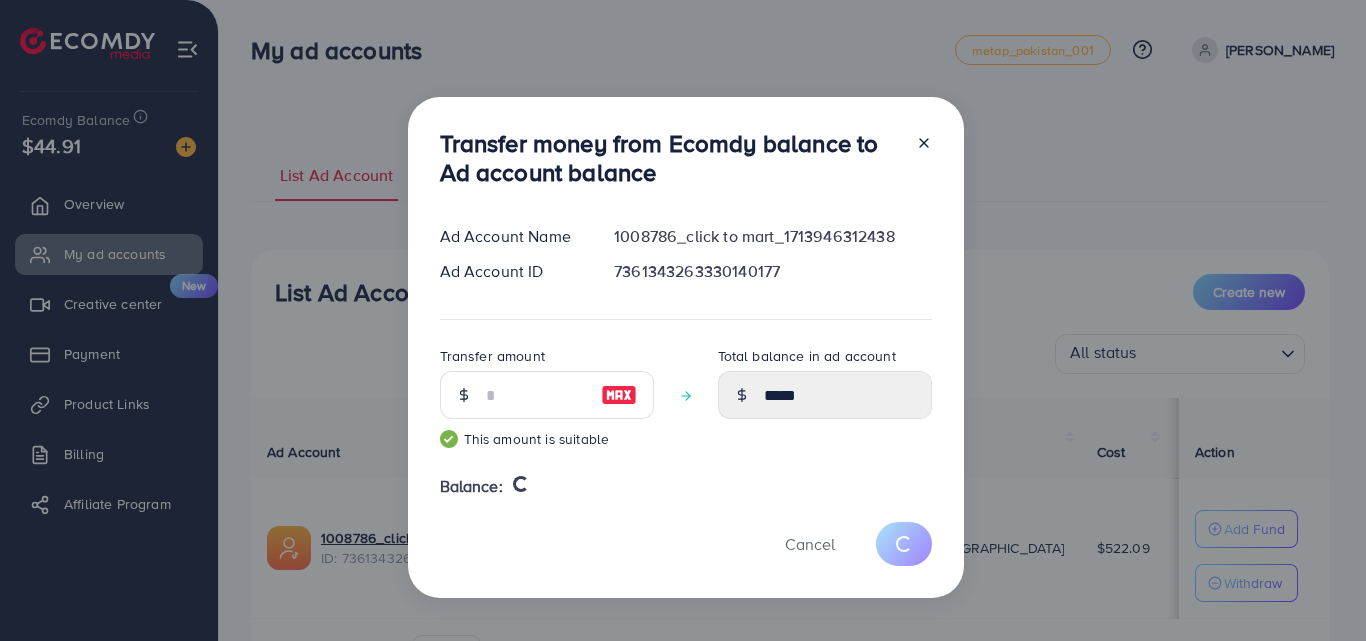 type 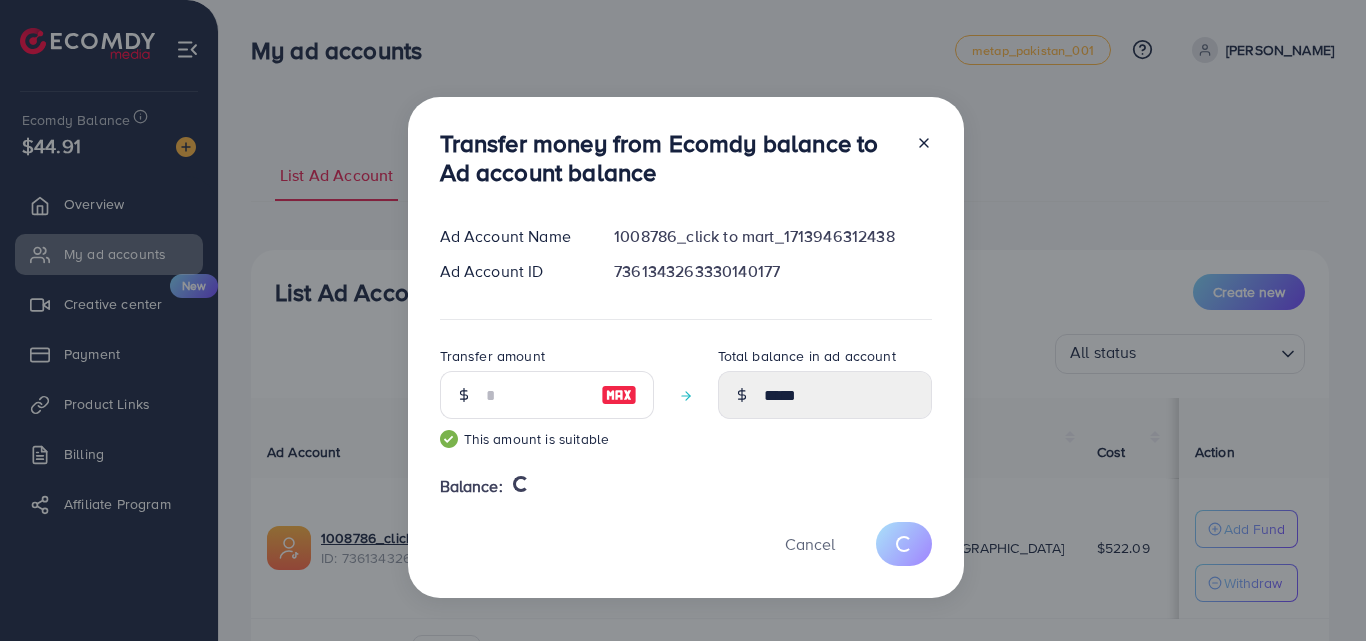 type on "*" 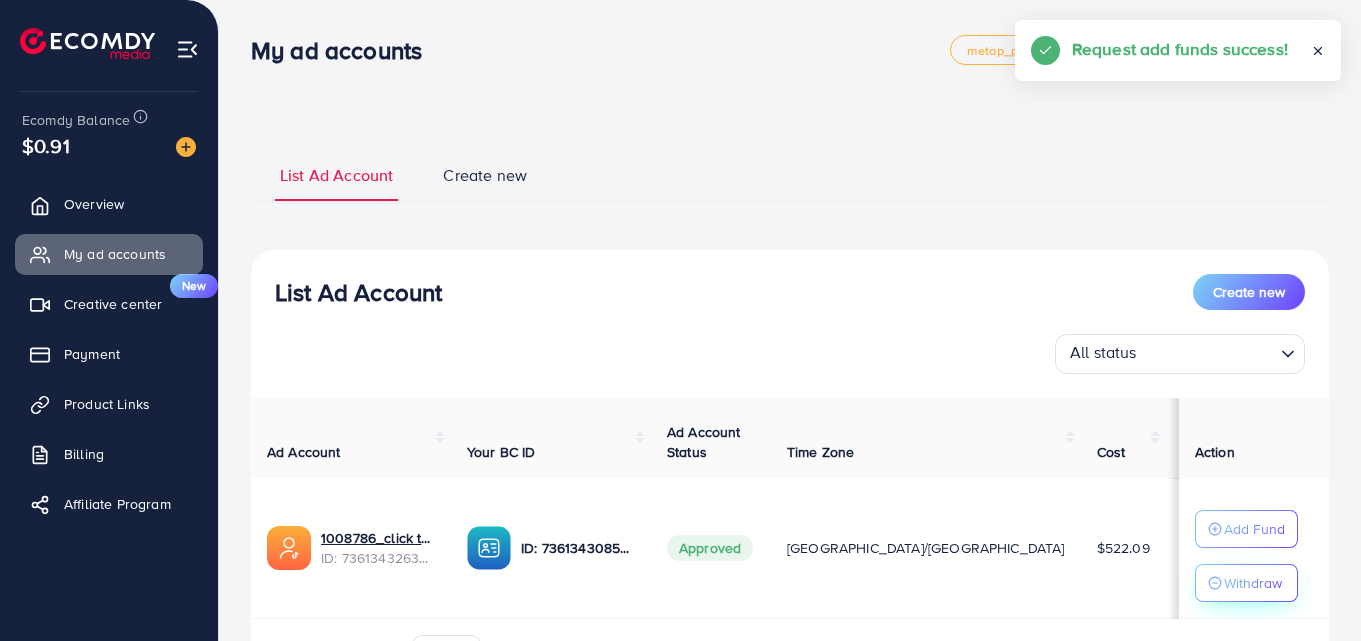 click on "Withdraw" at bounding box center (1253, 583) 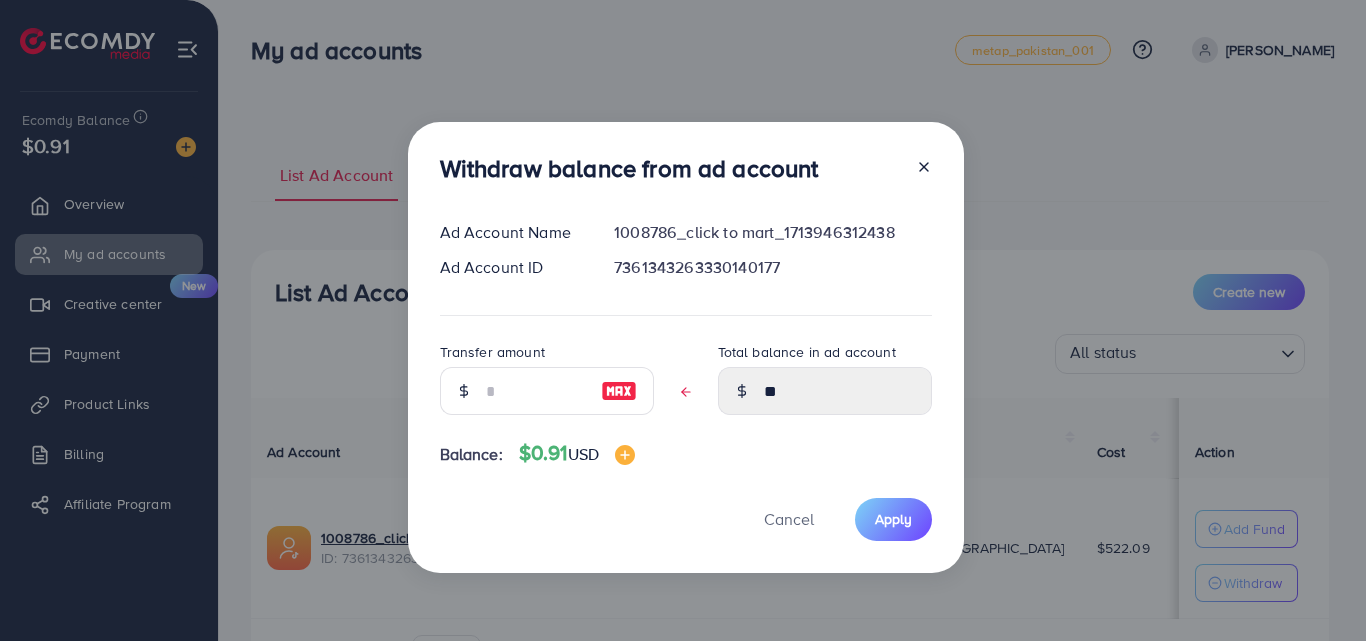 click at bounding box center (619, 391) 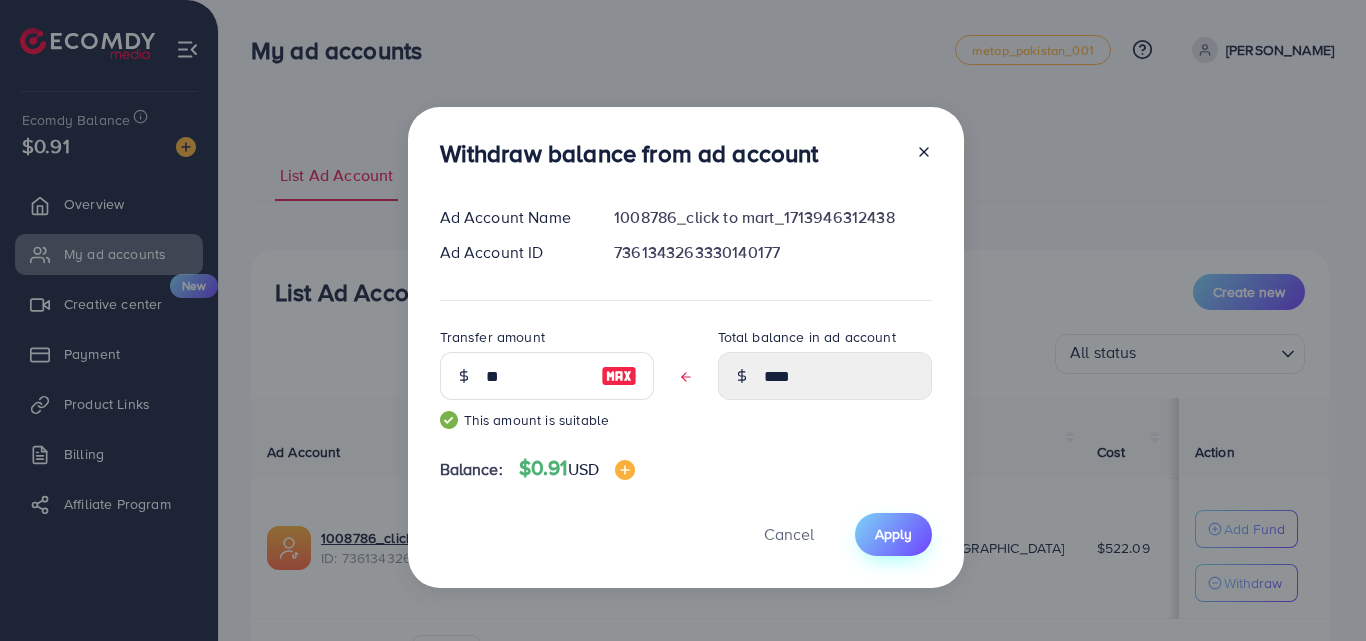 click on "Apply" at bounding box center [893, 534] 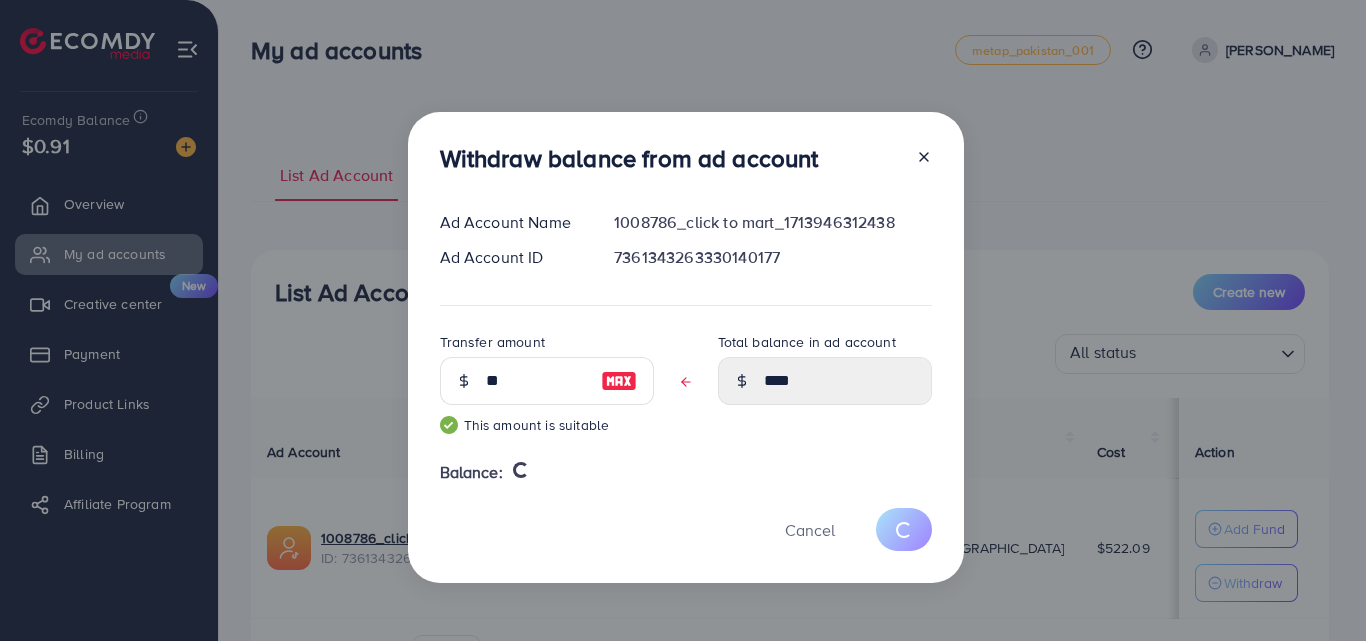 type 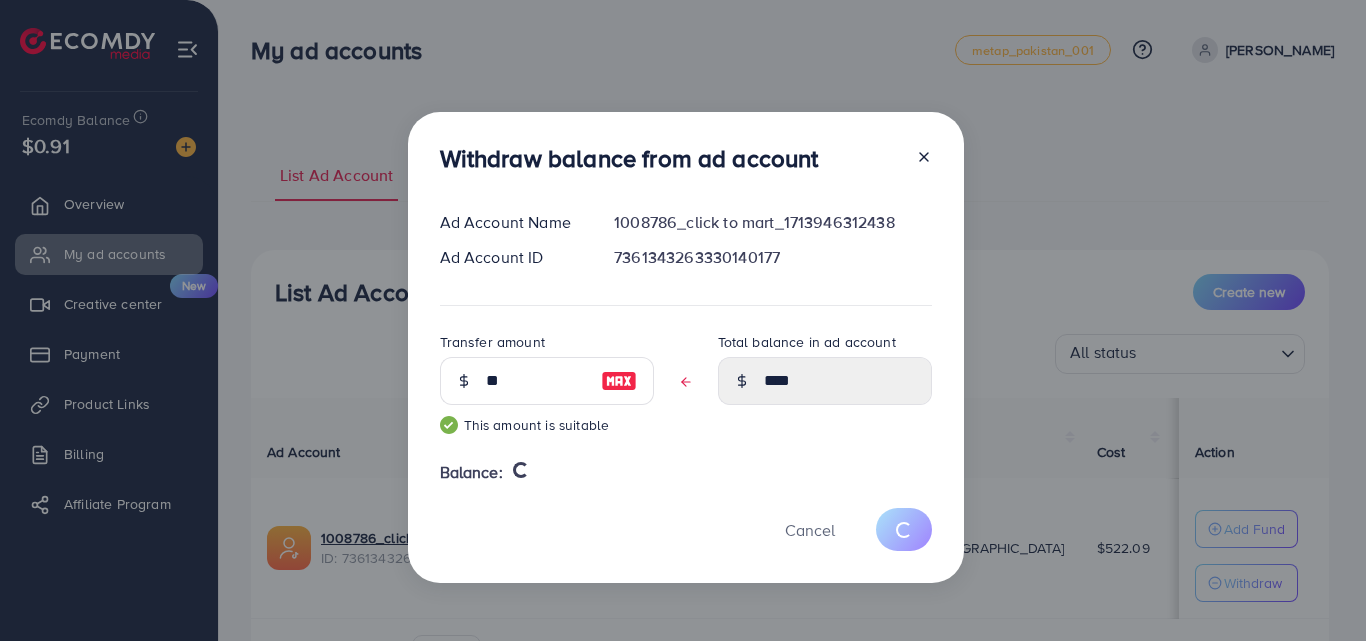 type on "**" 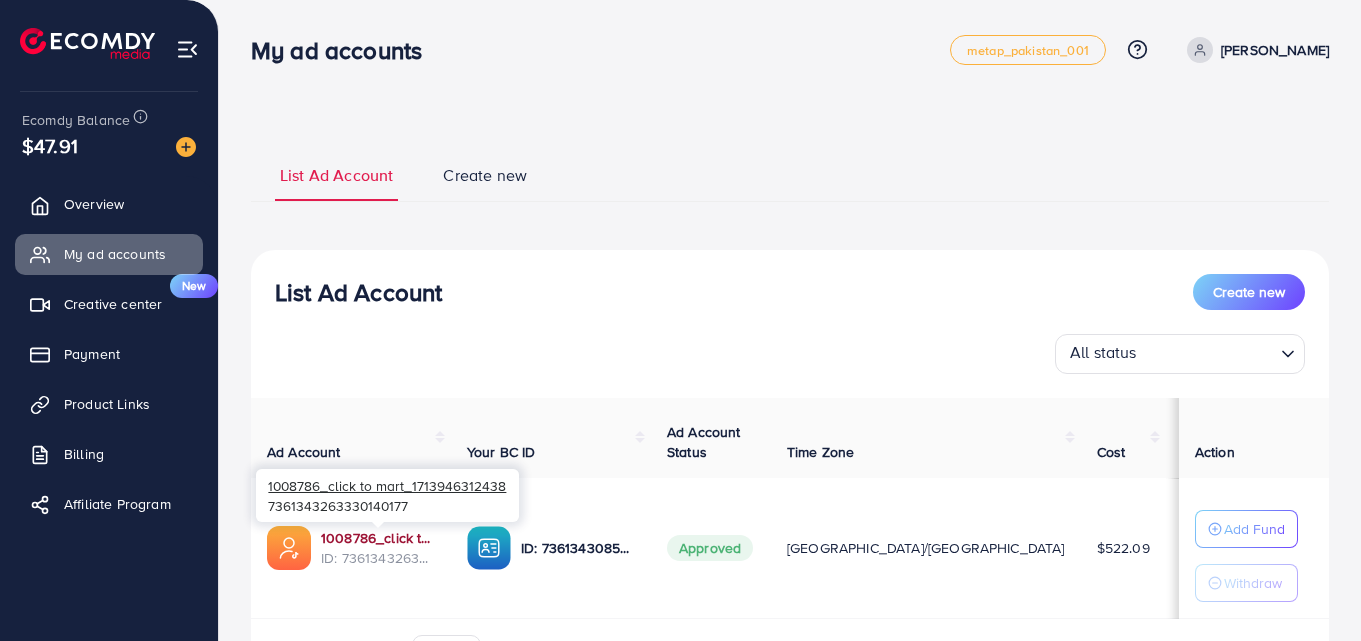 click on "1008786_click to mart_1713946312438" at bounding box center (378, 538) 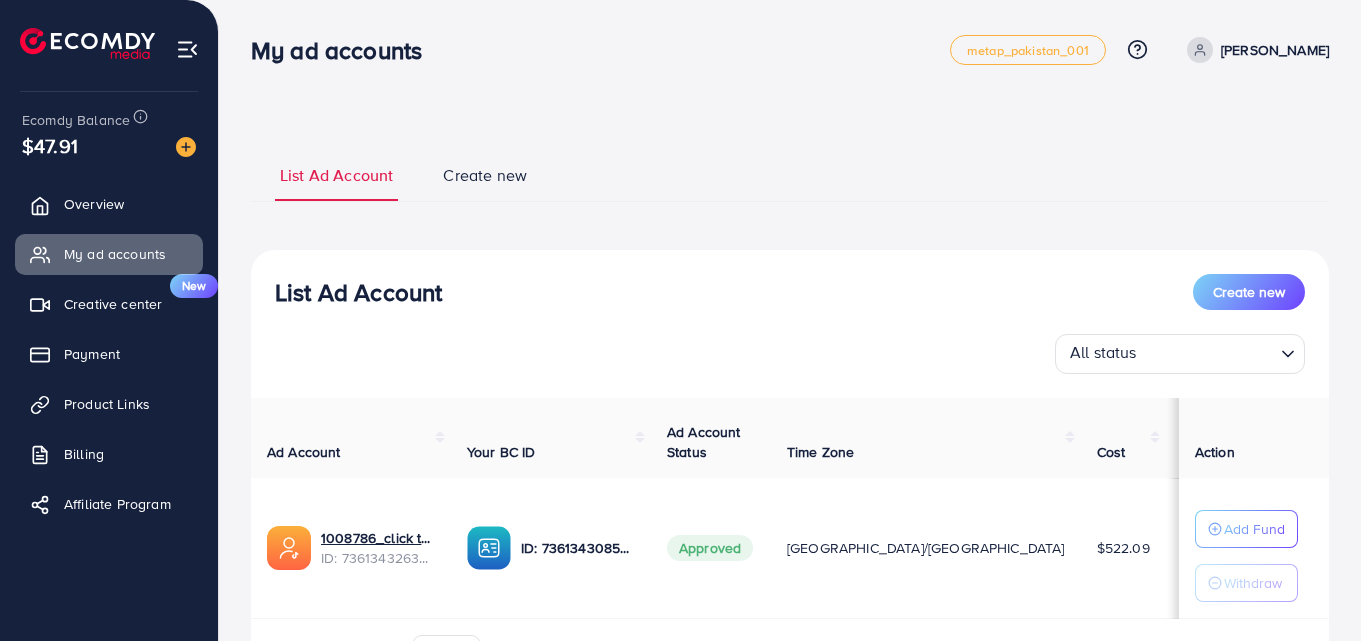 click at bounding box center [187, 49] 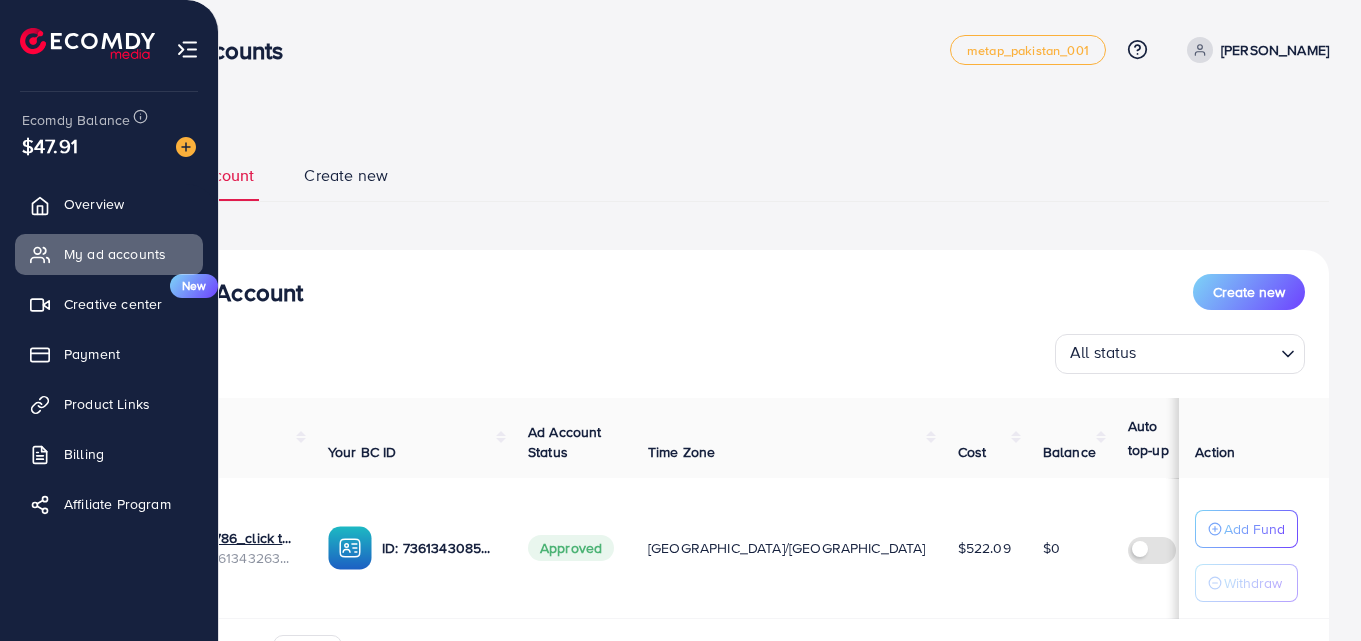 click at bounding box center (187, 49) 